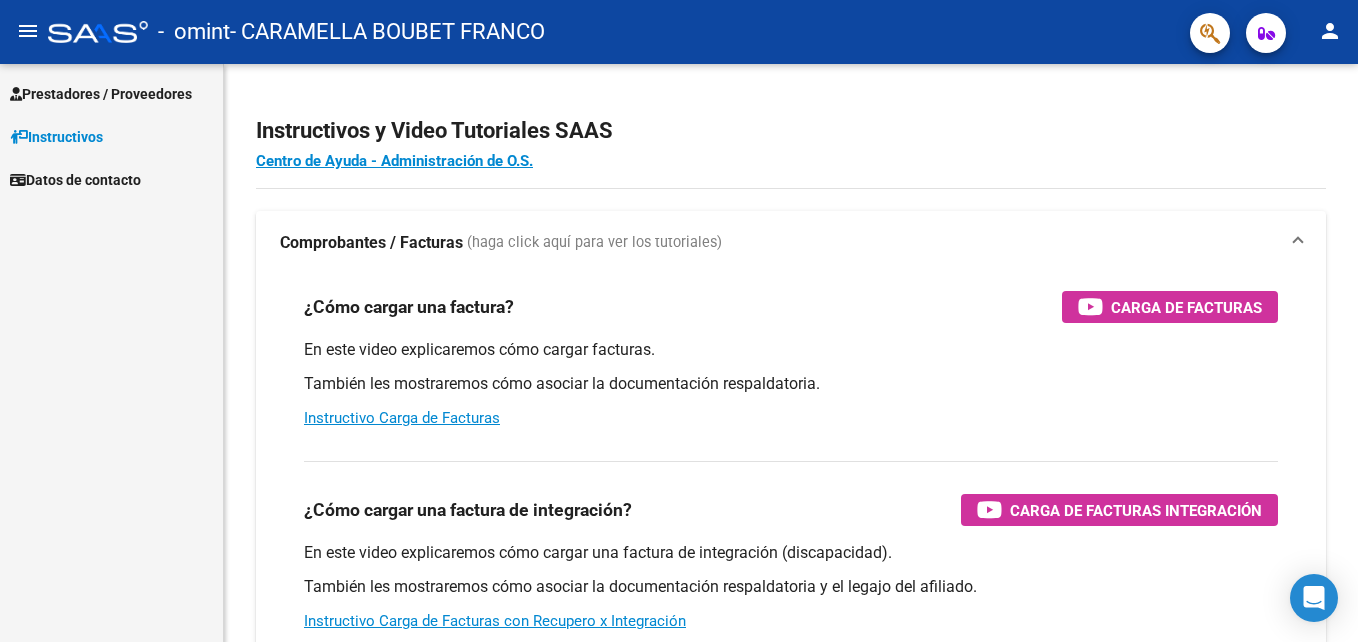 scroll, scrollTop: 0, scrollLeft: 0, axis: both 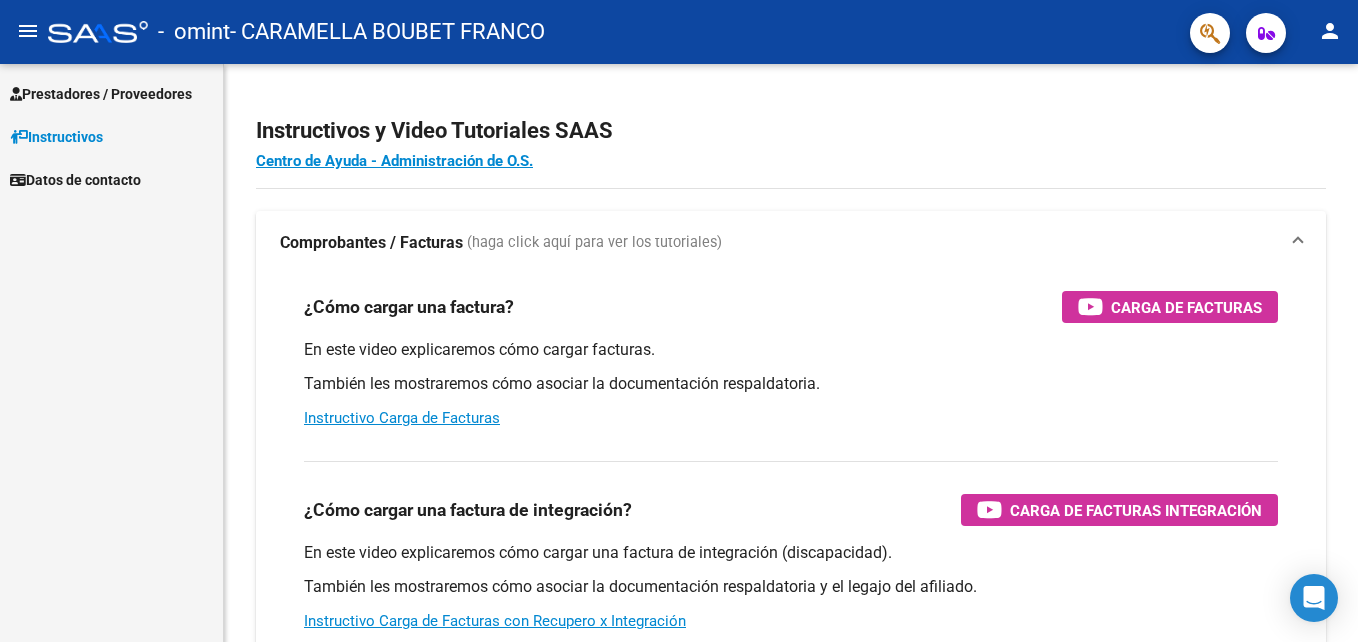 click on "Prestadores / Proveedores" at bounding box center (101, 94) 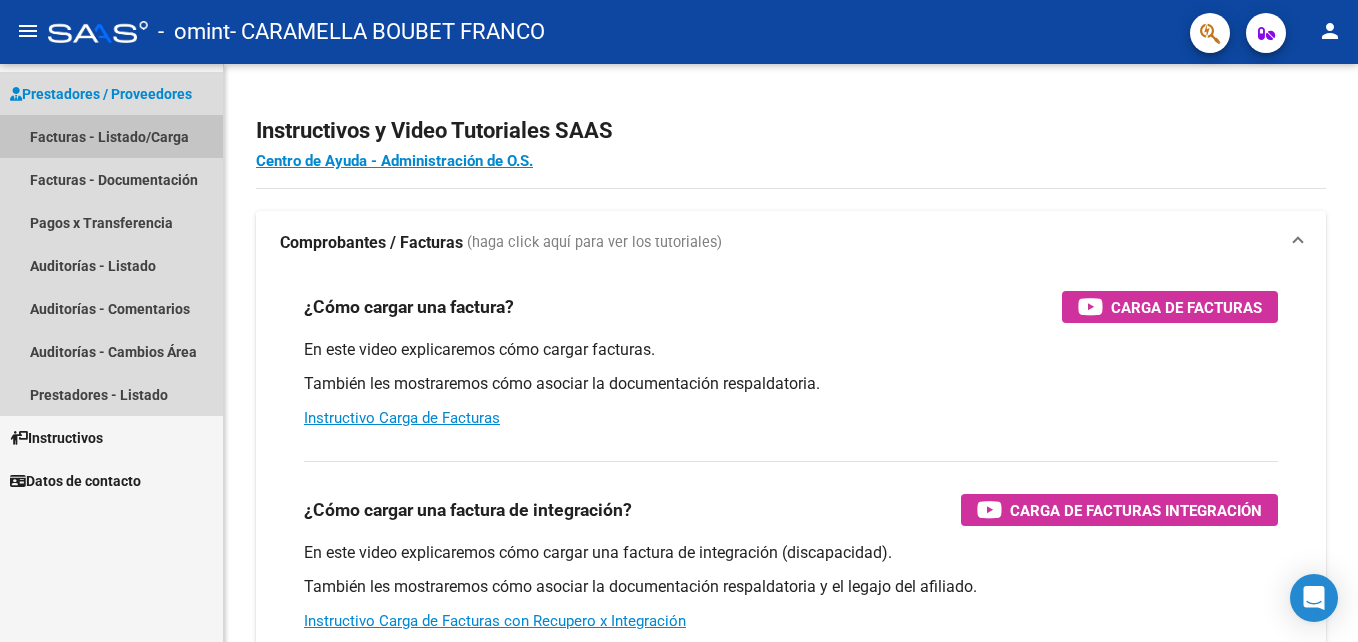 click on "Facturas - Listado/Carga" at bounding box center (111, 136) 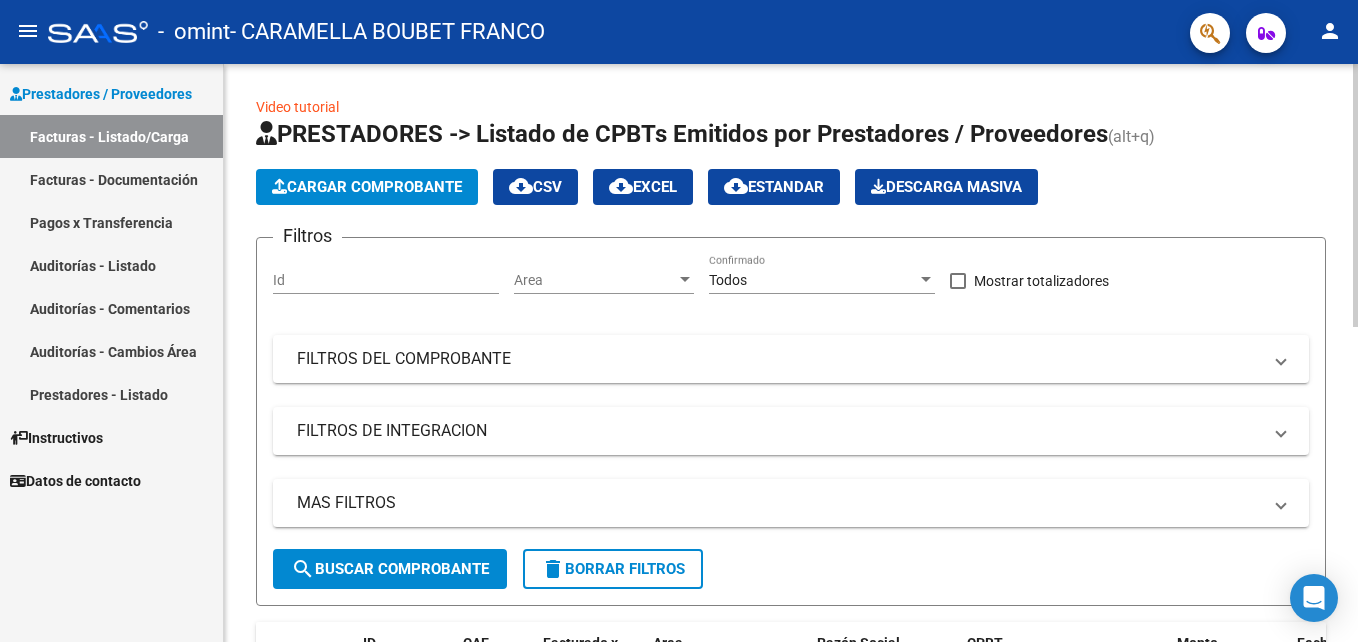 click on "Cargar Comprobante" 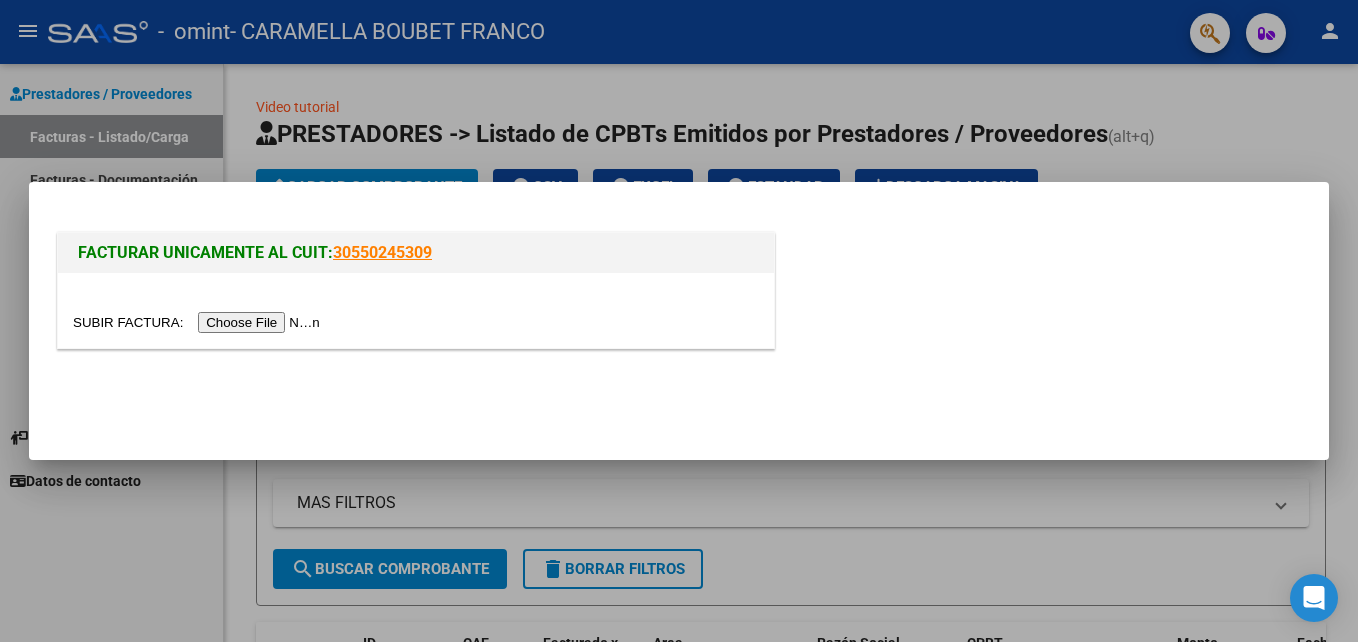 click at bounding box center [199, 322] 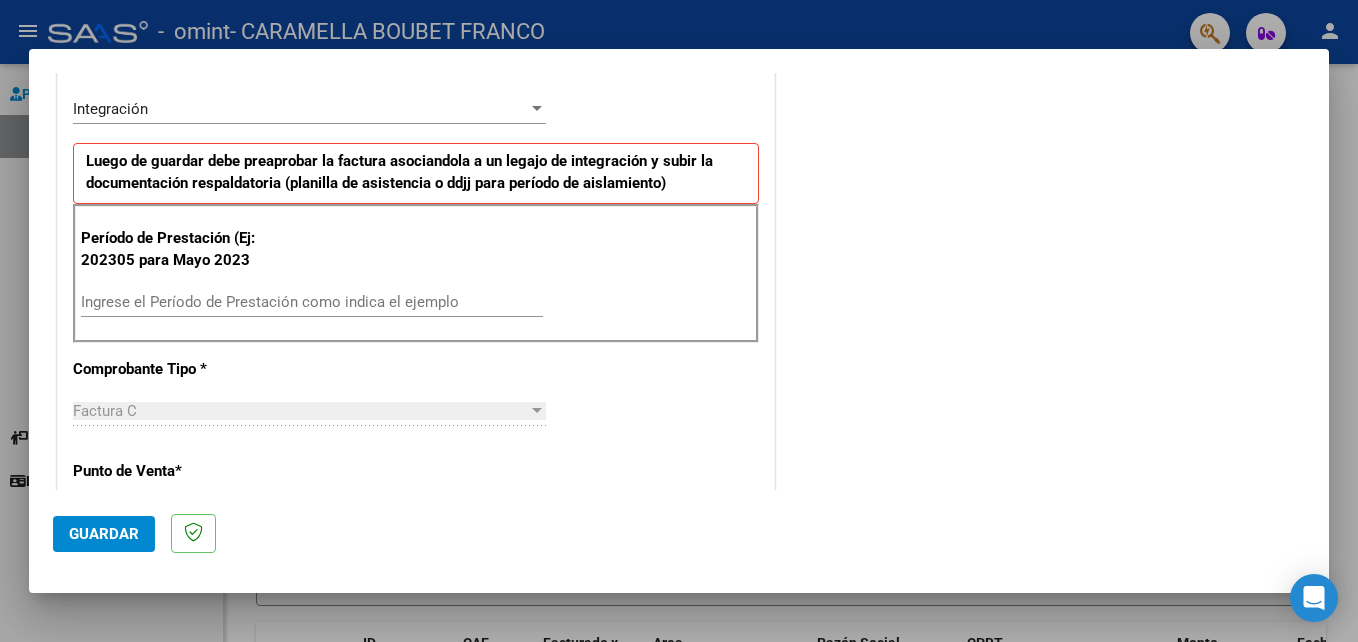 scroll, scrollTop: 500, scrollLeft: 0, axis: vertical 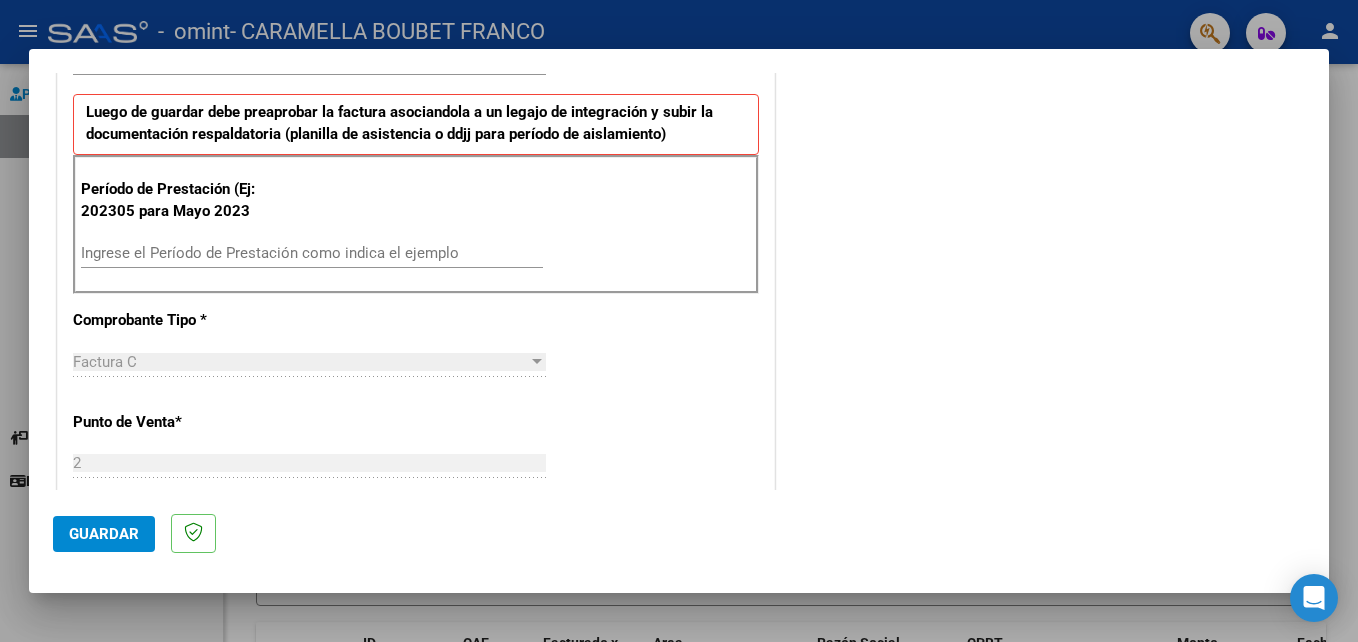 click on "Ingrese el Período de Prestación como indica el ejemplo" at bounding box center [312, 253] 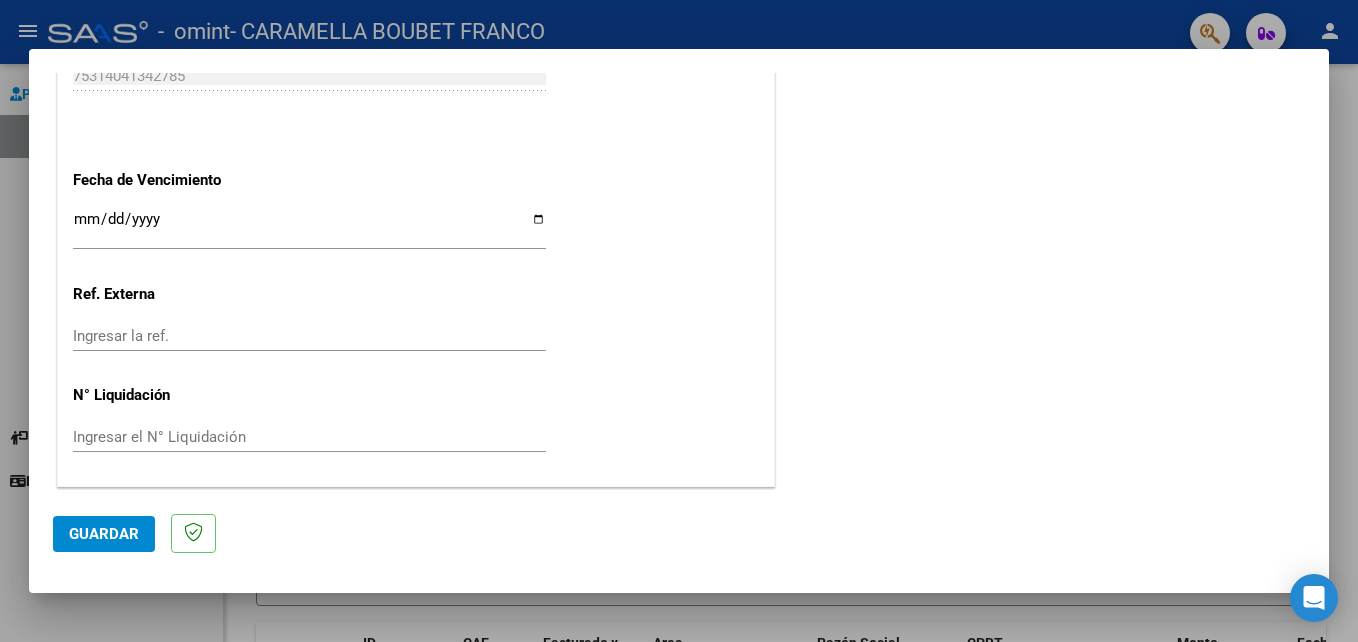 scroll, scrollTop: 1306, scrollLeft: 0, axis: vertical 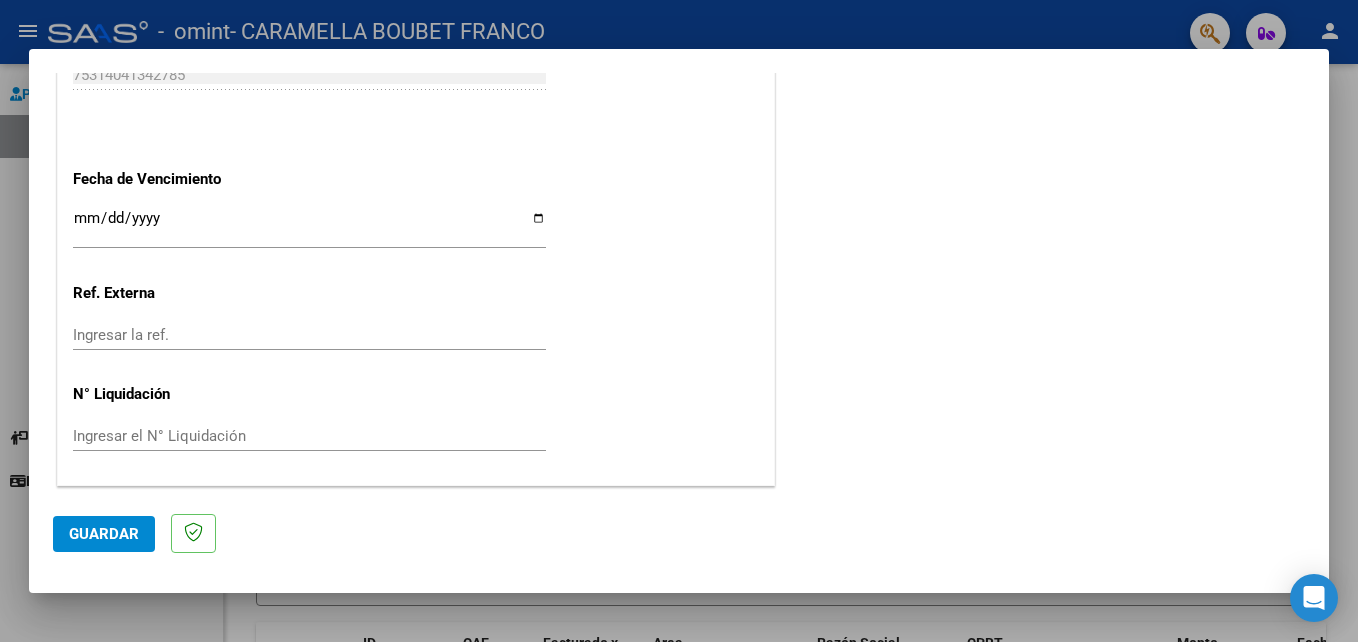 type on "202507" 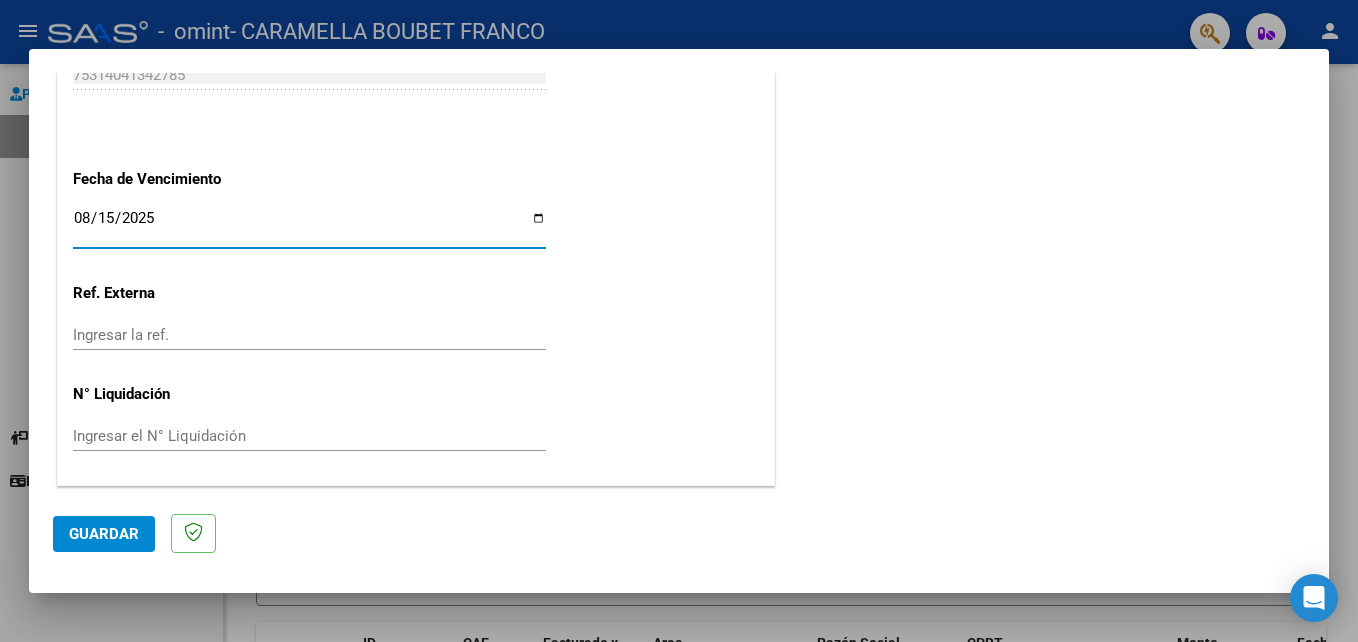 type on "2025-08-15" 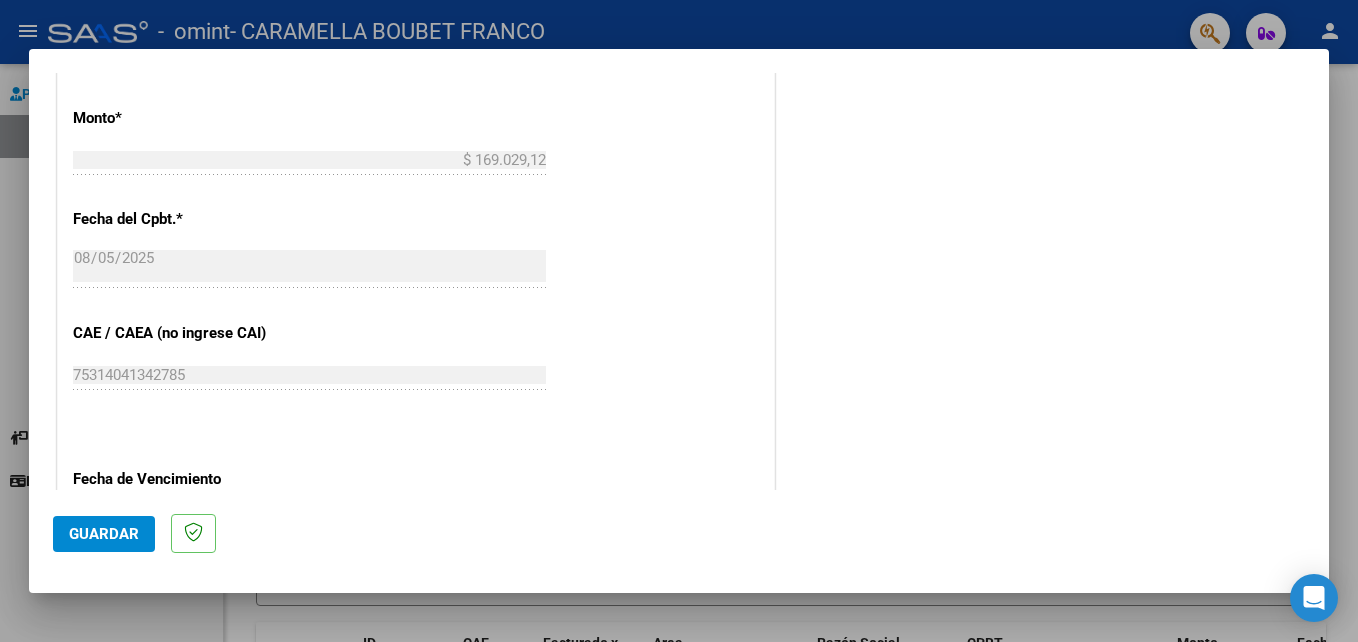 scroll, scrollTop: 1306, scrollLeft: 0, axis: vertical 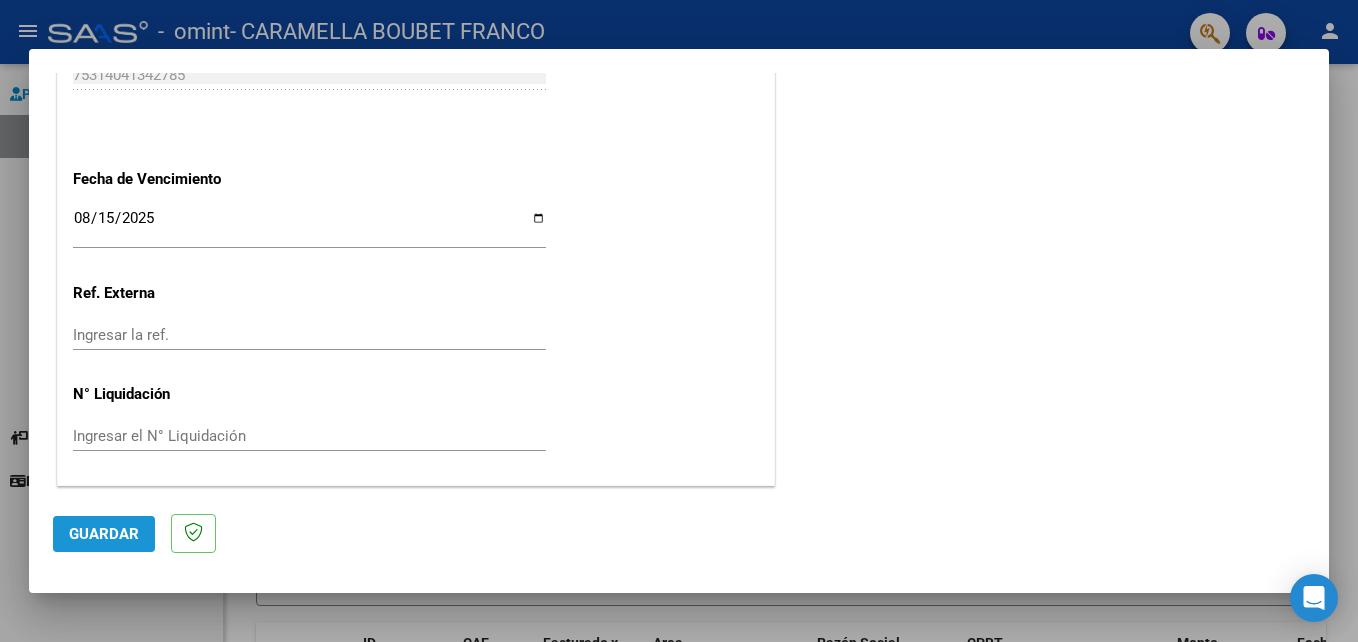 click on "Guardar" 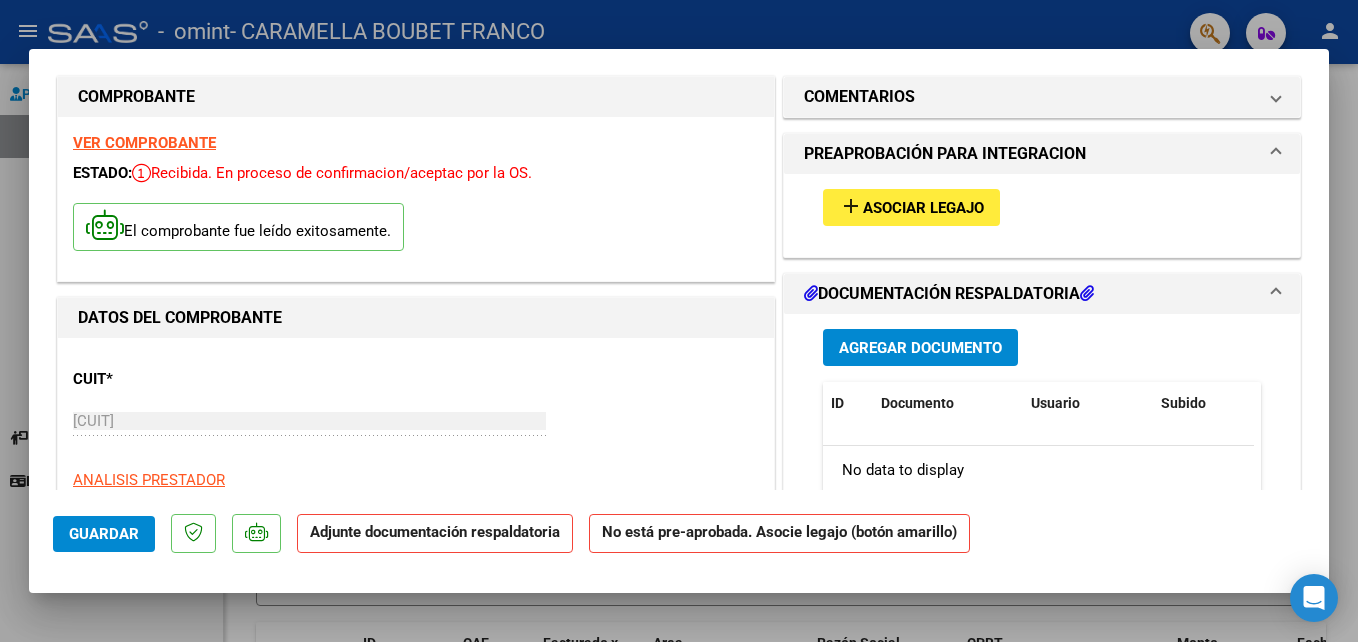 scroll, scrollTop: 21, scrollLeft: 0, axis: vertical 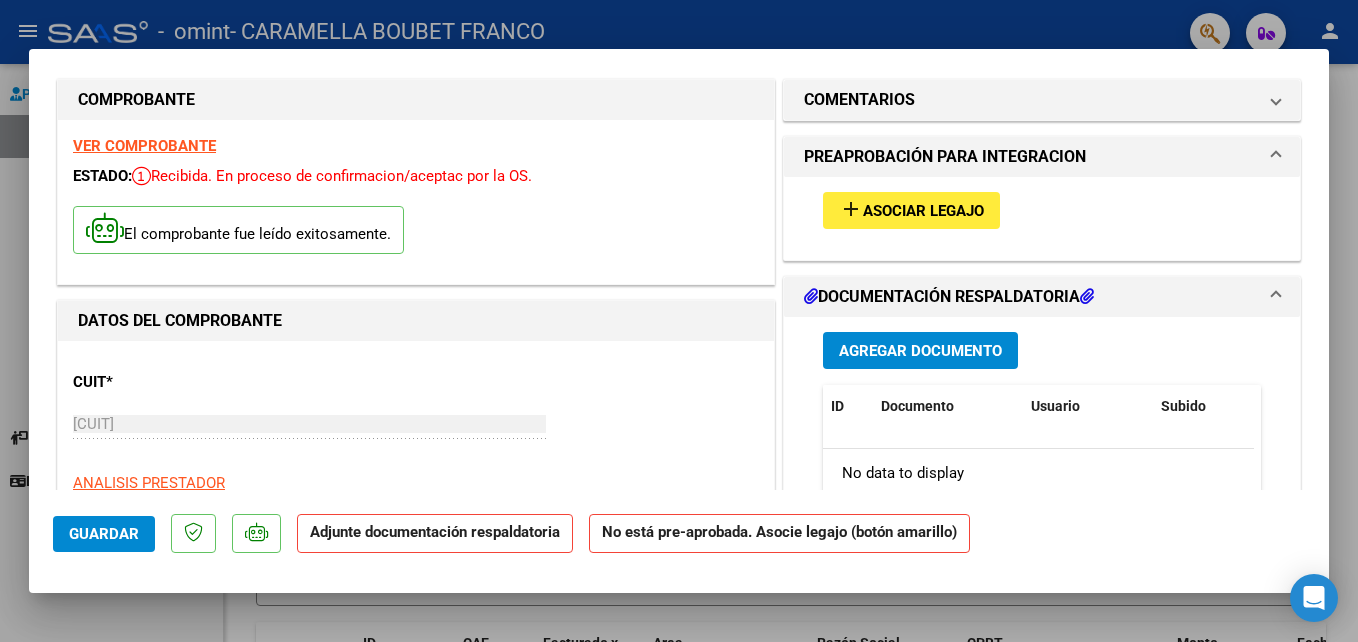 click on "Asociar Legajo" at bounding box center [923, 211] 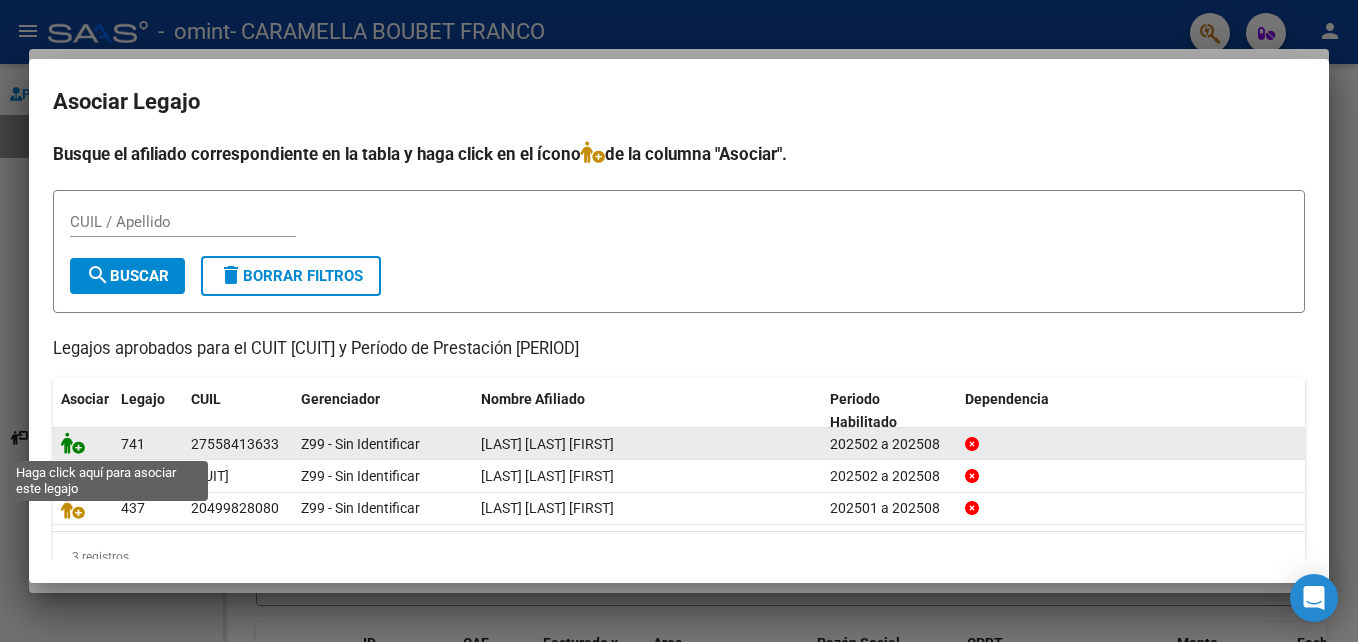 click 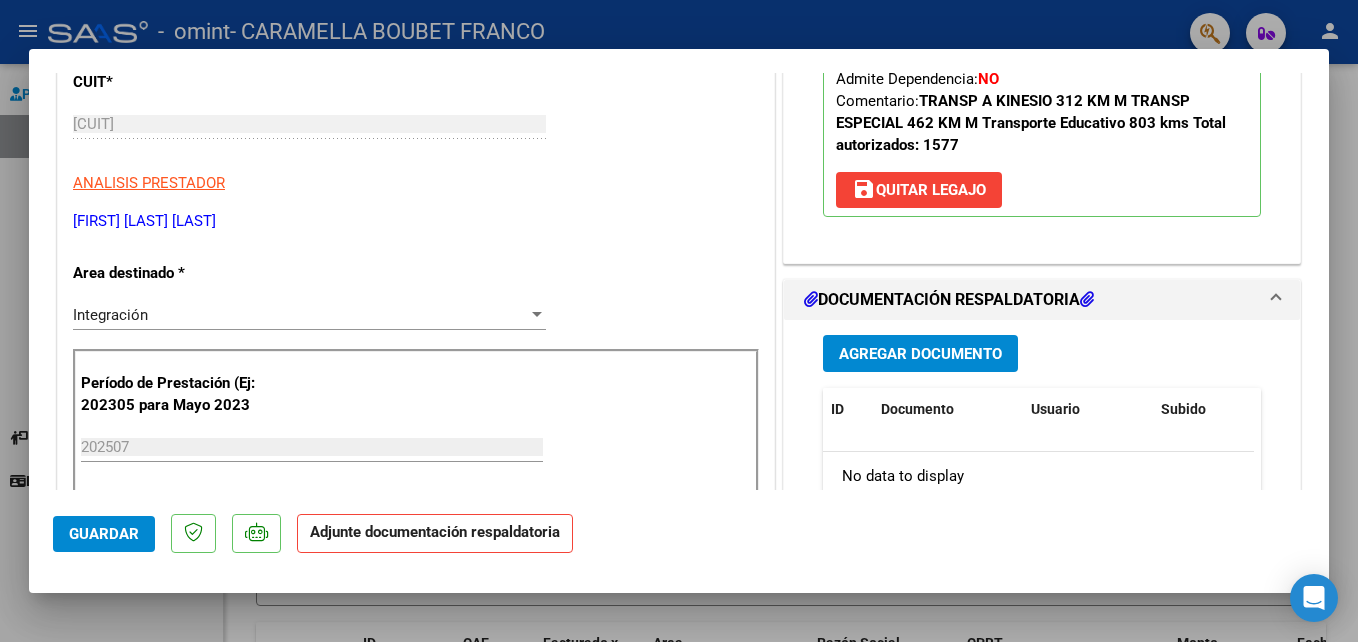 scroll, scrollTop: 421, scrollLeft: 0, axis: vertical 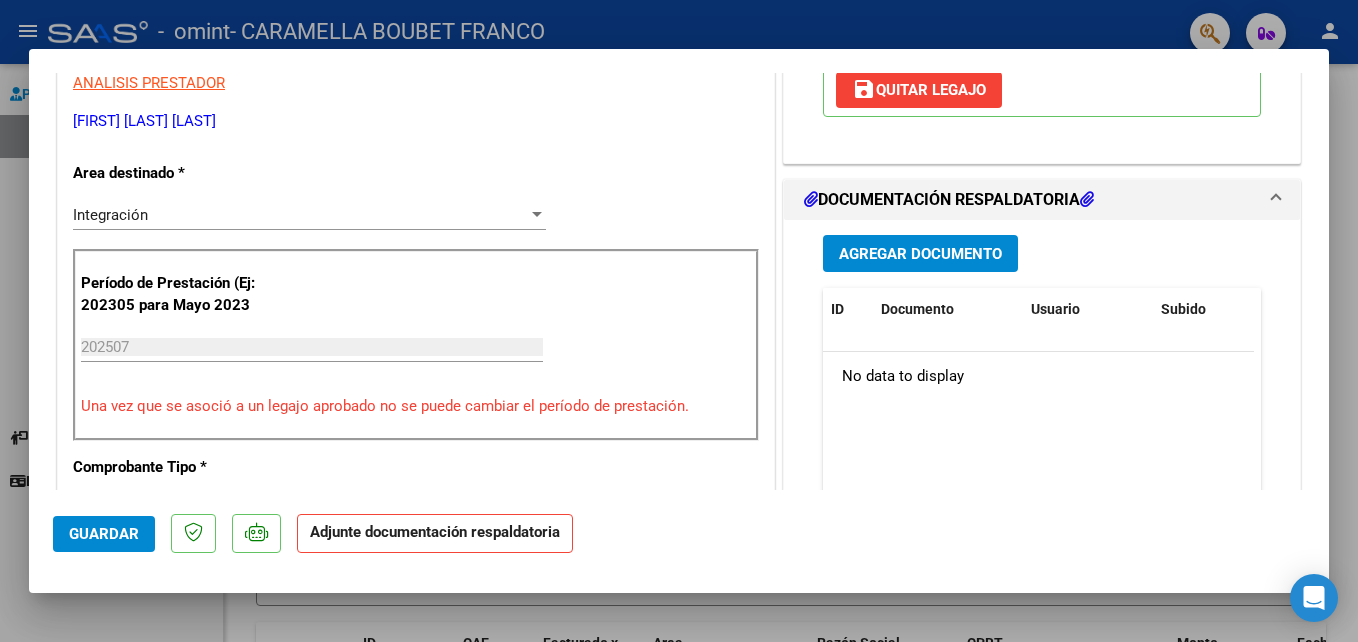 click on "Agregar Documento" at bounding box center (920, 254) 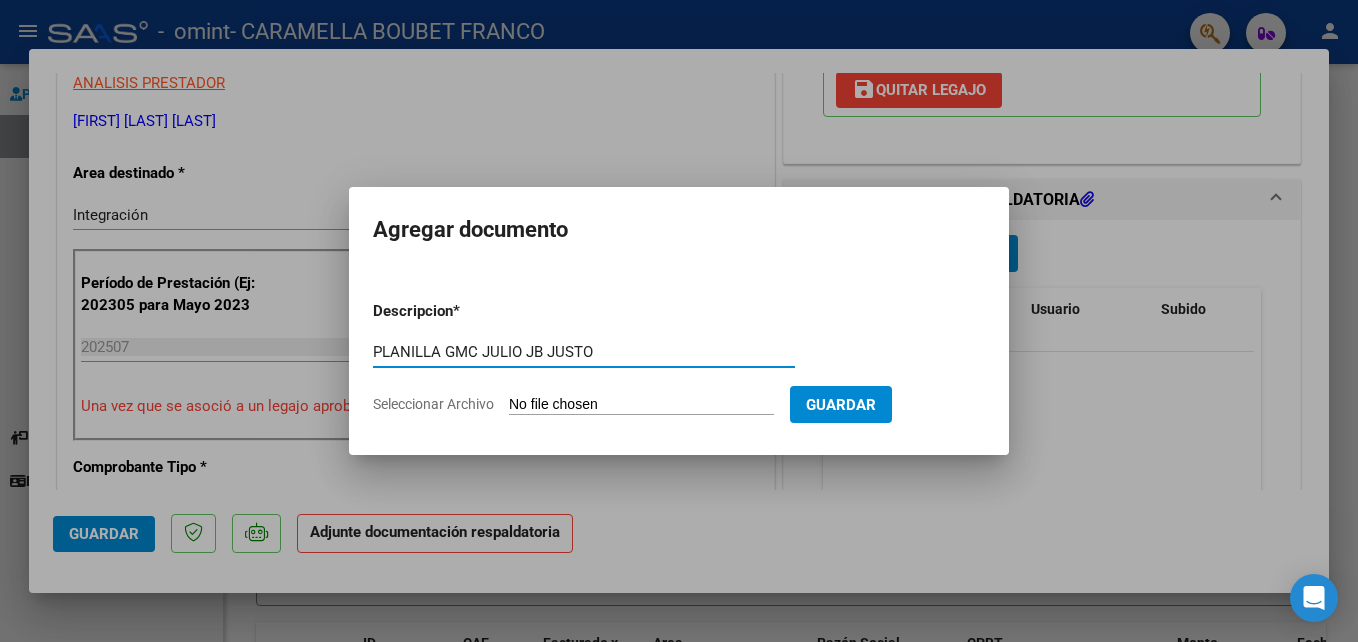 type on "PLANILLA GMC JULIO JB JUSTO" 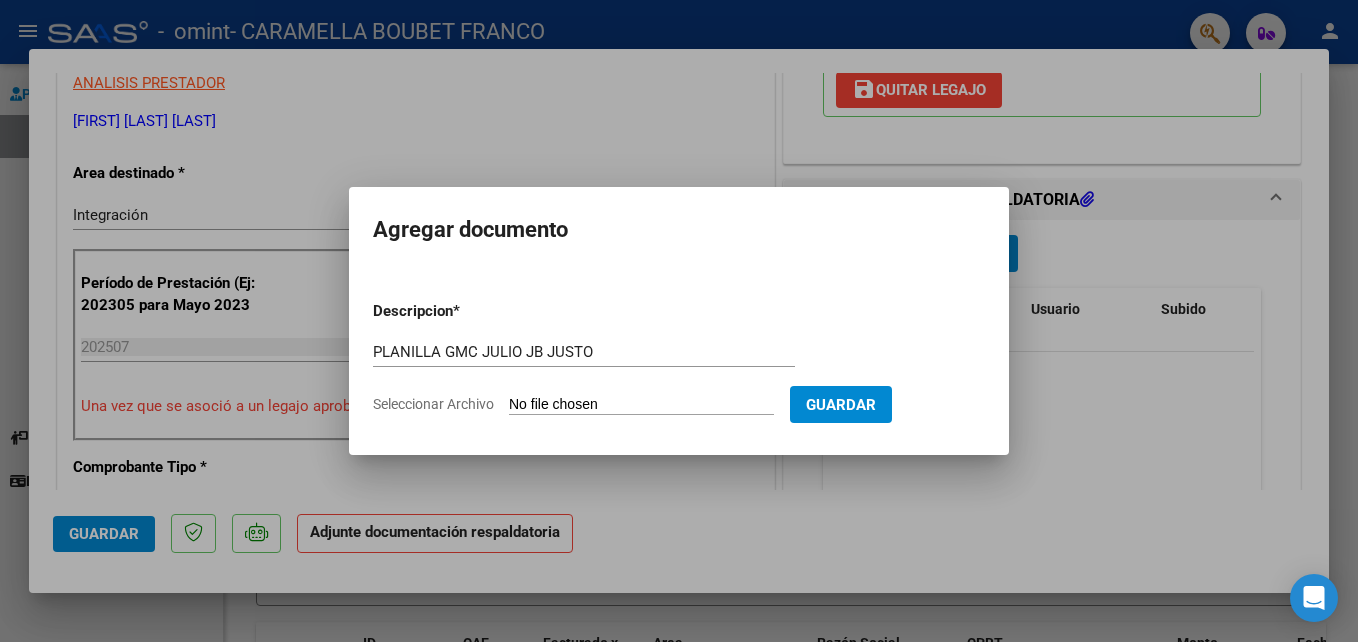 type on "C:\fakepath\PLANILLA GMC JB JUSTO JULIO [YEAR].pdf" 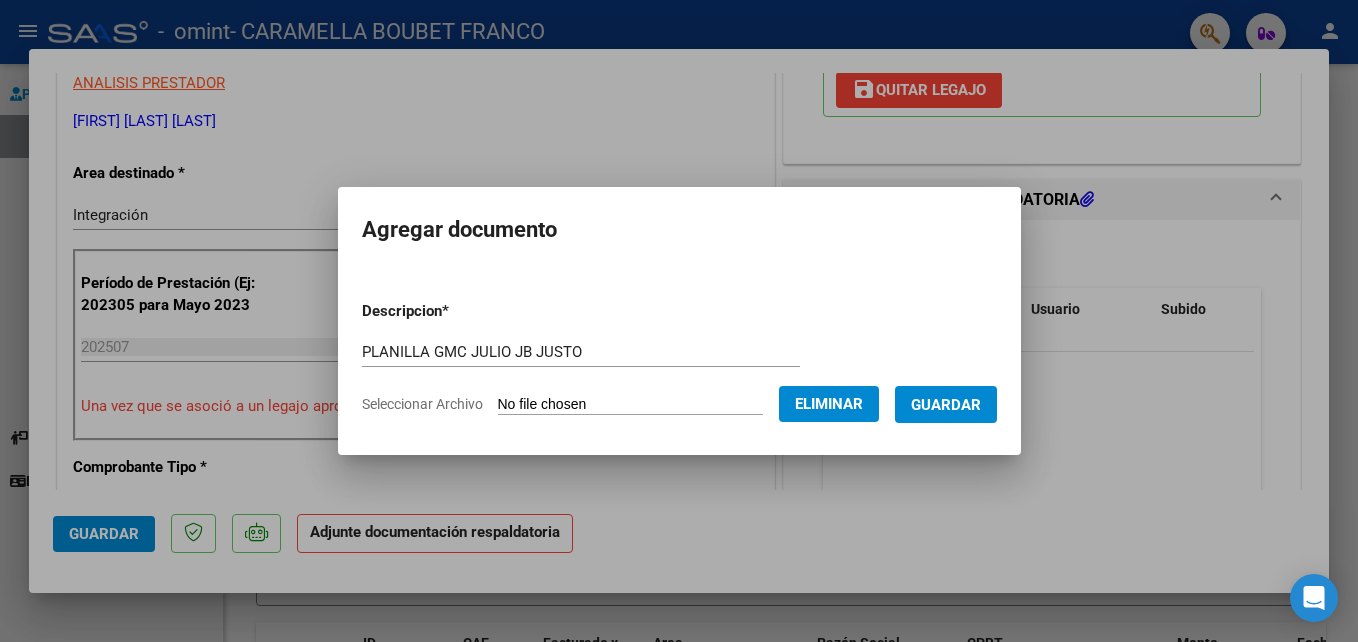 click on "Guardar" at bounding box center (946, 405) 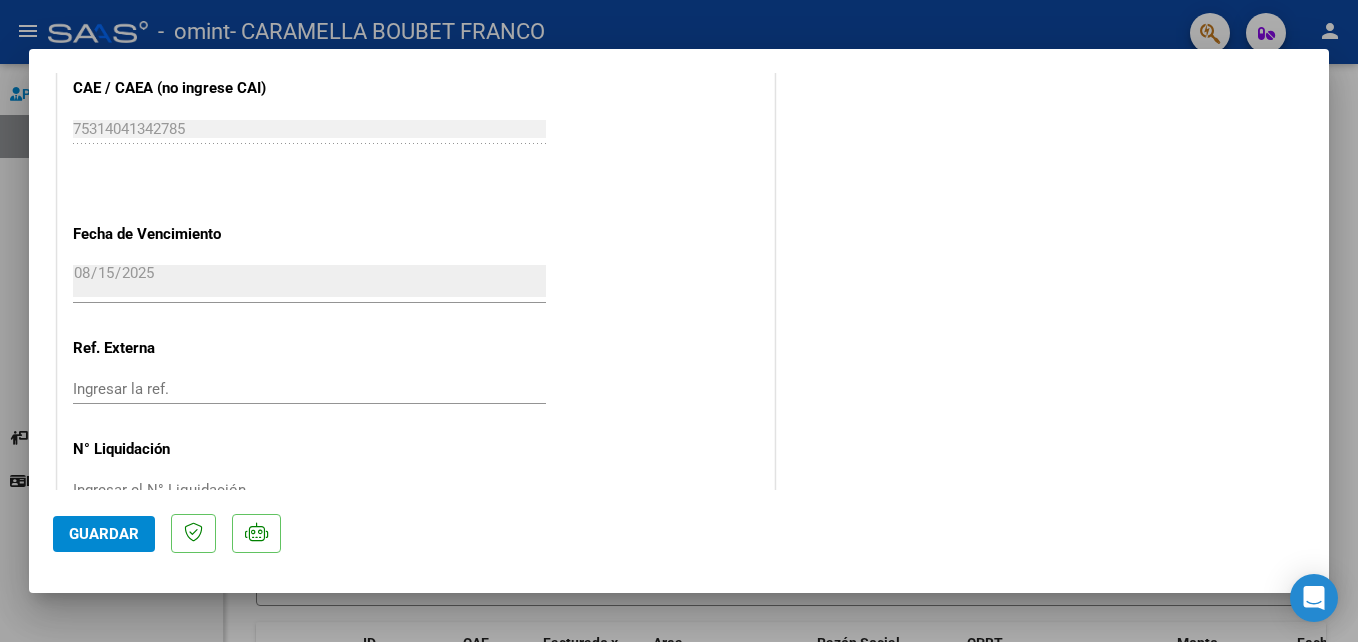 scroll, scrollTop: 1373, scrollLeft: 0, axis: vertical 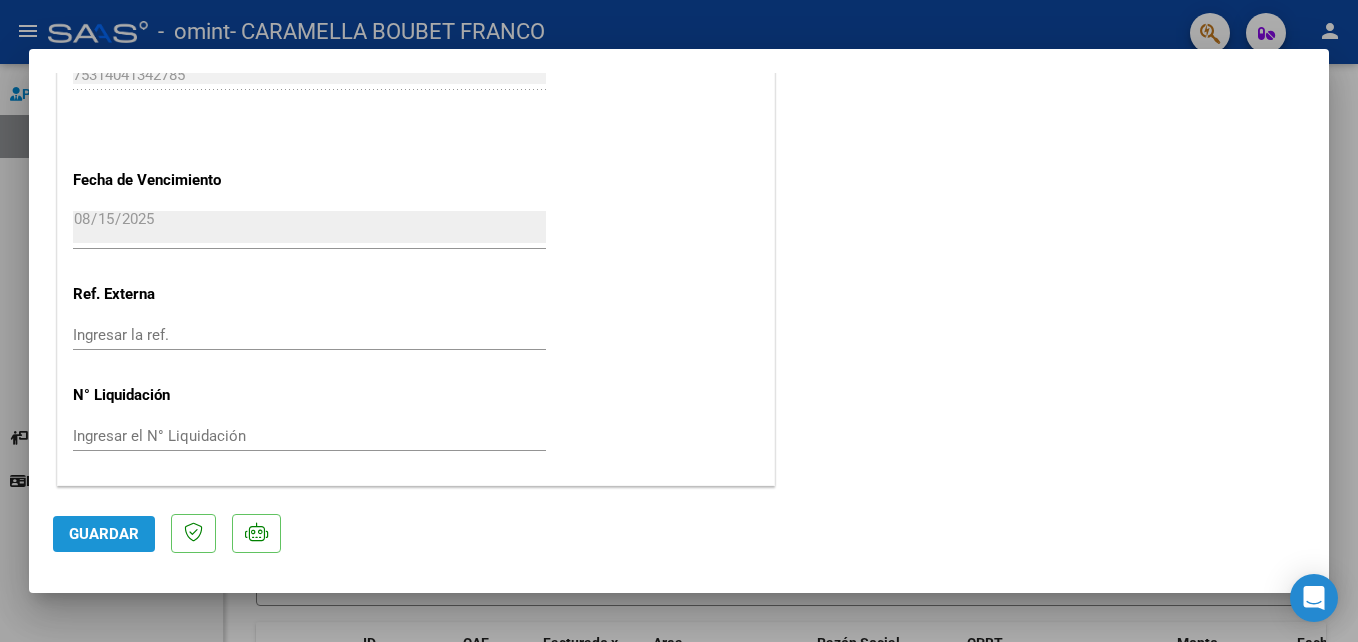 click on "Guardar" 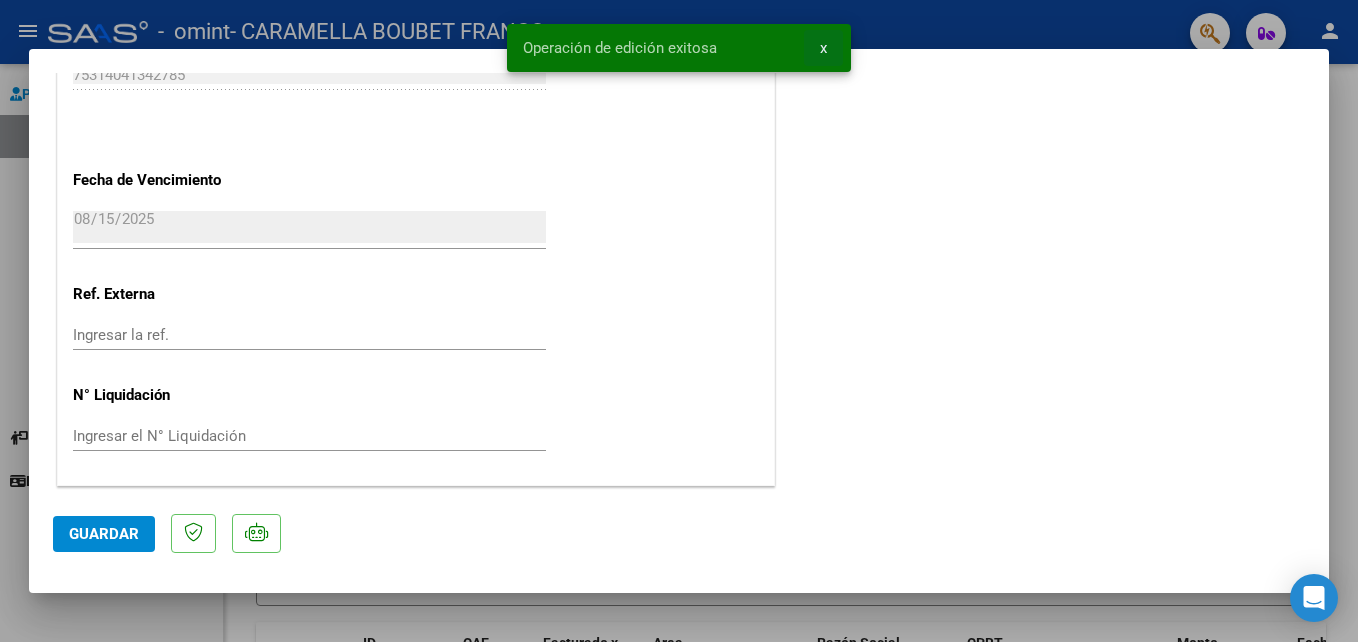 click on "x" at bounding box center (823, 48) 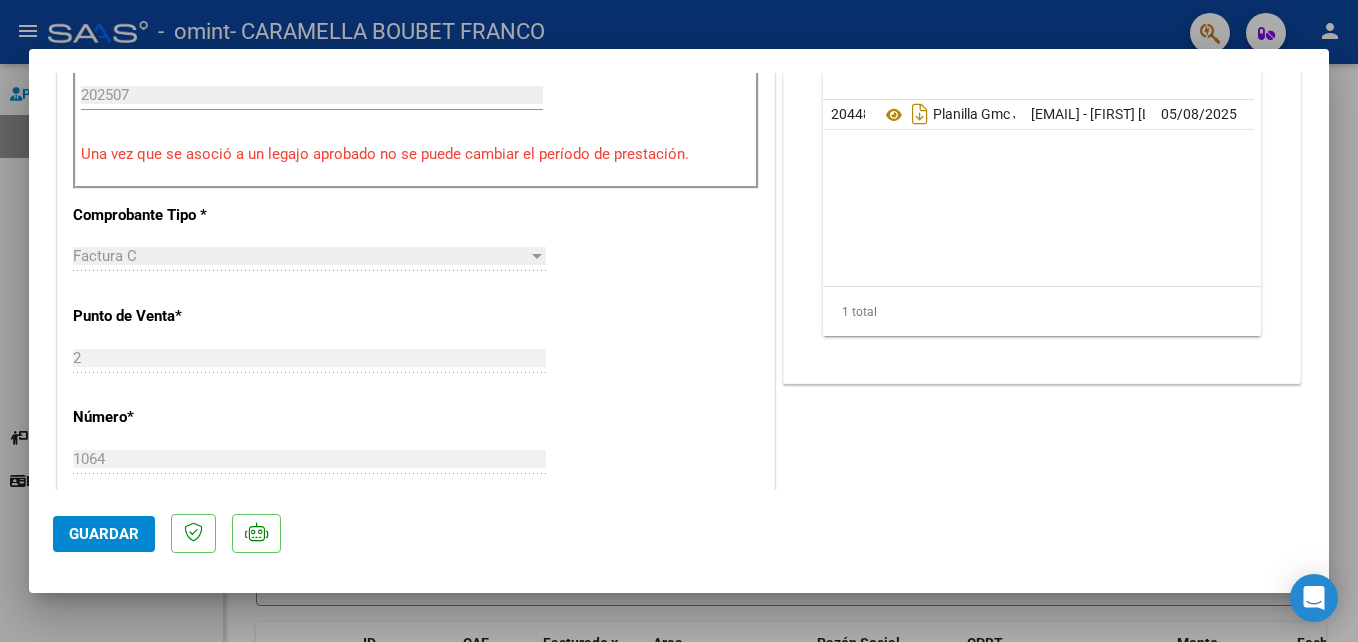 scroll, scrollTop: 0, scrollLeft: 0, axis: both 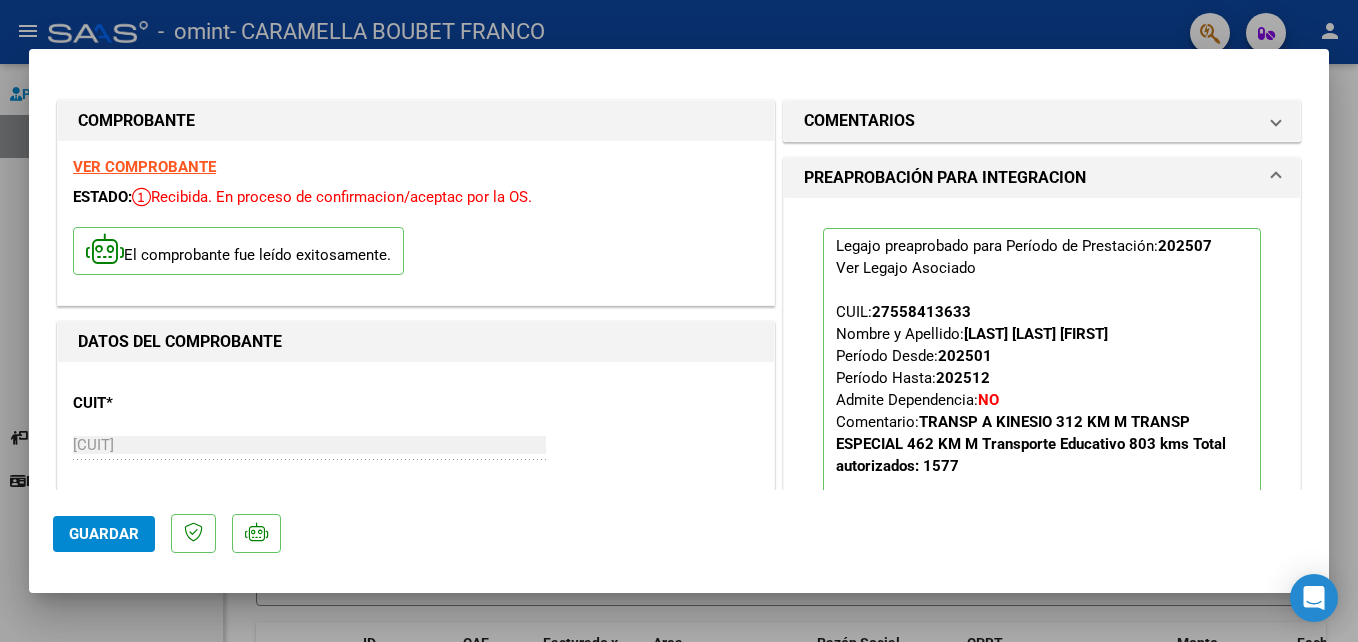 click at bounding box center [679, 321] 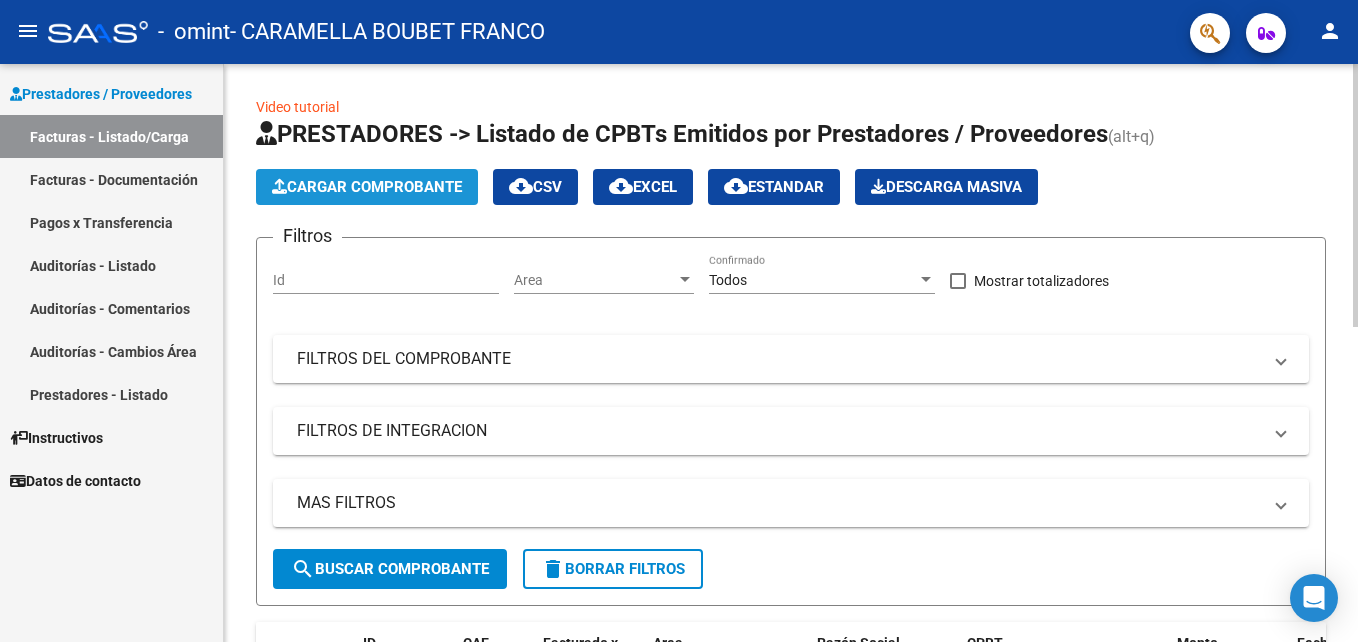 click on "Cargar Comprobante" 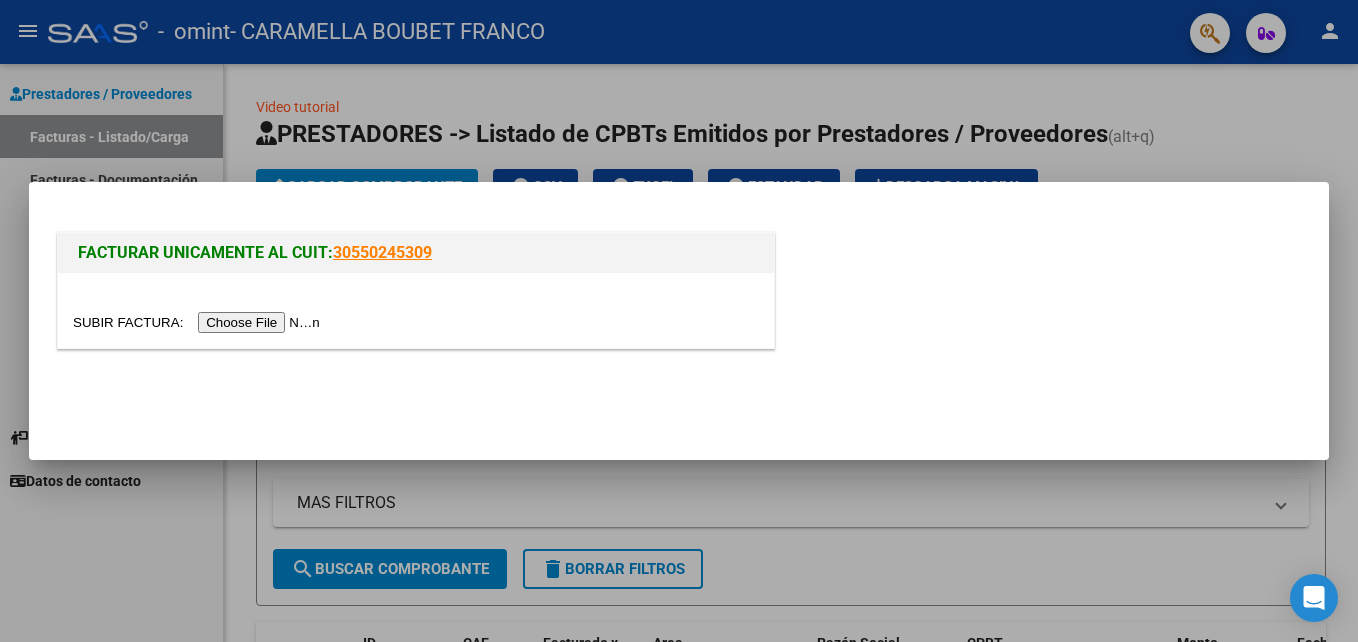 click at bounding box center (199, 322) 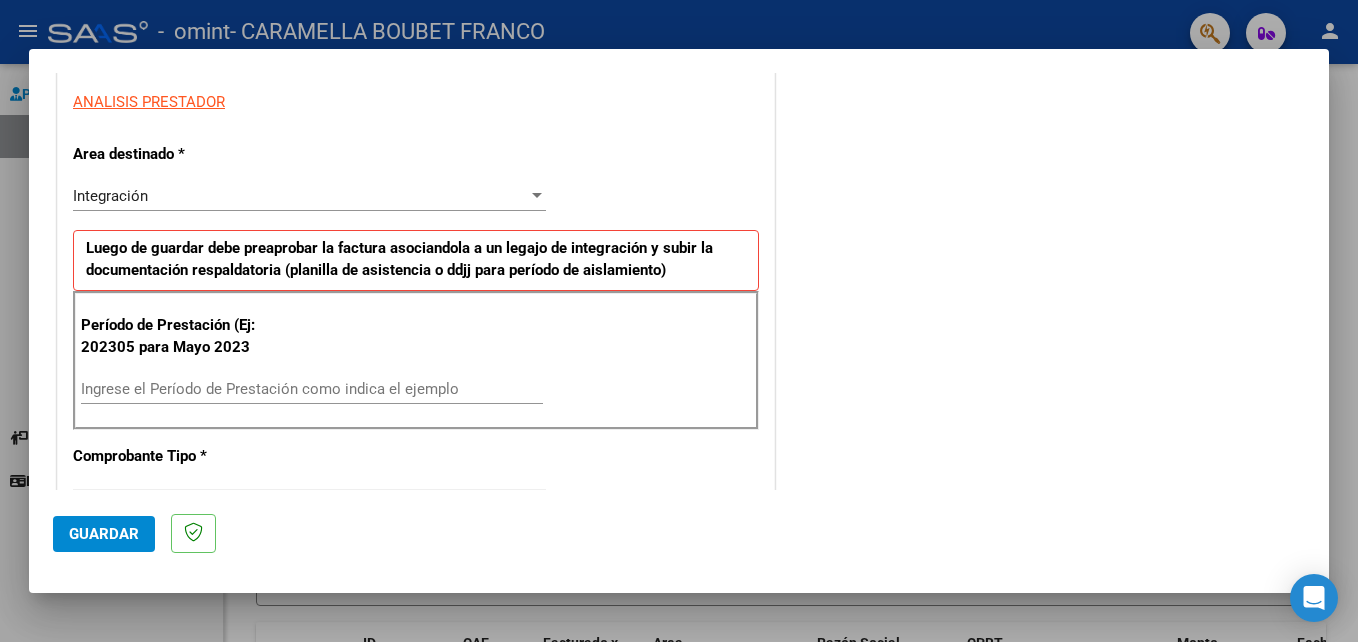 scroll, scrollTop: 336, scrollLeft: 0, axis: vertical 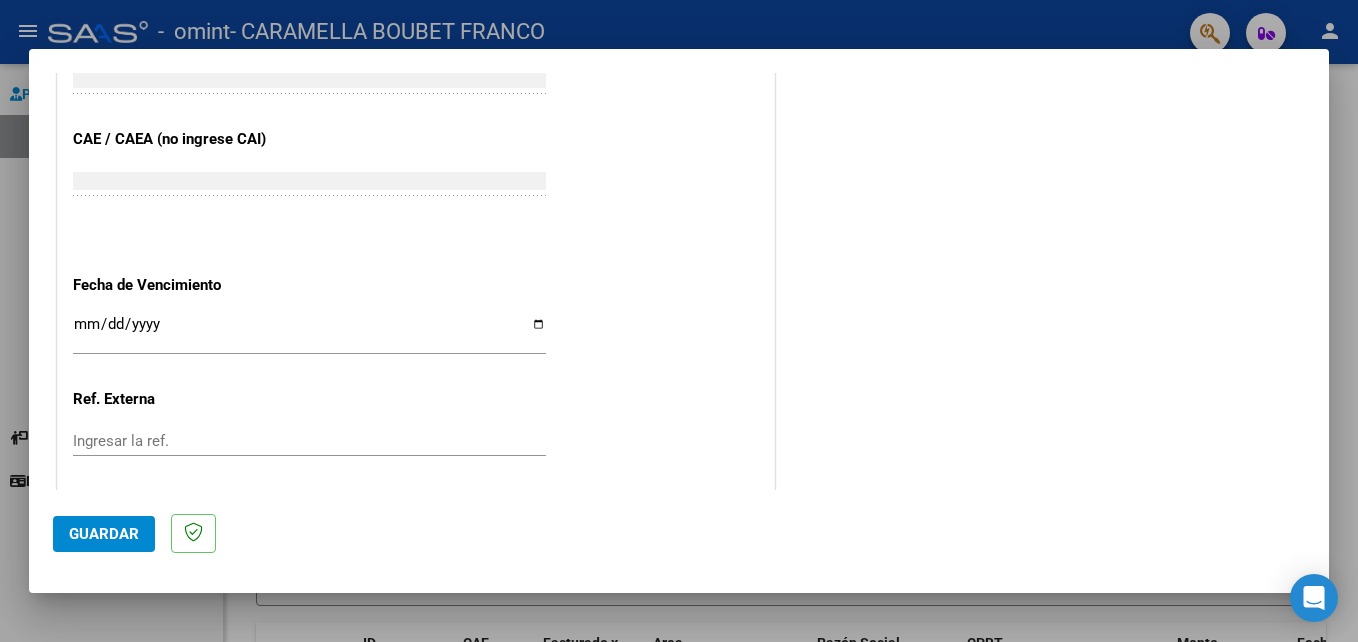 click on "Ingresar la fecha" at bounding box center [309, 332] 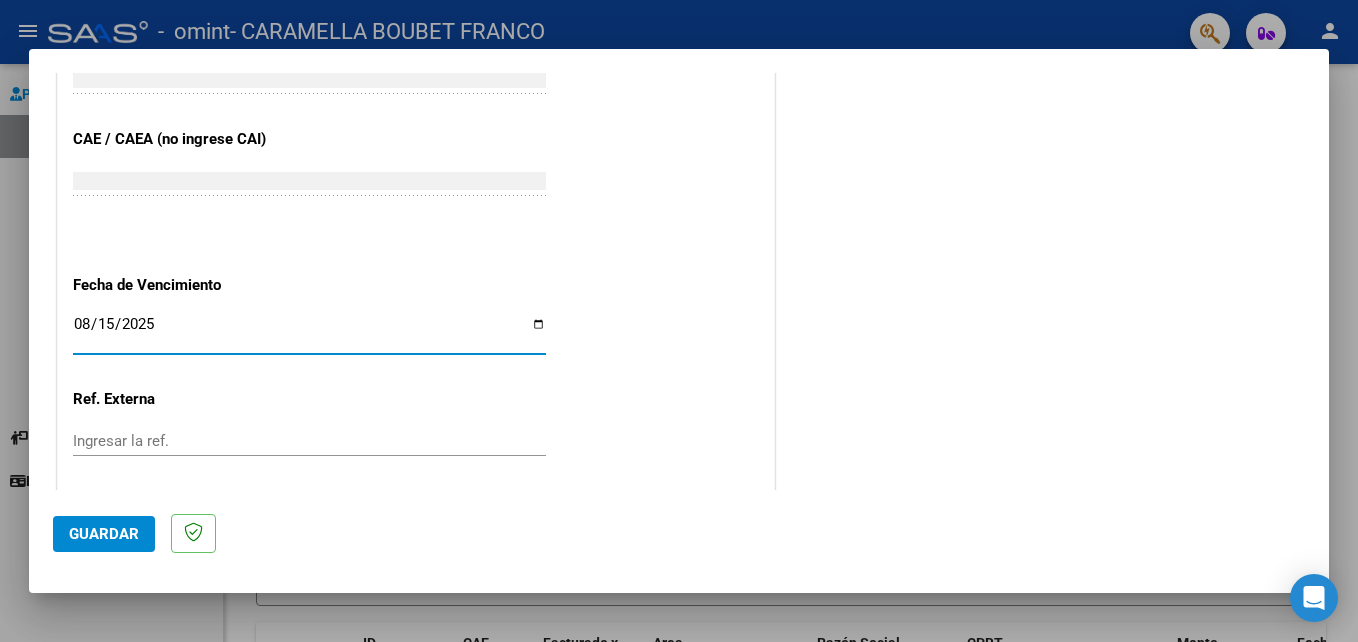 type on "2025-08-15" 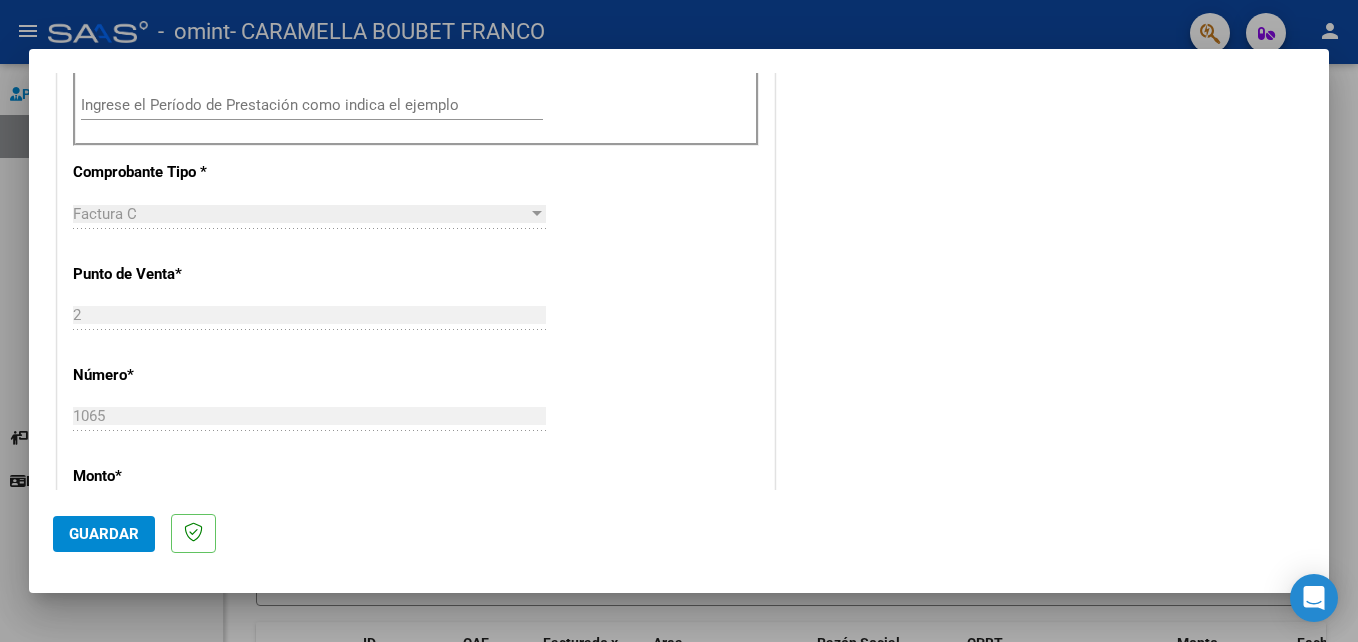 scroll, scrollTop: 506, scrollLeft: 0, axis: vertical 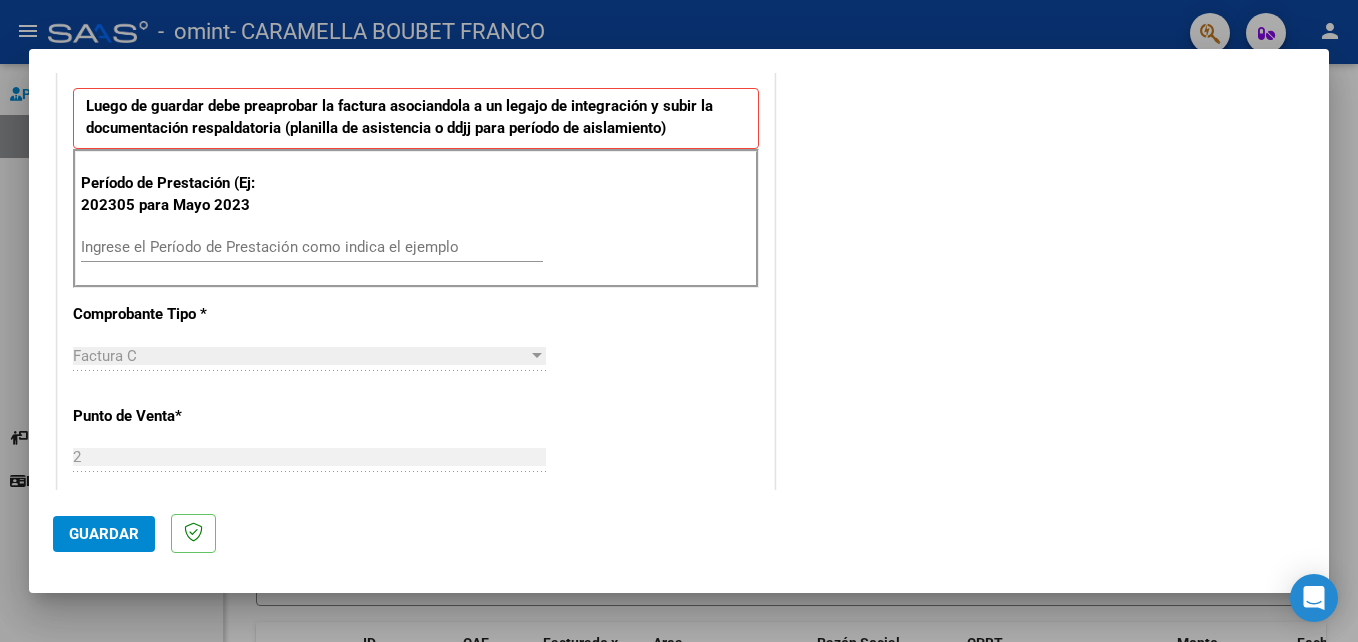 click on "Ingrese el Período de Prestación como indica el ejemplo" at bounding box center [312, 247] 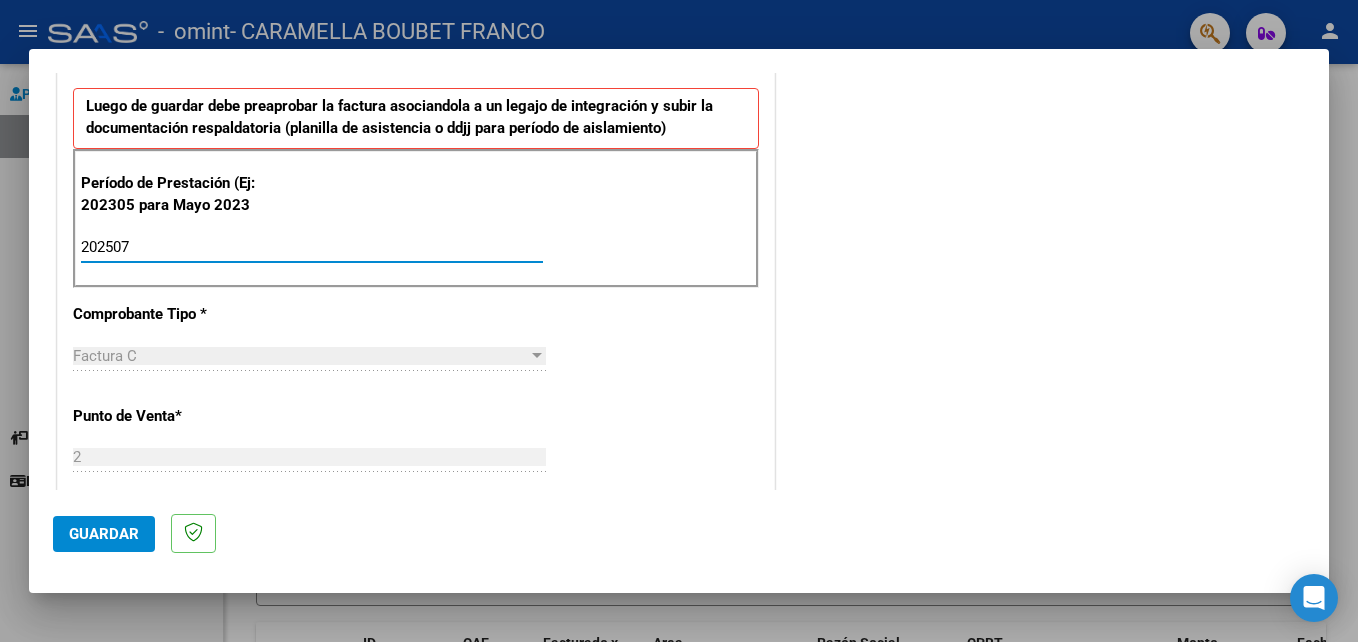 type on "202507" 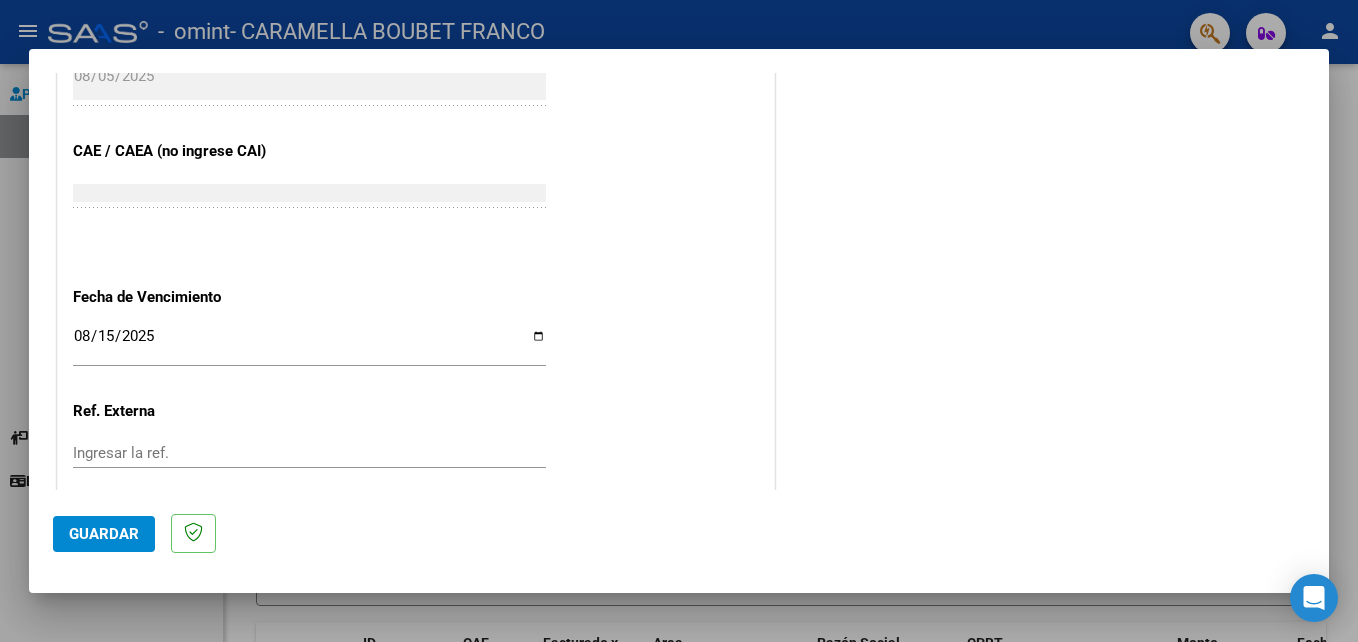 scroll, scrollTop: 1306, scrollLeft: 0, axis: vertical 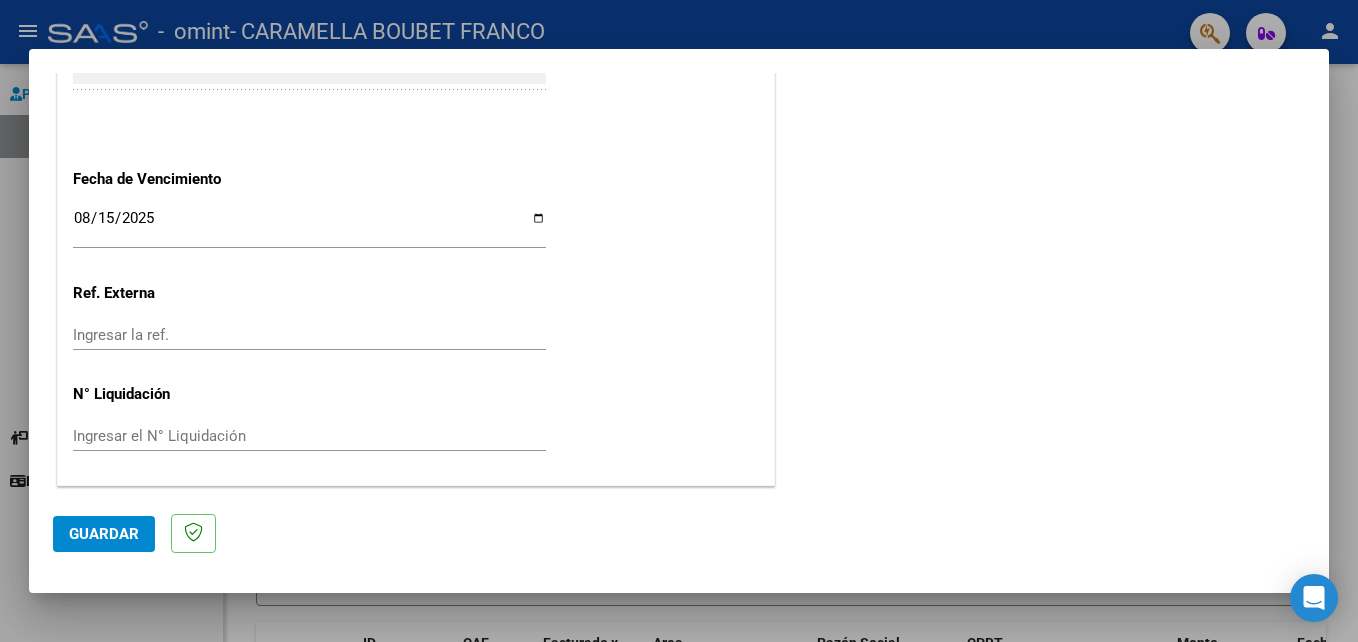 click on "Guardar" 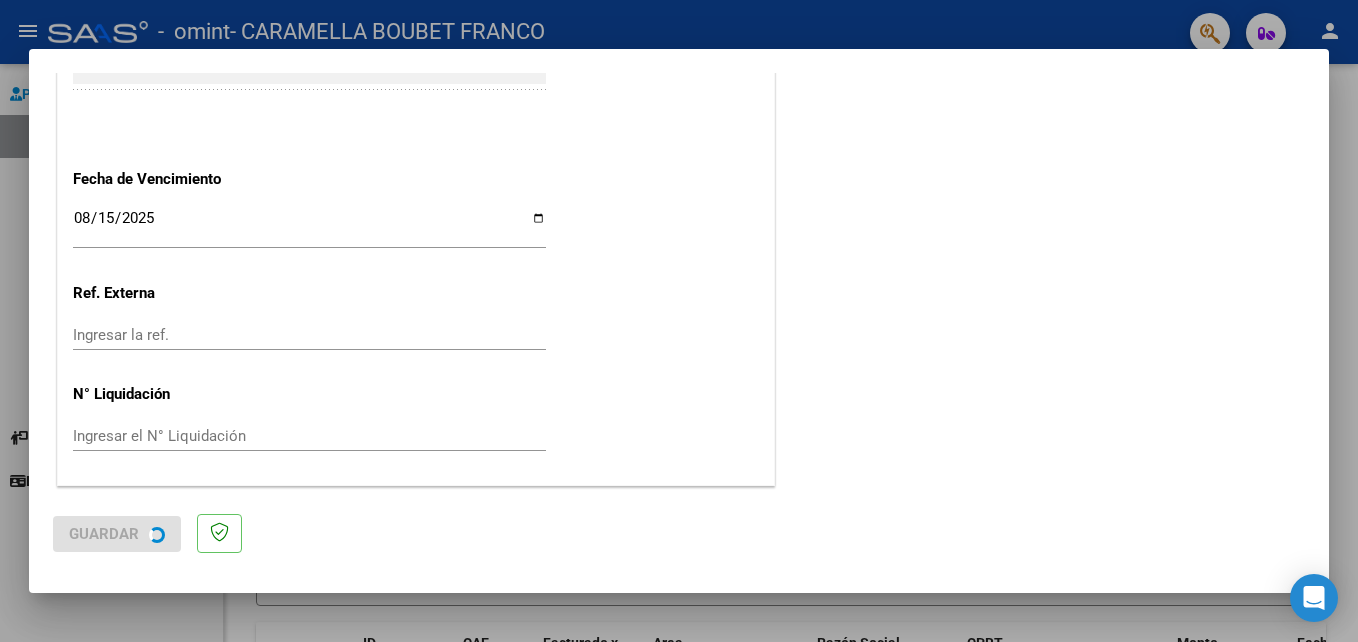 scroll, scrollTop: 0, scrollLeft: 0, axis: both 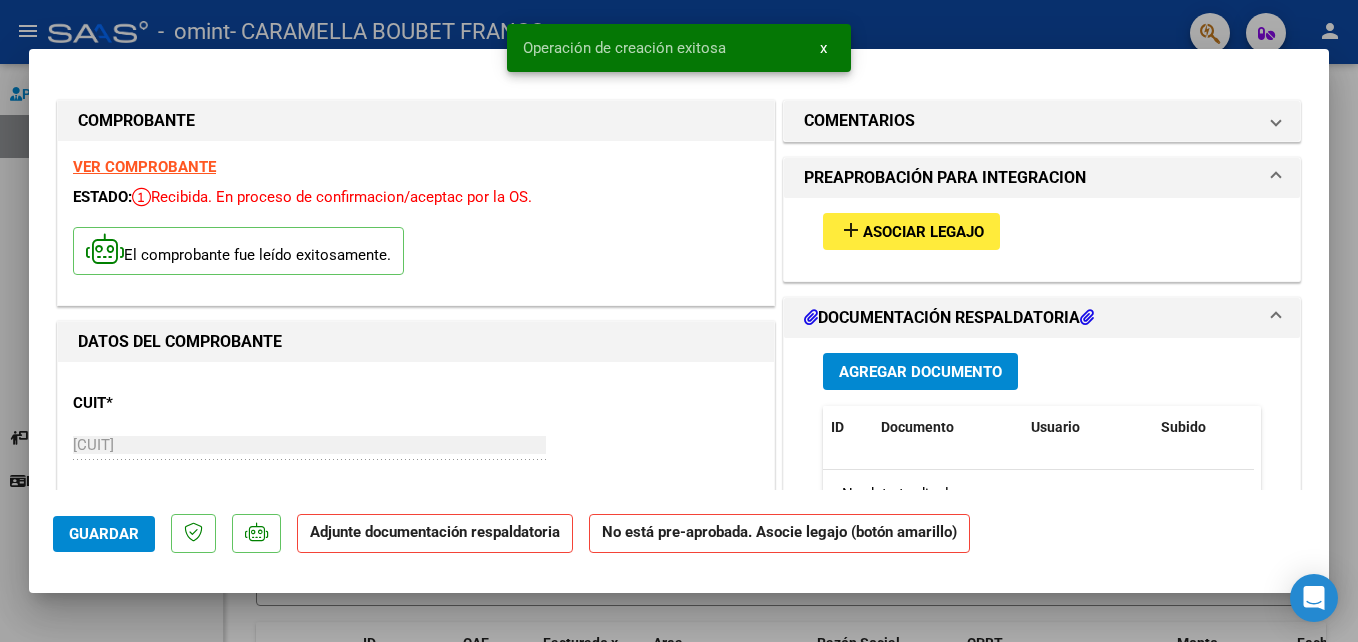 click on "Asociar Legajo" at bounding box center [923, 232] 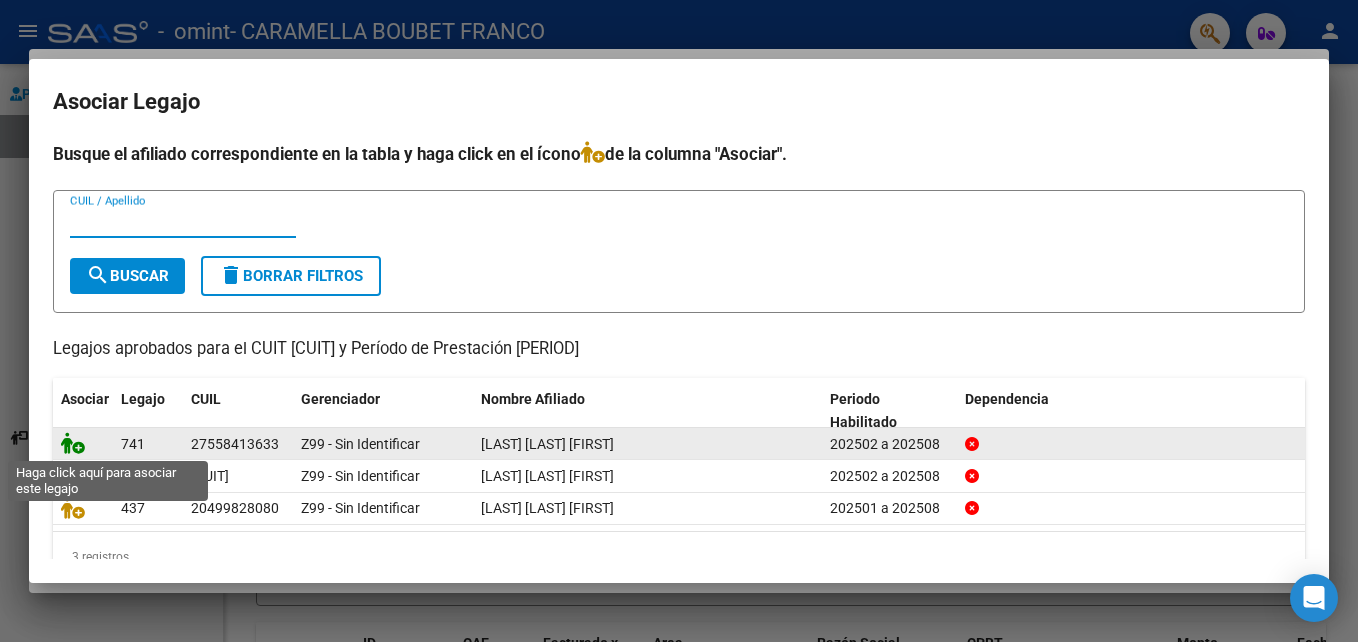 click 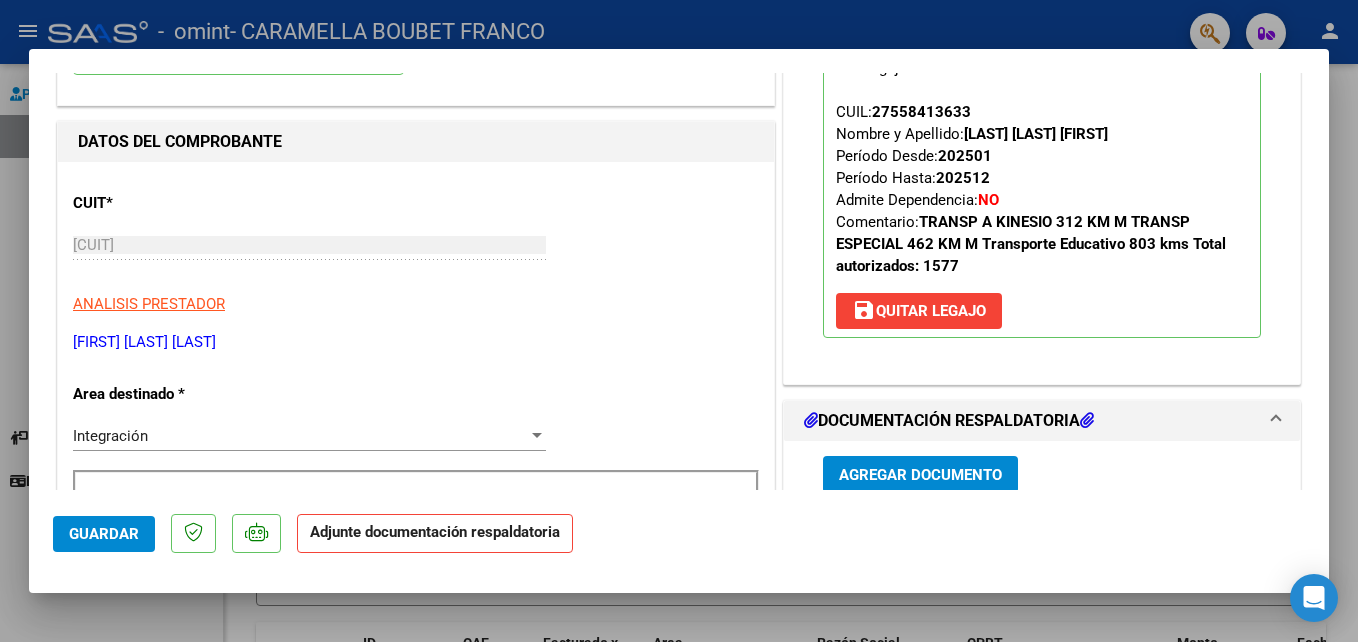 scroll, scrollTop: 300, scrollLeft: 0, axis: vertical 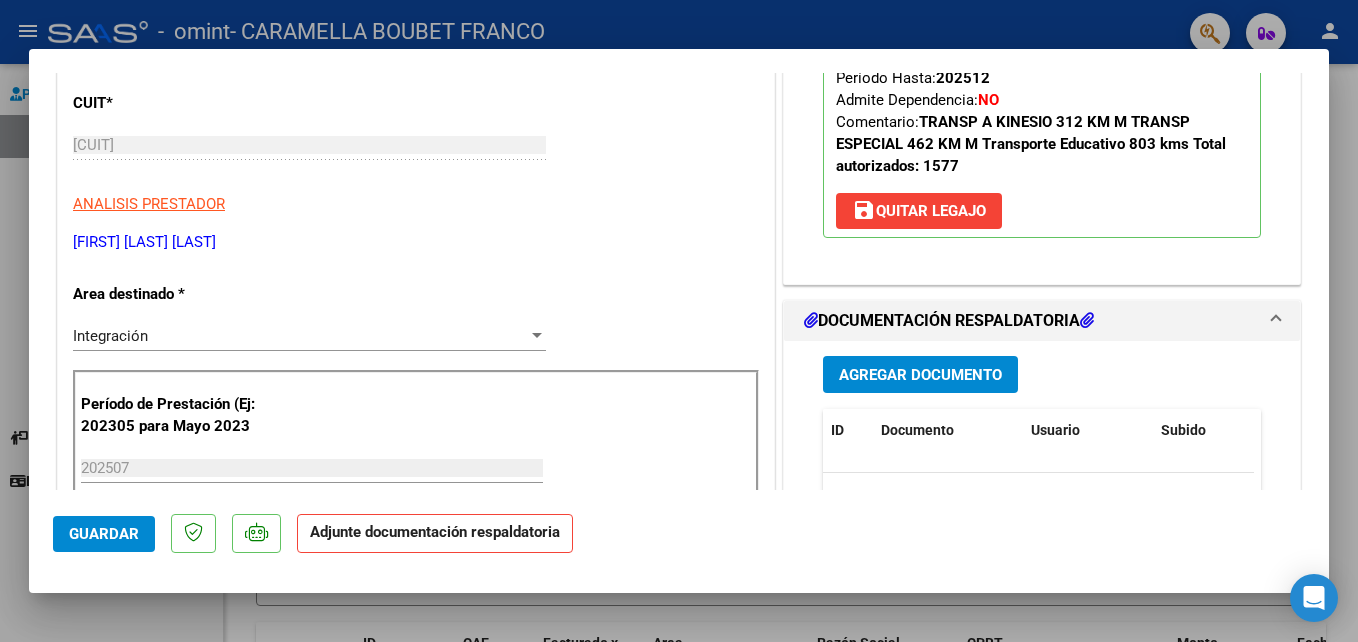 click on "Agregar Documento" at bounding box center (920, 375) 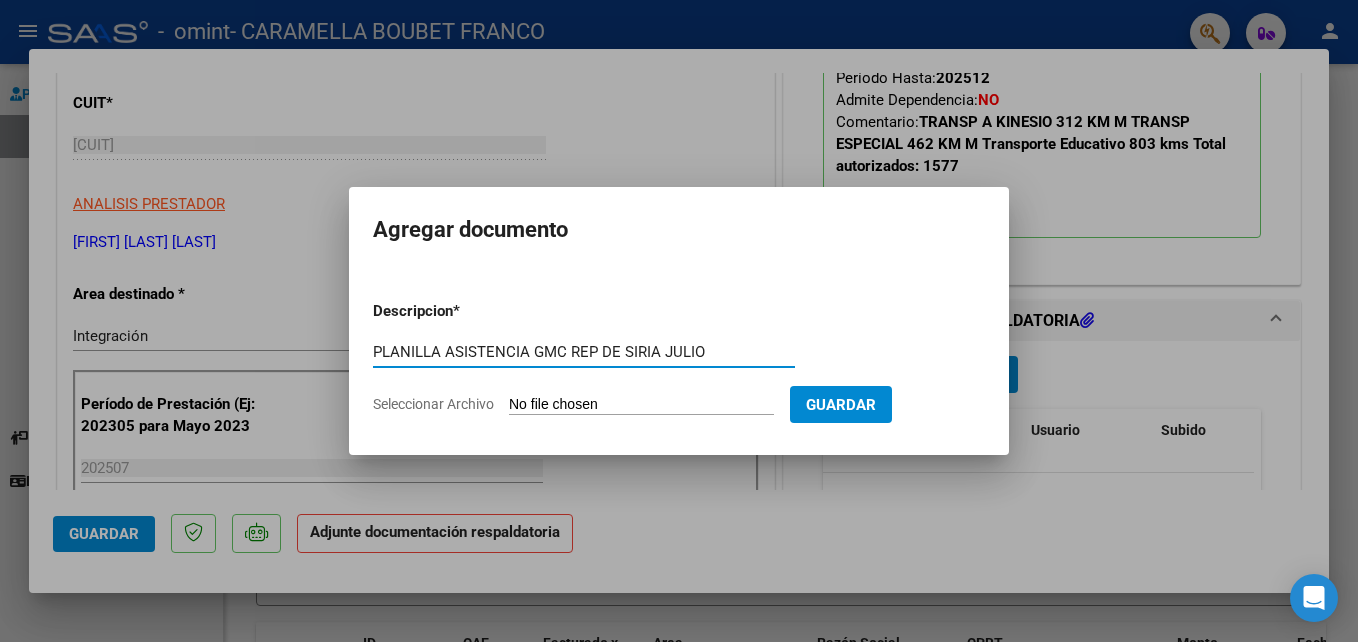 type on "PLANILLA ASISTENCIA GMC REP DE SIRIA JULIO" 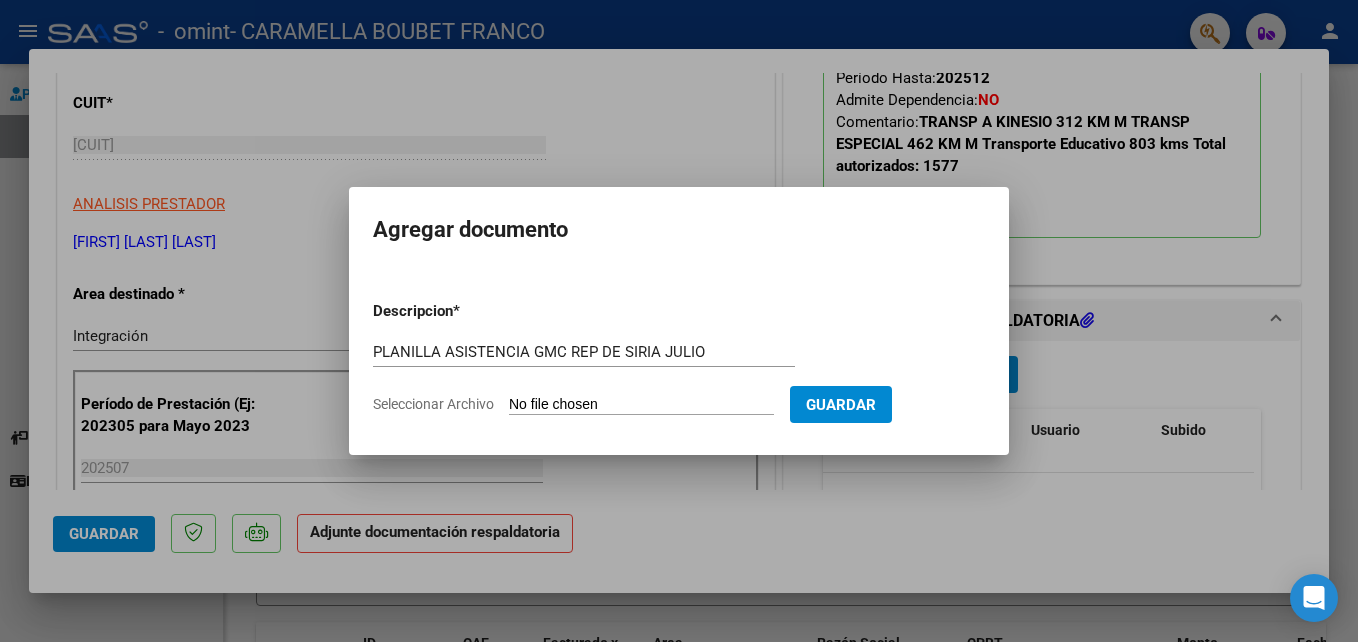 type on "C:\fakepath\PLANILLA GMC REP DE SIRIA JULIO [YEAR].pdf" 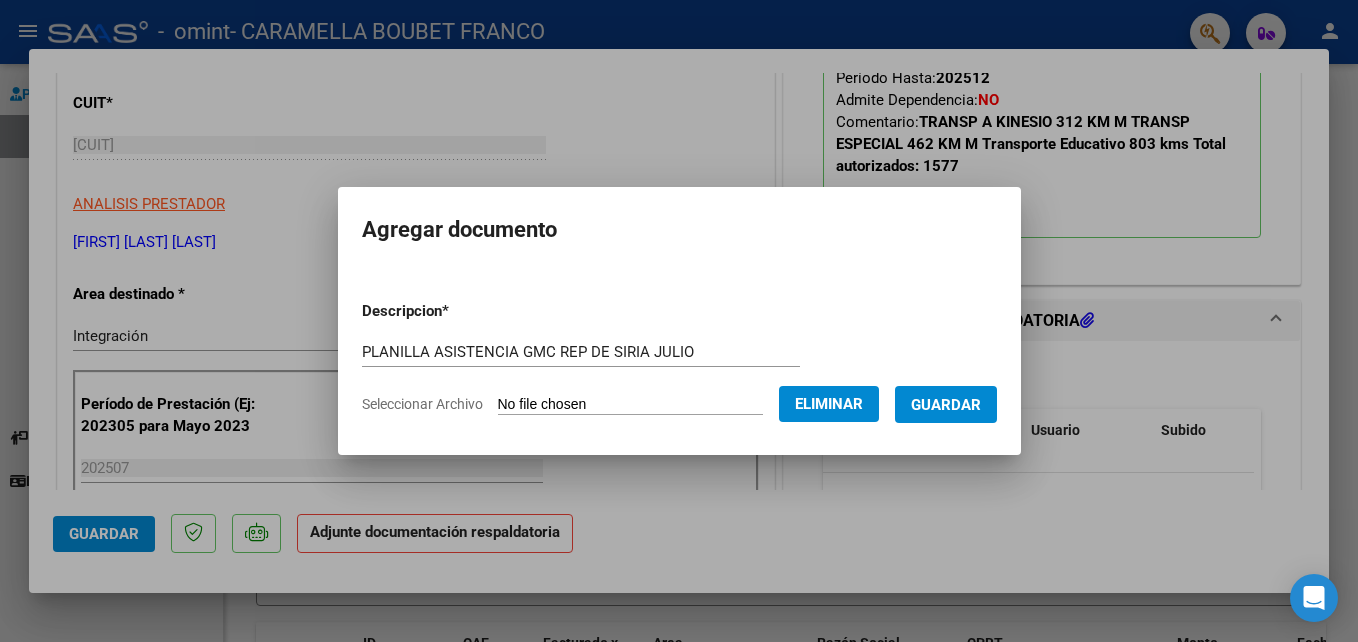 click on "Guardar" at bounding box center (946, 405) 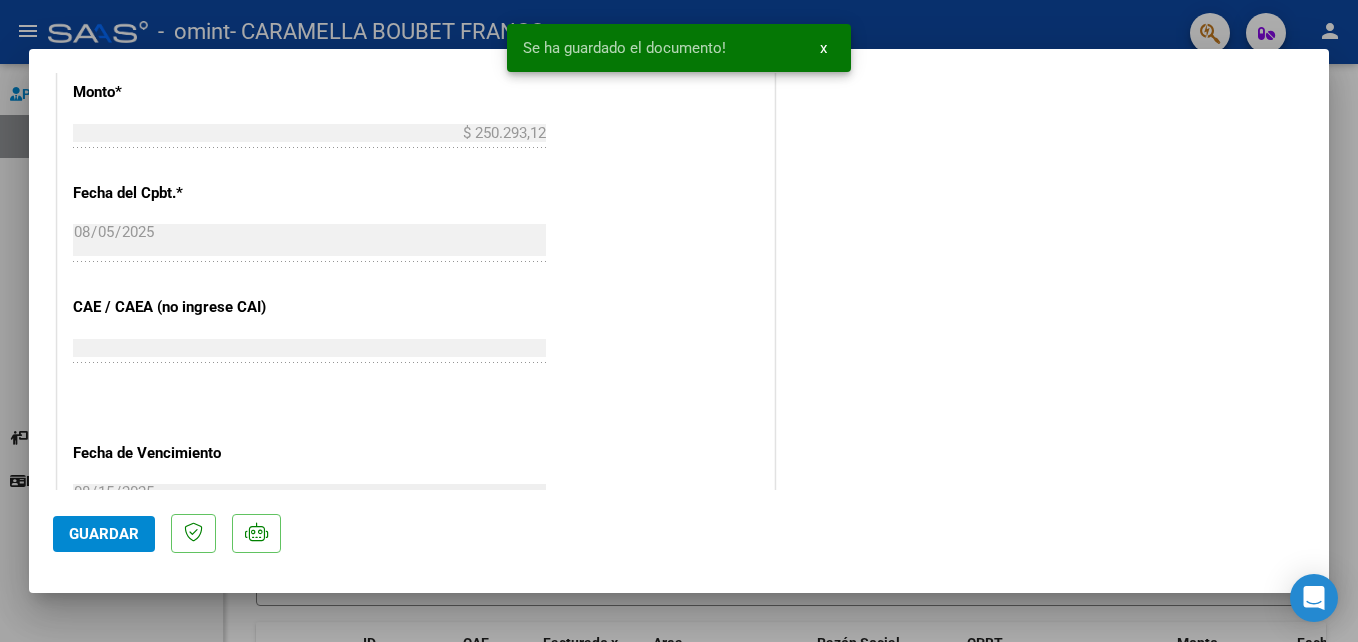 scroll, scrollTop: 1373, scrollLeft: 0, axis: vertical 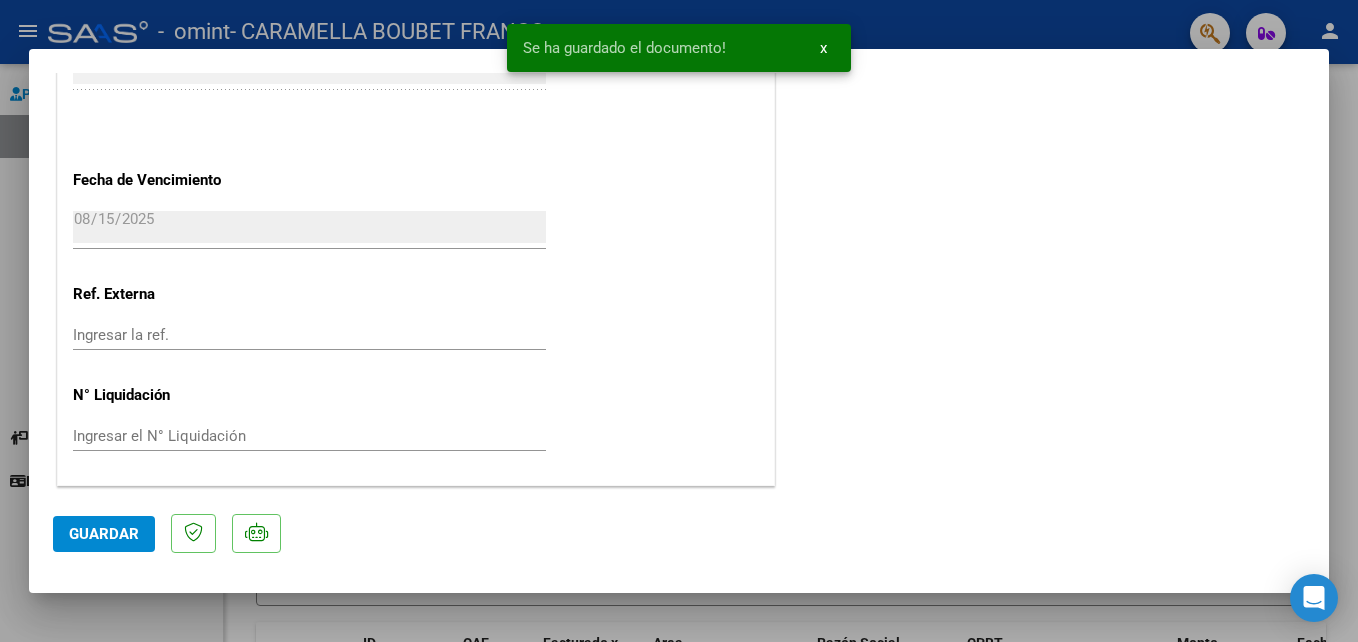 click on "Guardar" 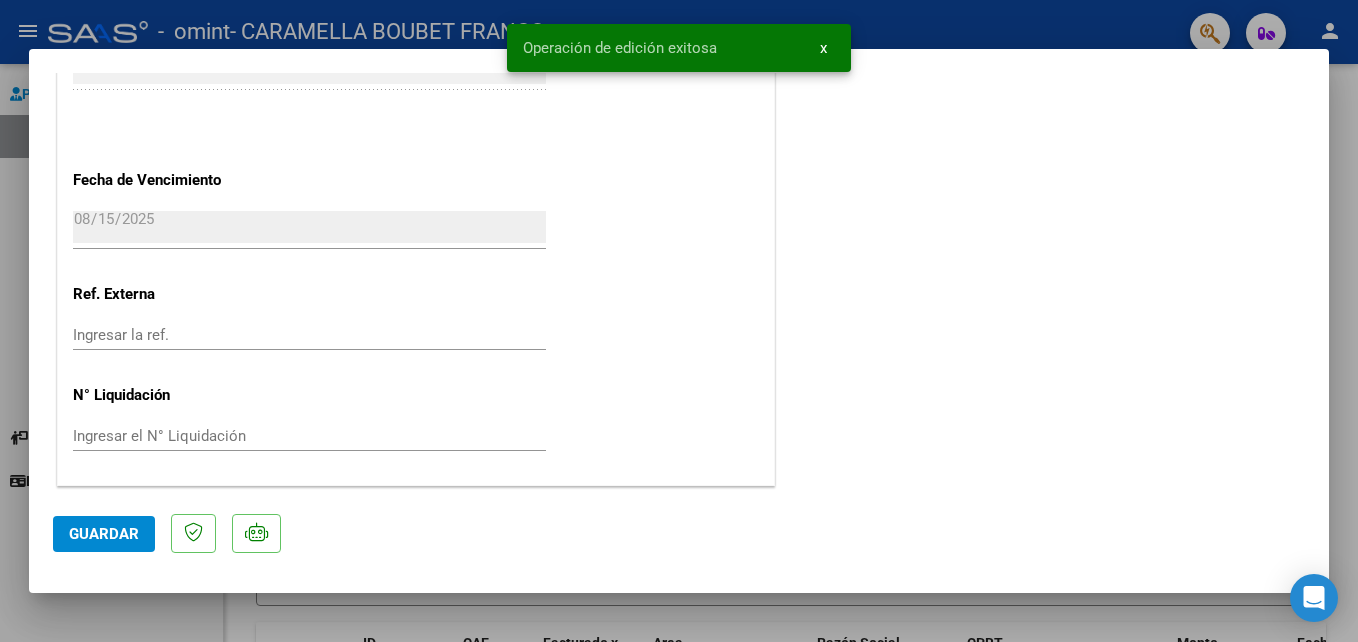 click at bounding box center [679, 321] 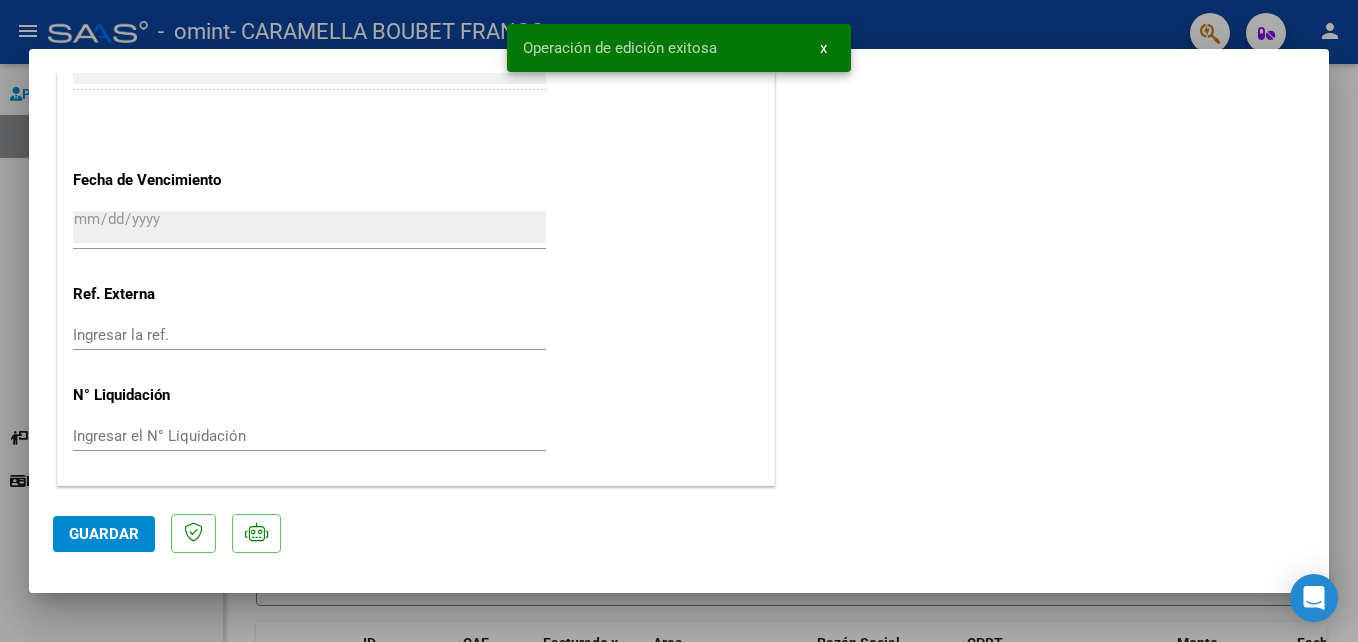 scroll, scrollTop: 0, scrollLeft: 0, axis: both 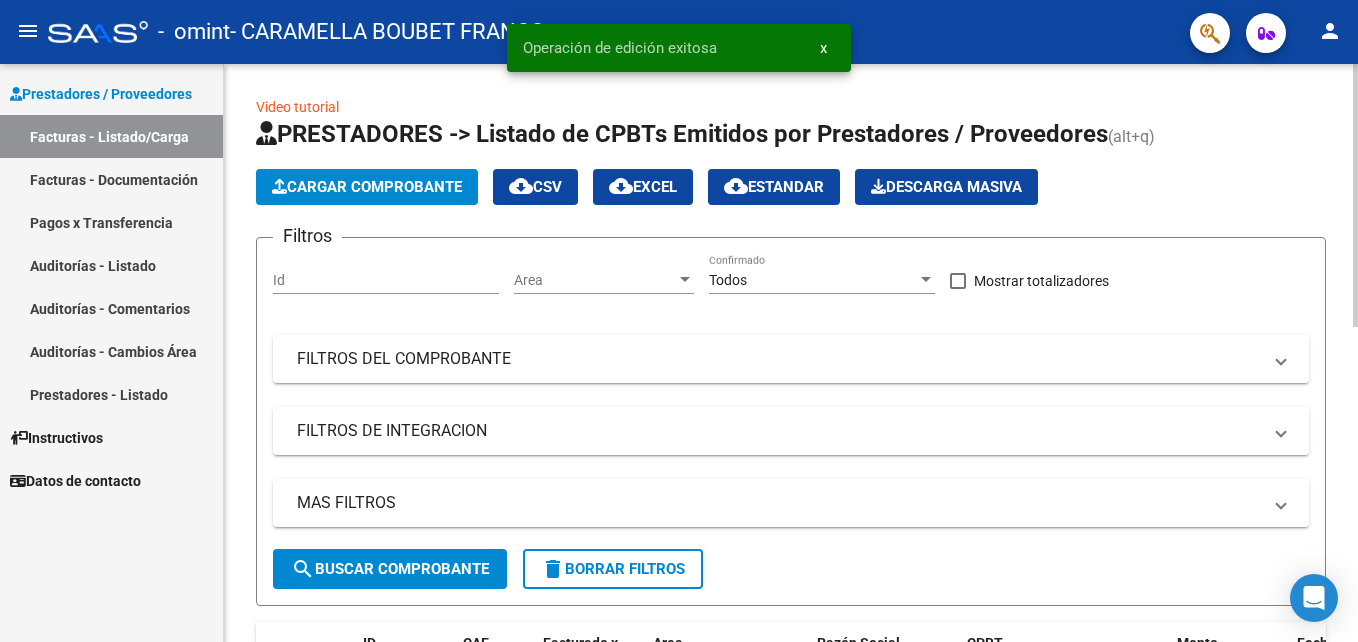 click on "Cargar Comprobante" 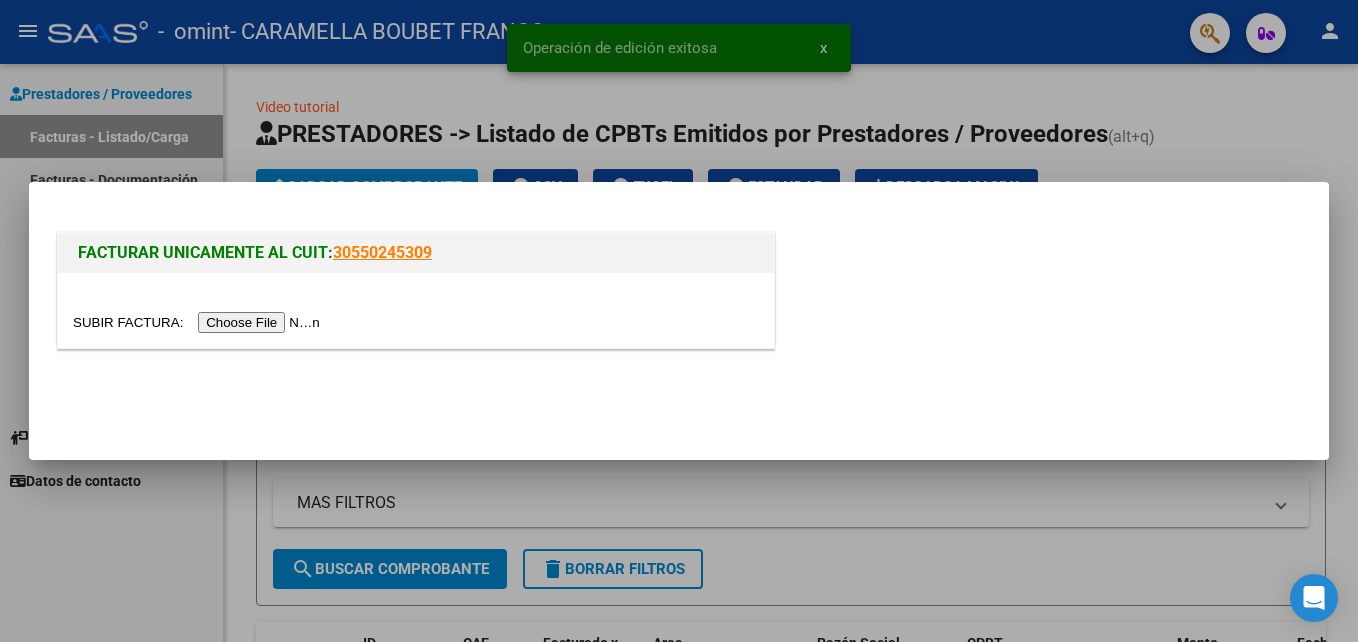 click at bounding box center (199, 322) 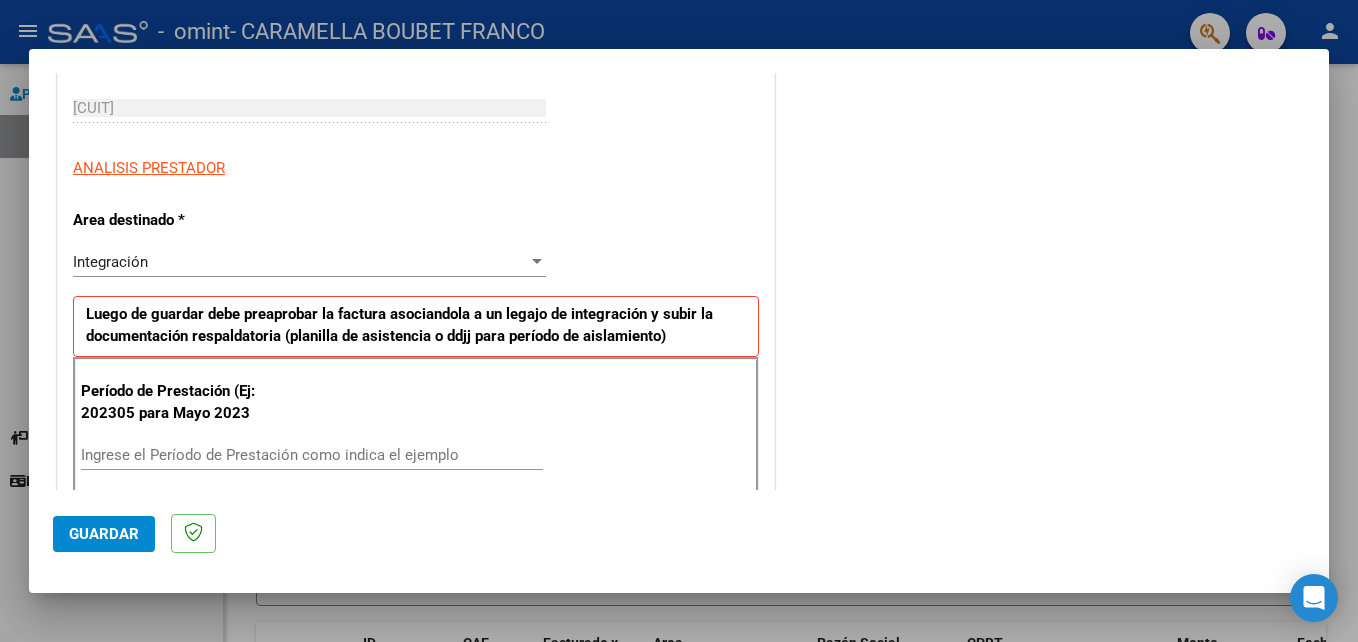 scroll, scrollTop: 300, scrollLeft: 0, axis: vertical 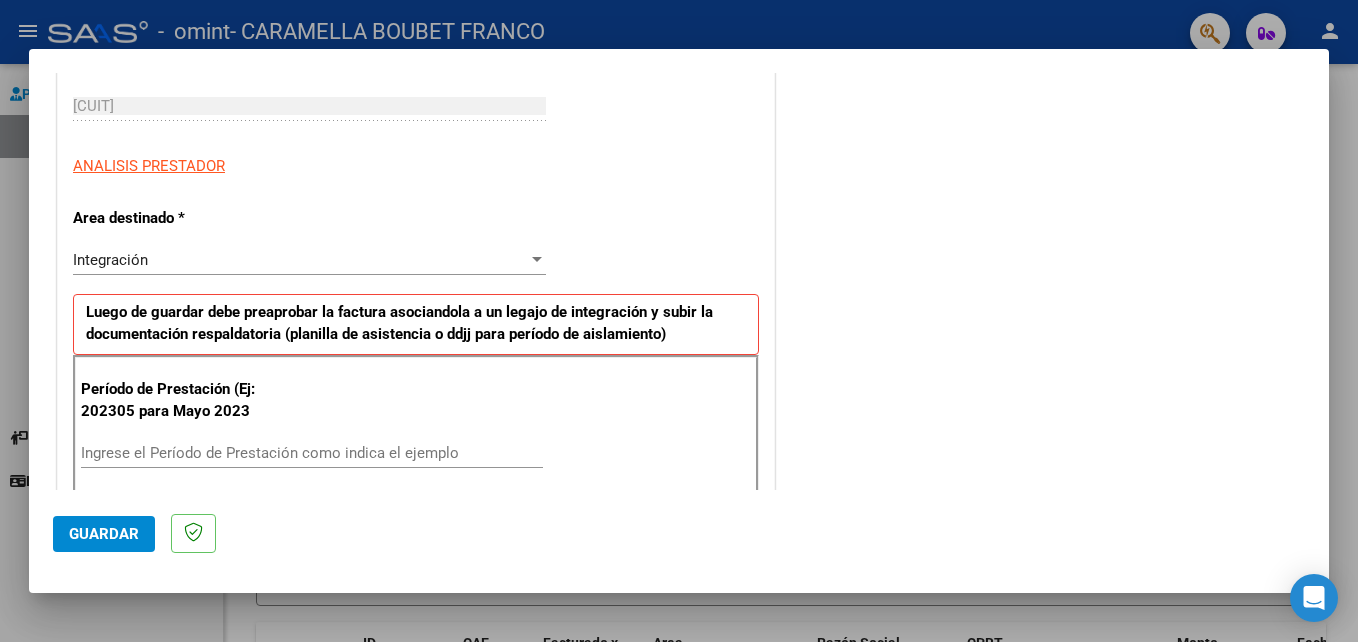 click on "Ingrese el Período de Prestación como indica el ejemplo" at bounding box center [312, 453] 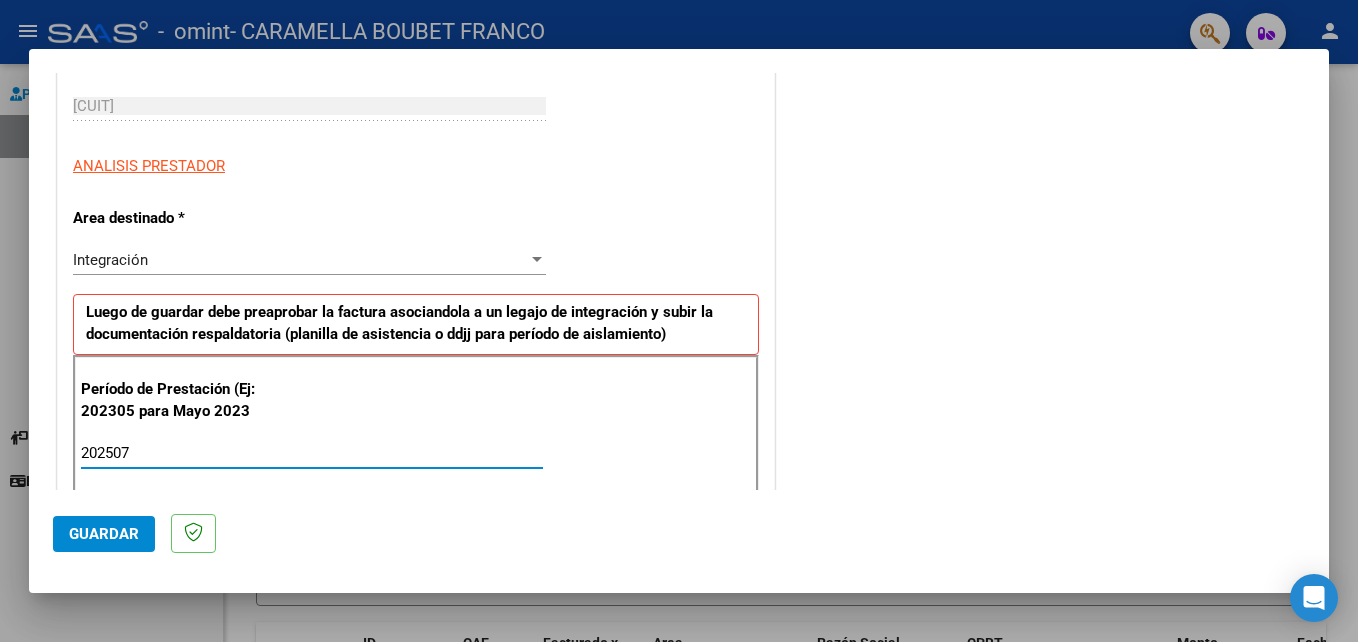 type on "202507" 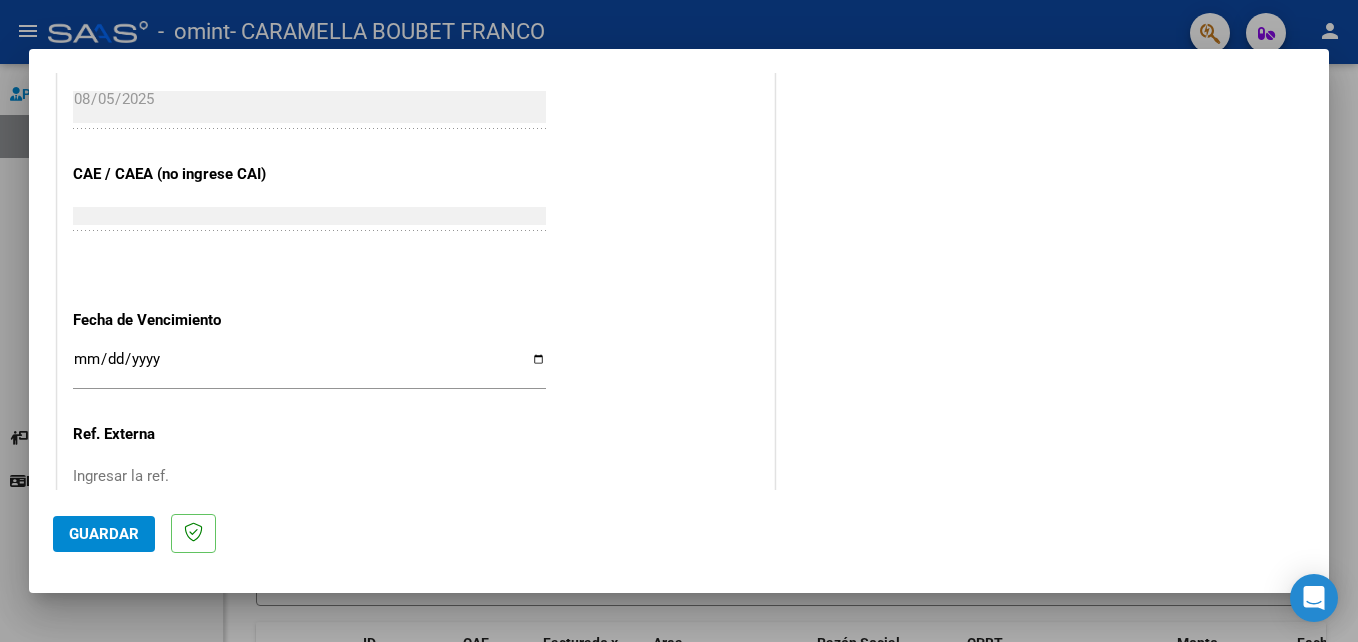scroll, scrollTop: 1200, scrollLeft: 0, axis: vertical 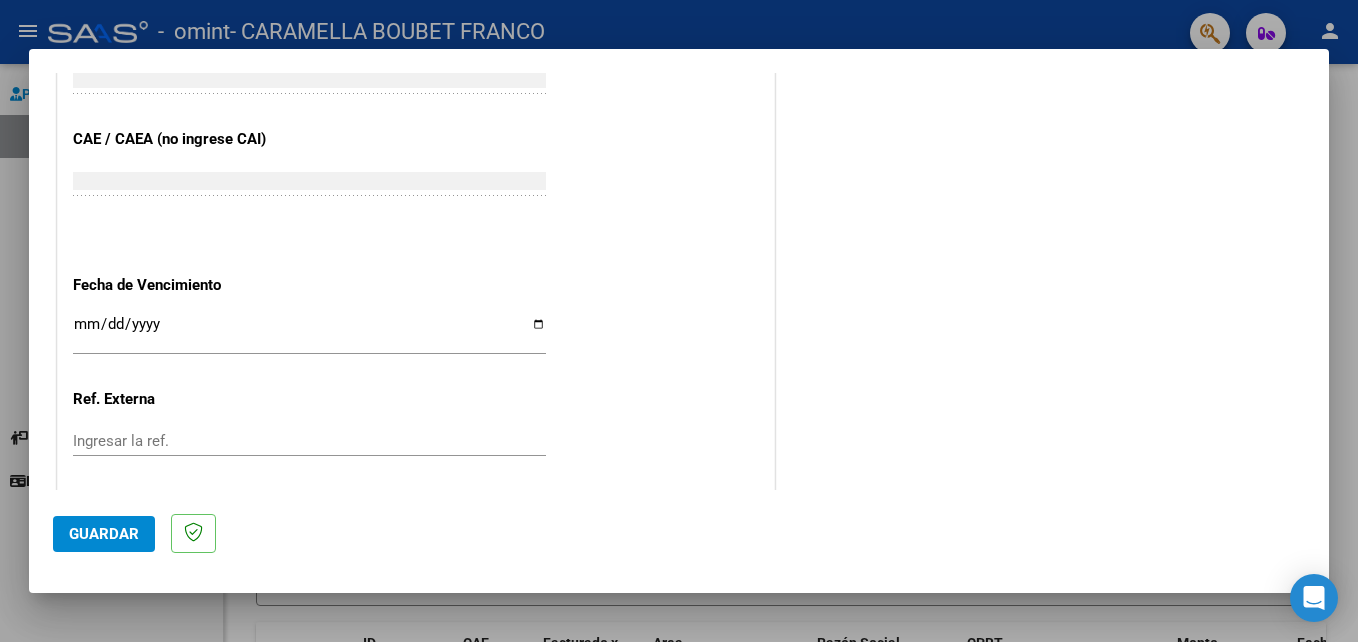 click on "Ingresar la fecha" at bounding box center [309, 332] 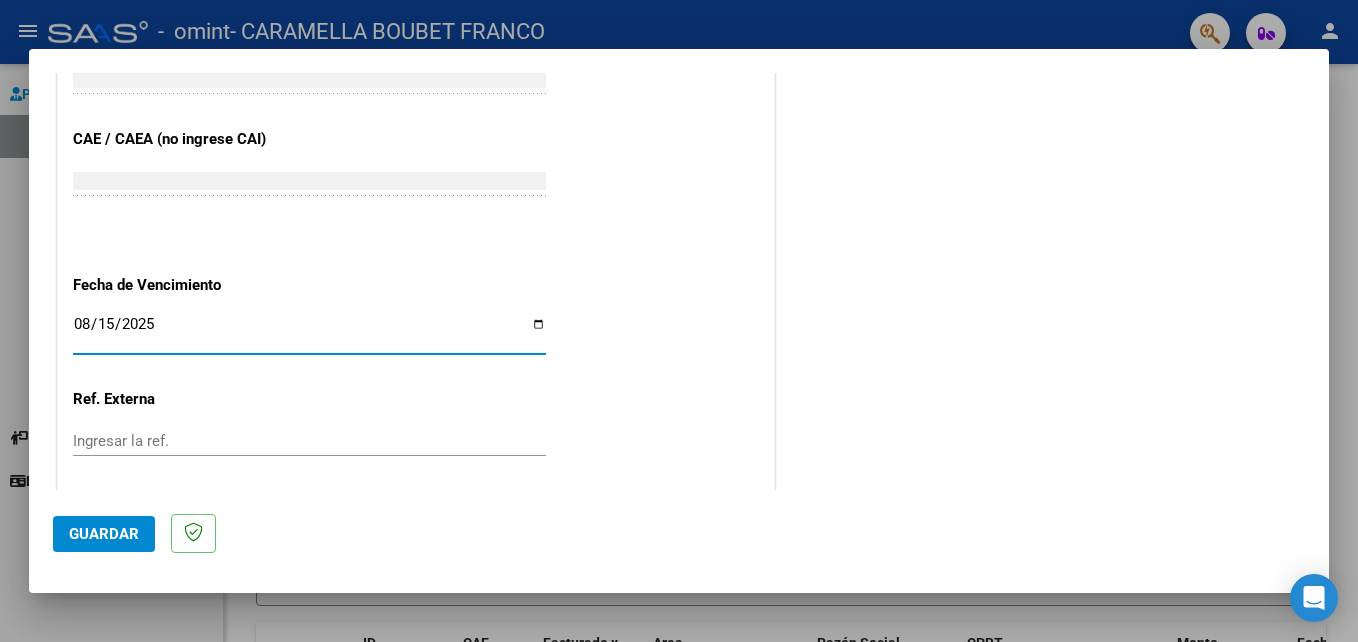 type on "2025-08-15" 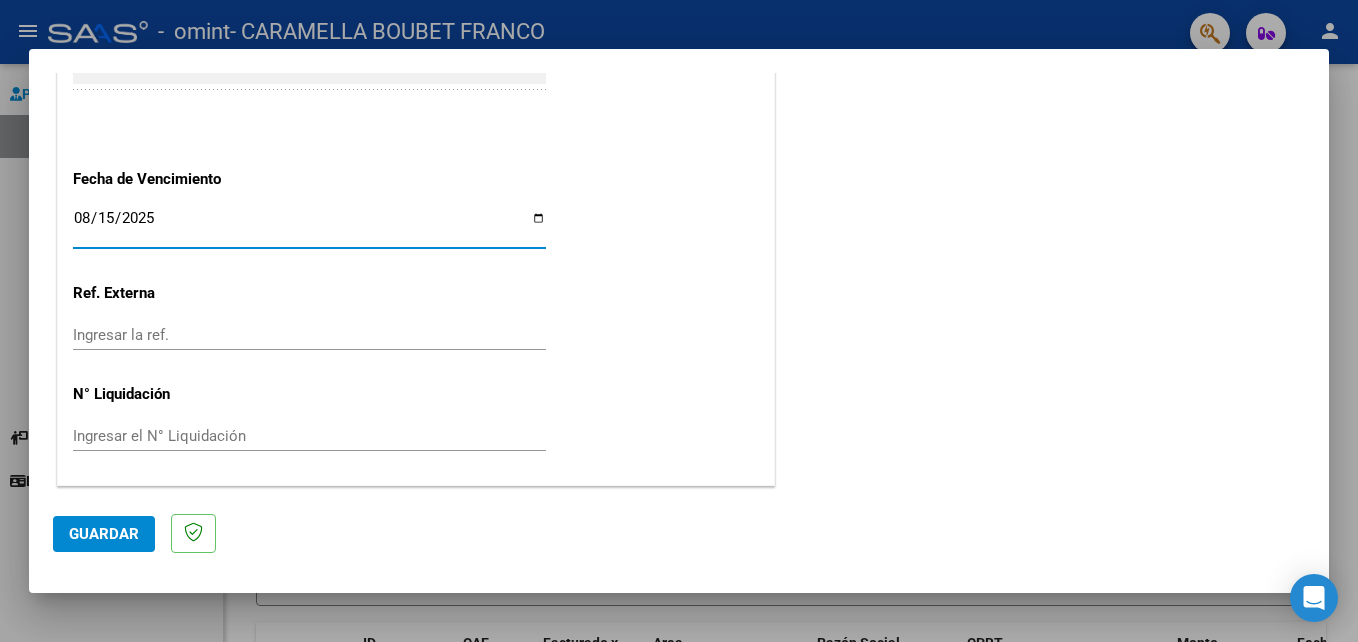 click on "Guardar" 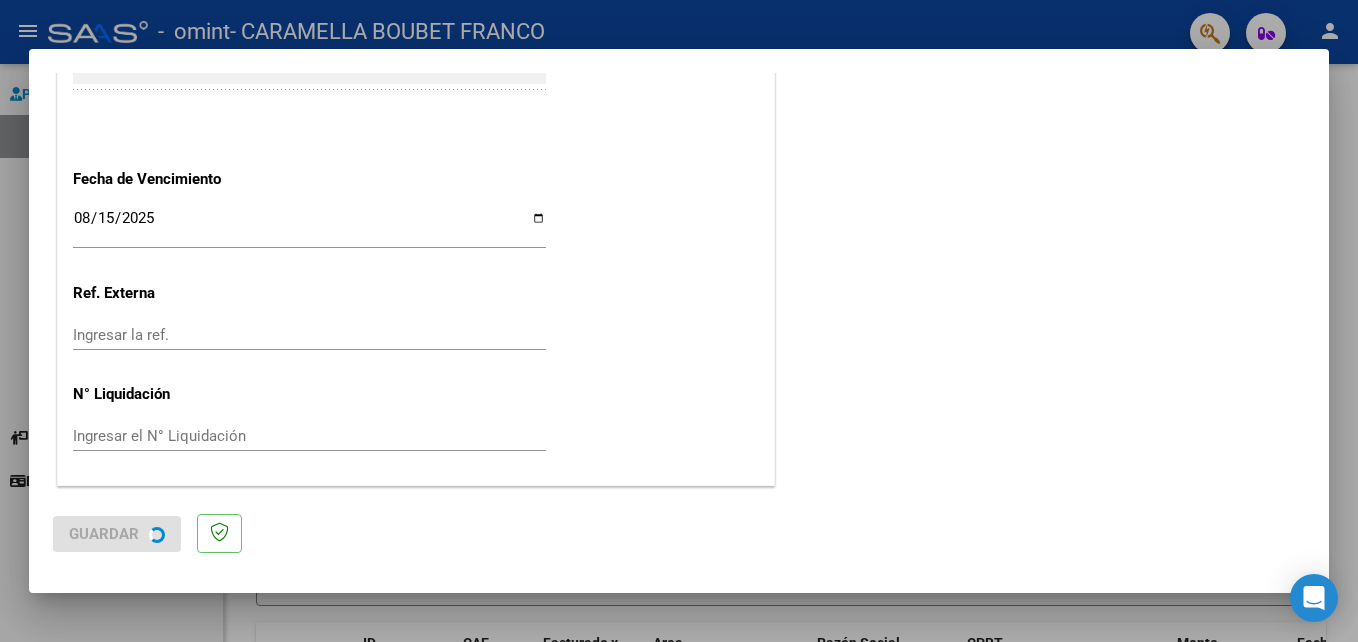 scroll, scrollTop: 0, scrollLeft: 0, axis: both 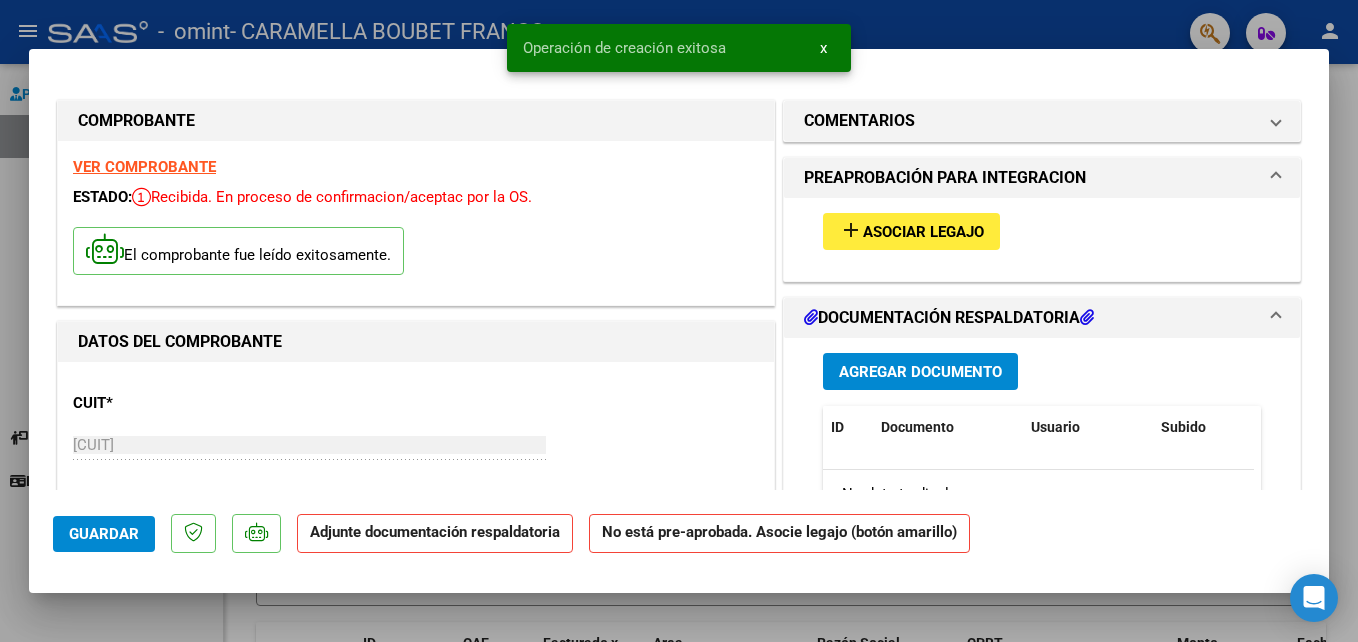 click on "Asociar Legajo" at bounding box center [923, 232] 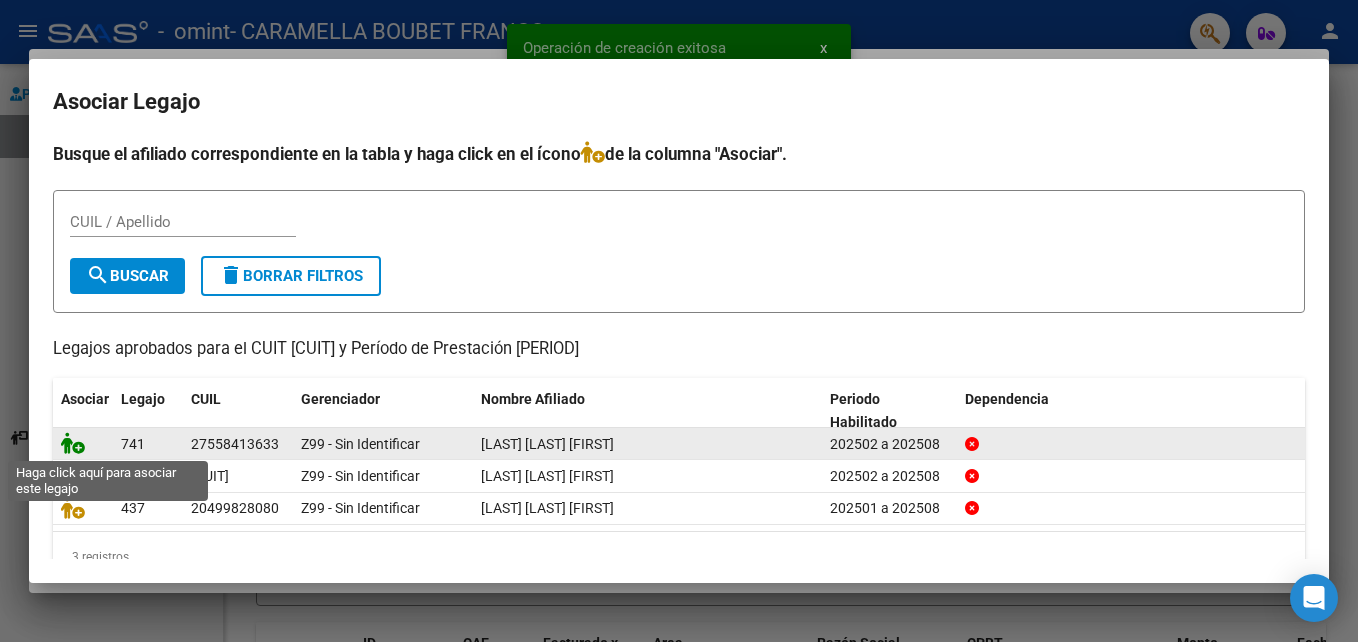 click 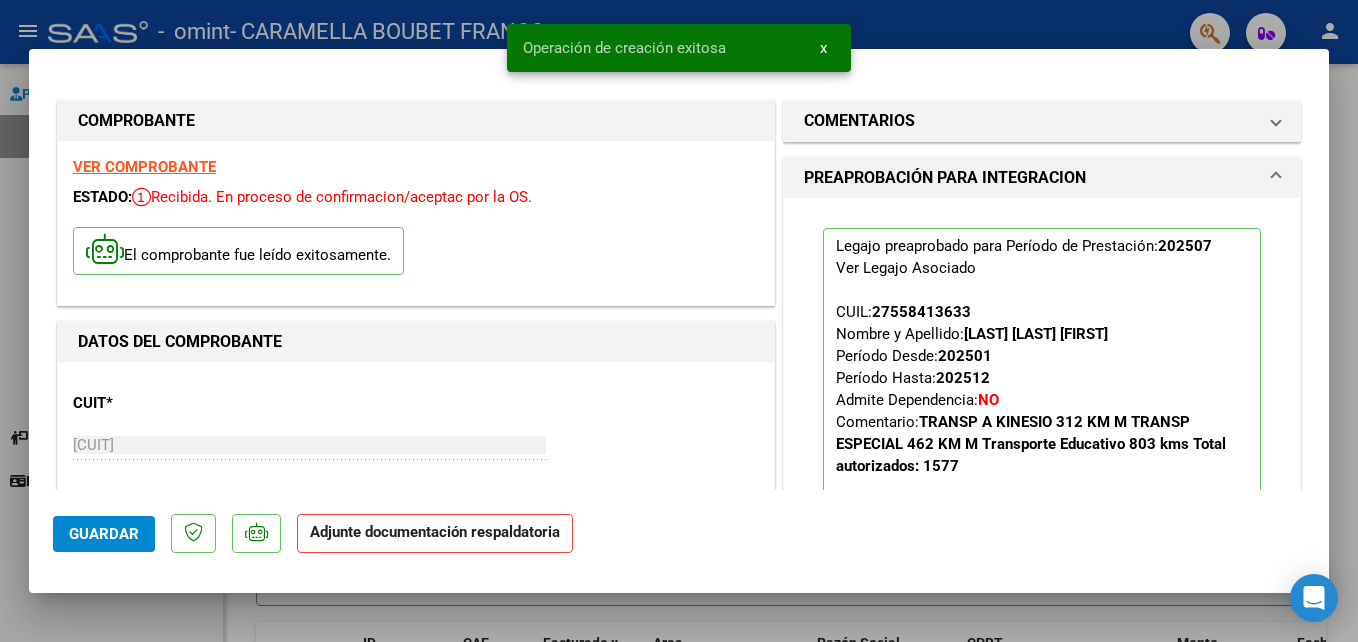 scroll, scrollTop: 300, scrollLeft: 0, axis: vertical 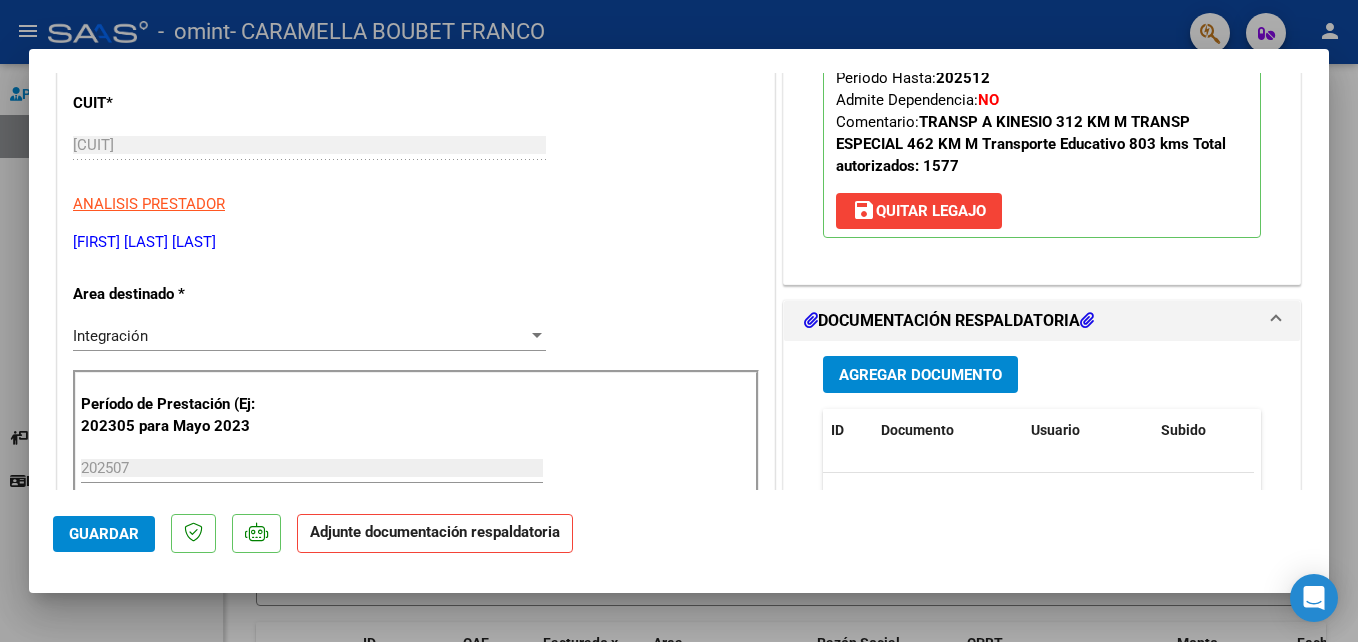 click on "Agregar Documento" at bounding box center (920, 375) 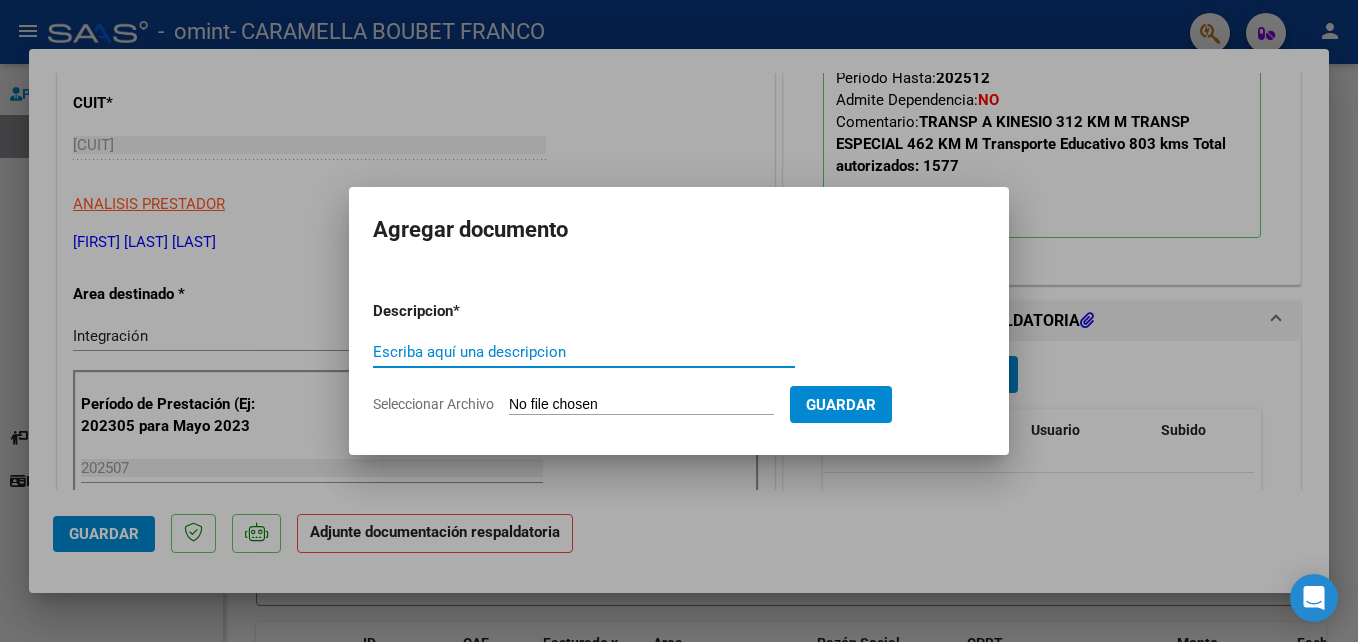 click on "Escriba aquí una descripcion" at bounding box center (584, 352) 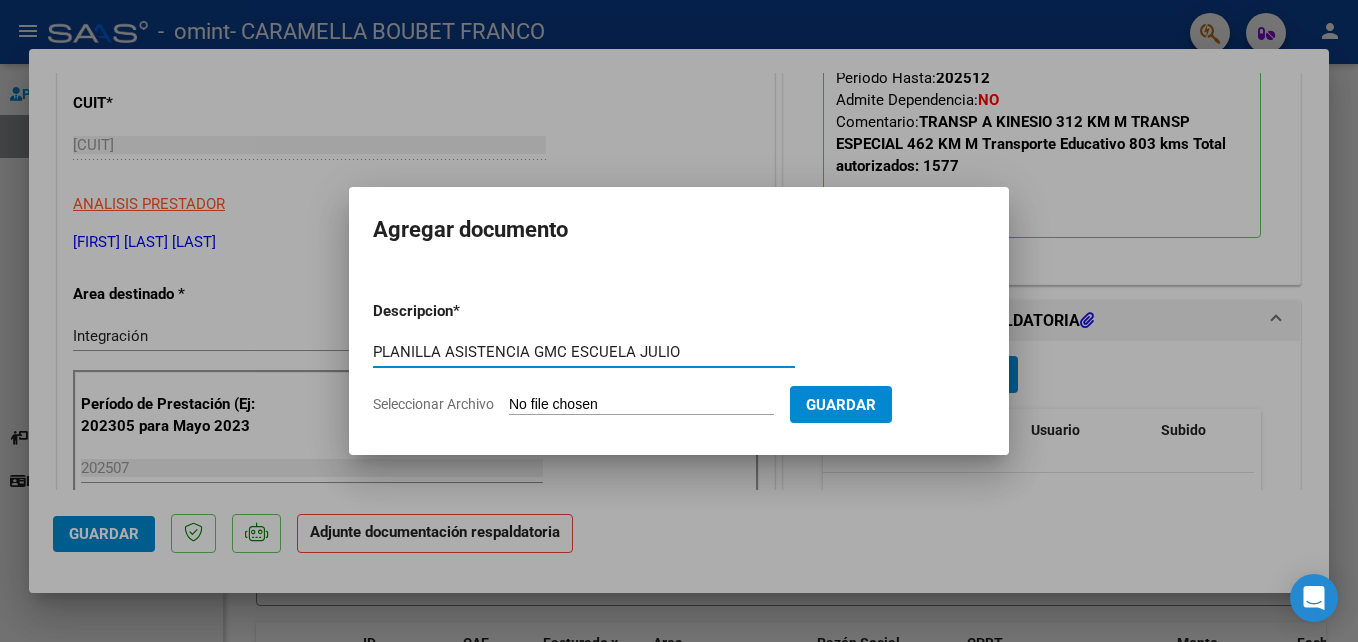 type on "PLANILLA ASISTENCIA GMC ESCUELA JULIO" 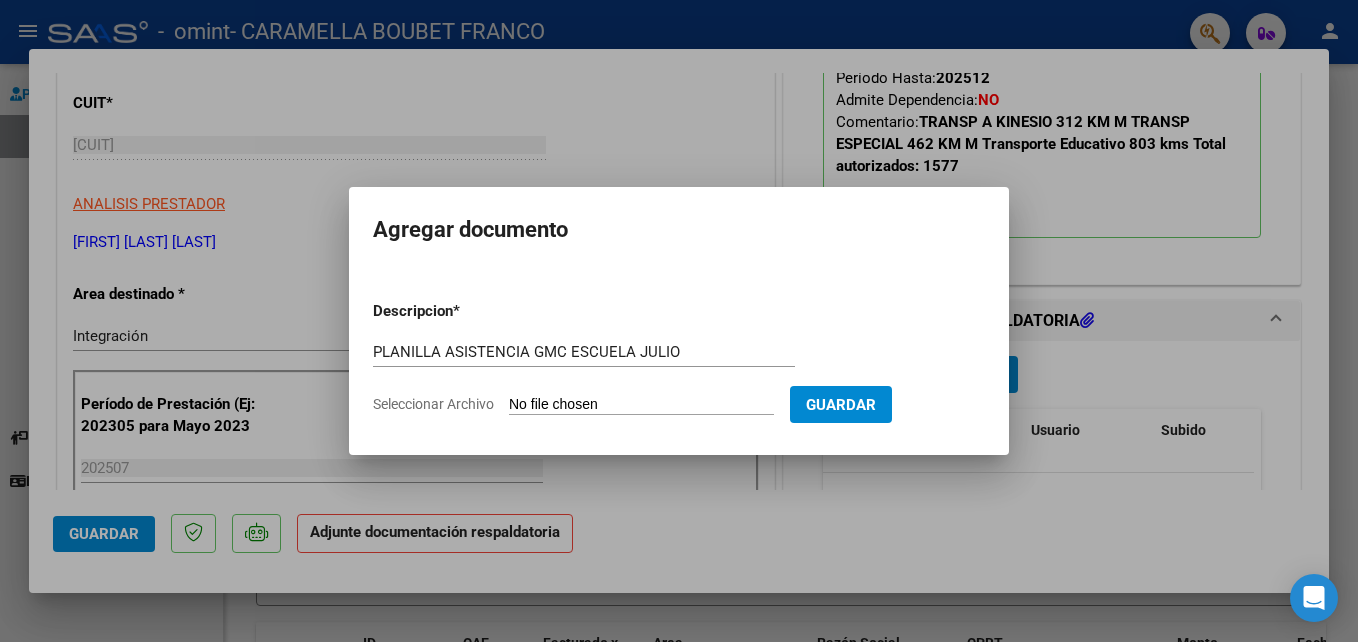 type on "C:\fakepath\PLANILLA GMC ESCUELA JULIO [YEAR].pdf" 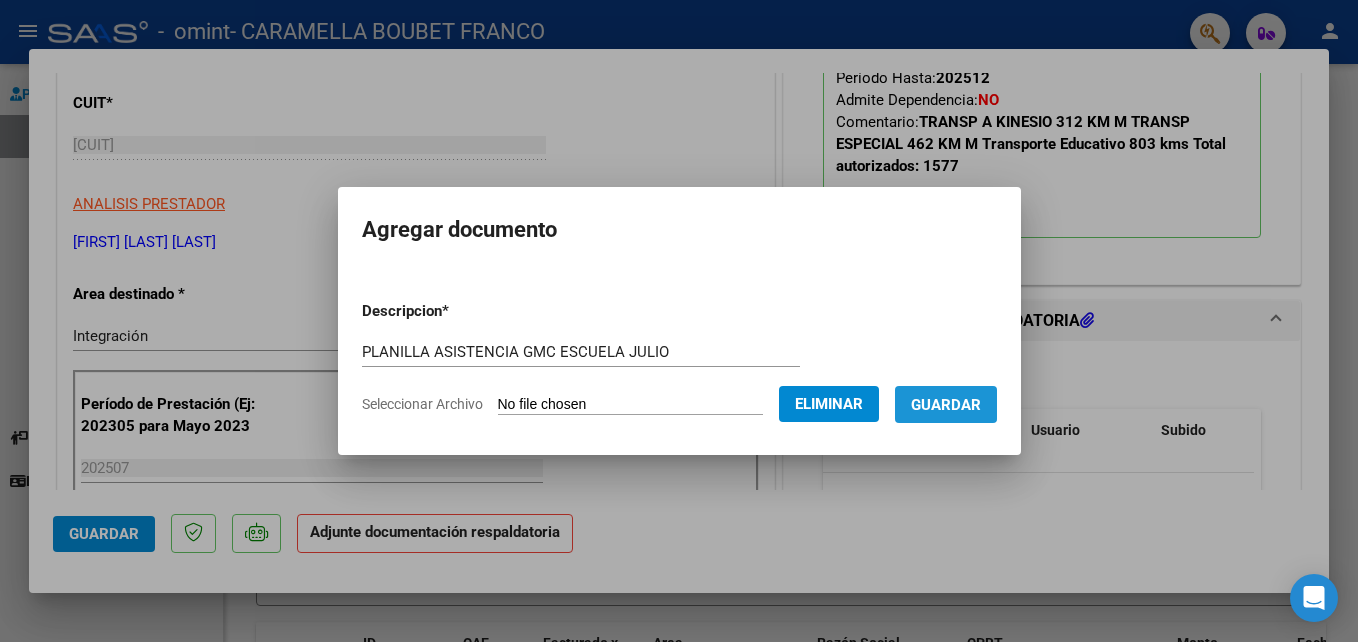 click on "Guardar" at bounding box center [946, 404] 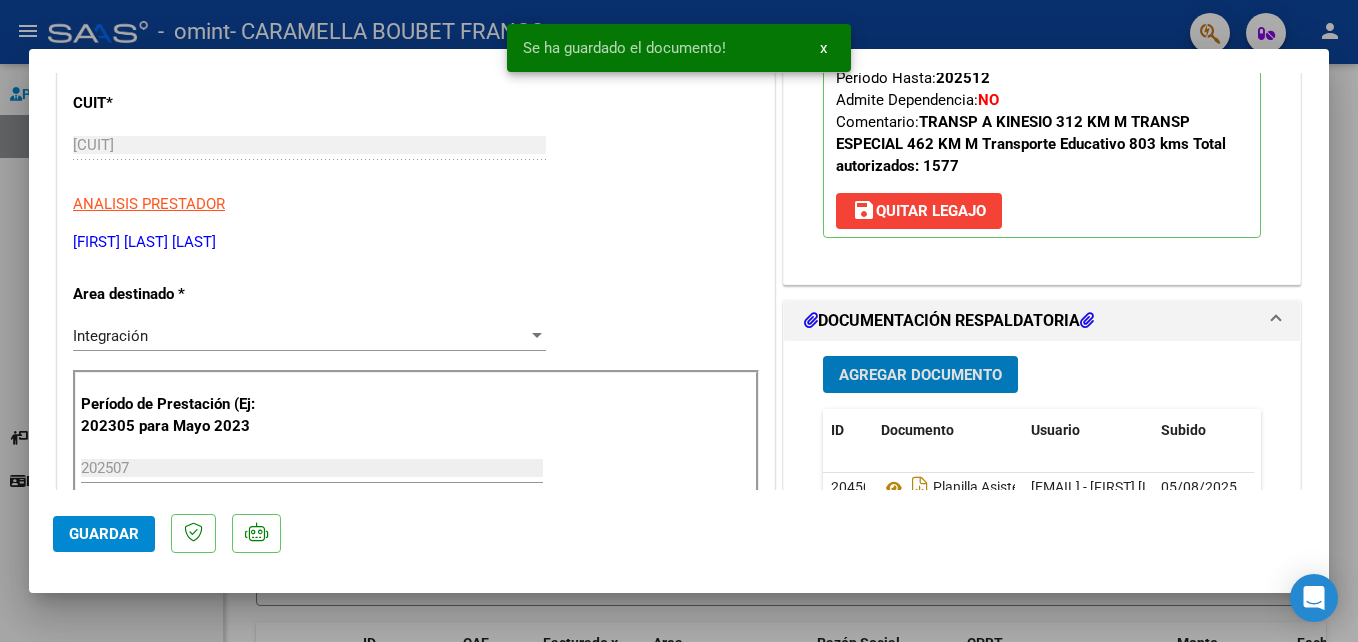 scroll, scrollTop: 800, scrollLeft: 0, axis: vertical 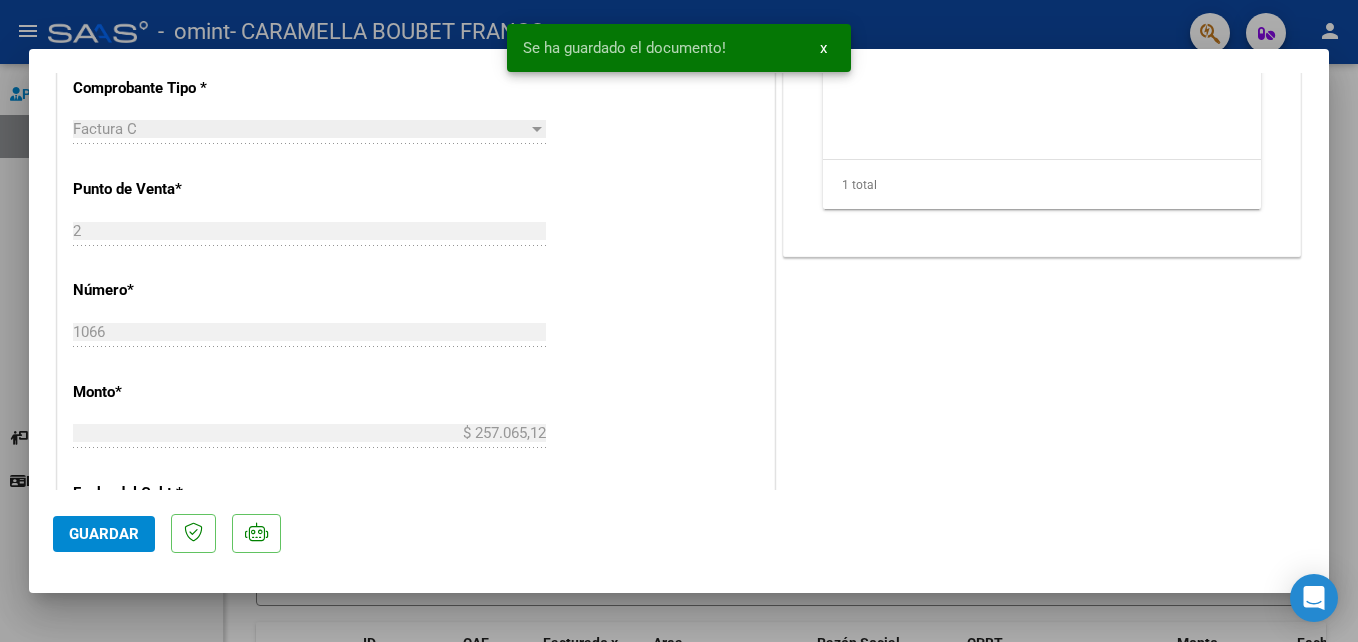 click on "Guardar" 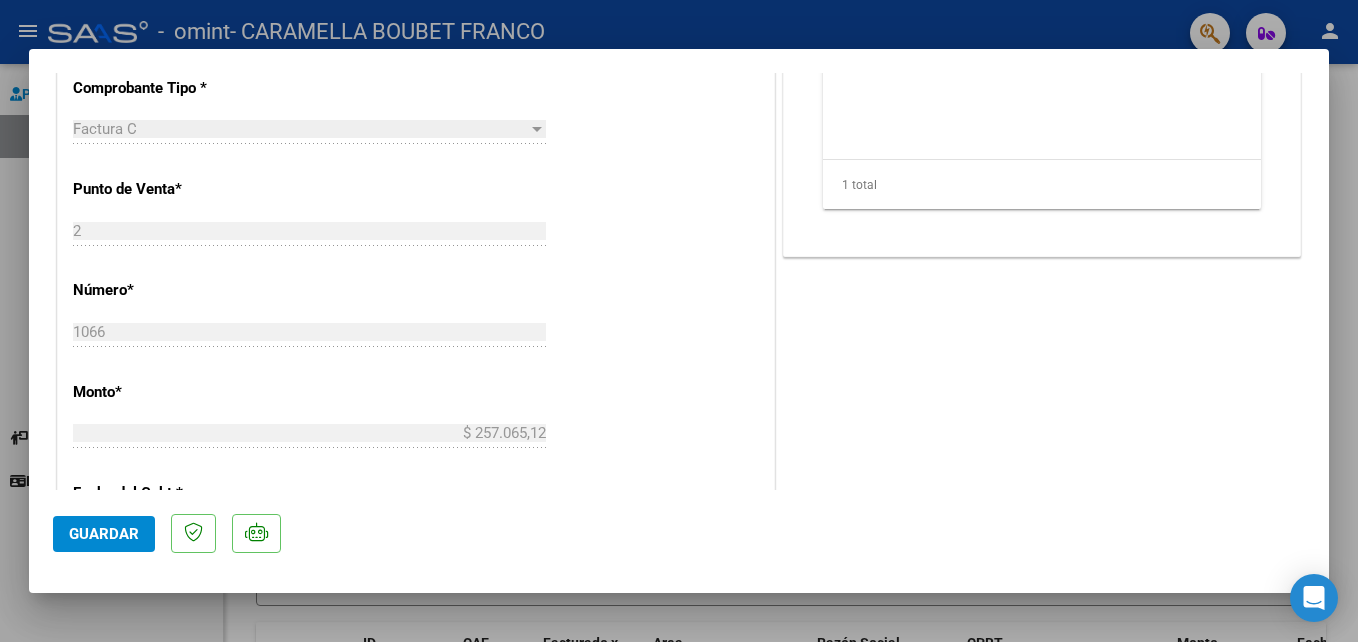 click on "Guardar" 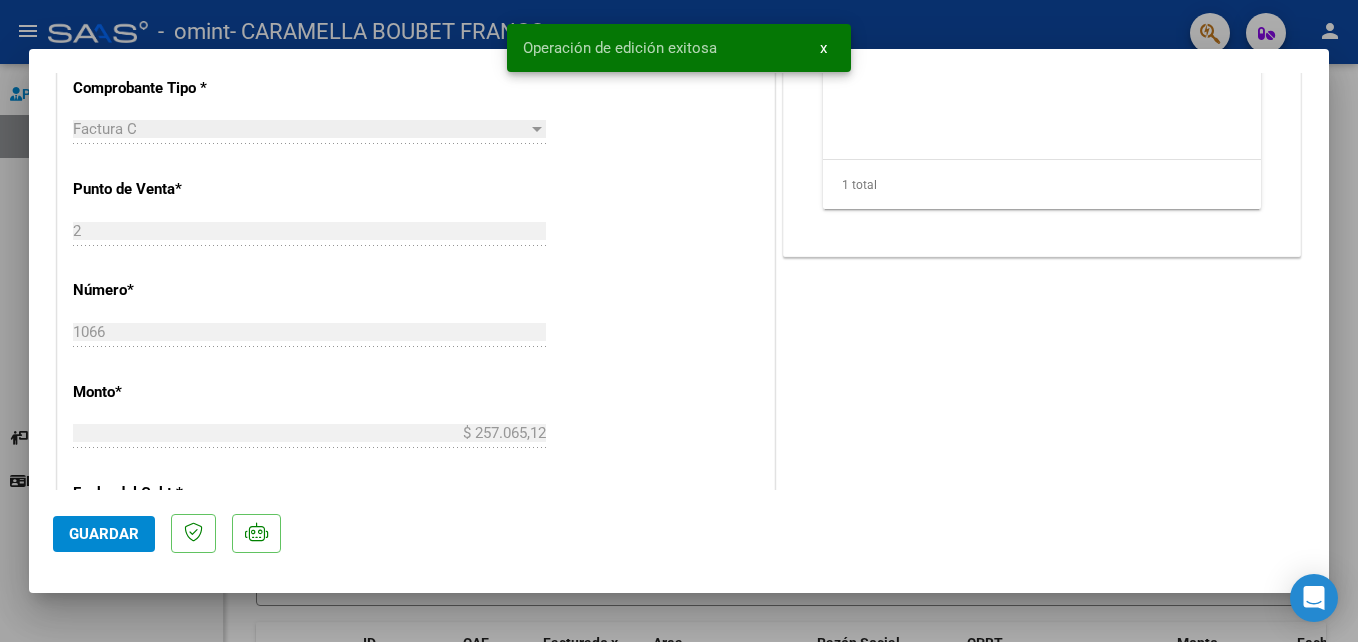 click at bounding box center (679, 321) 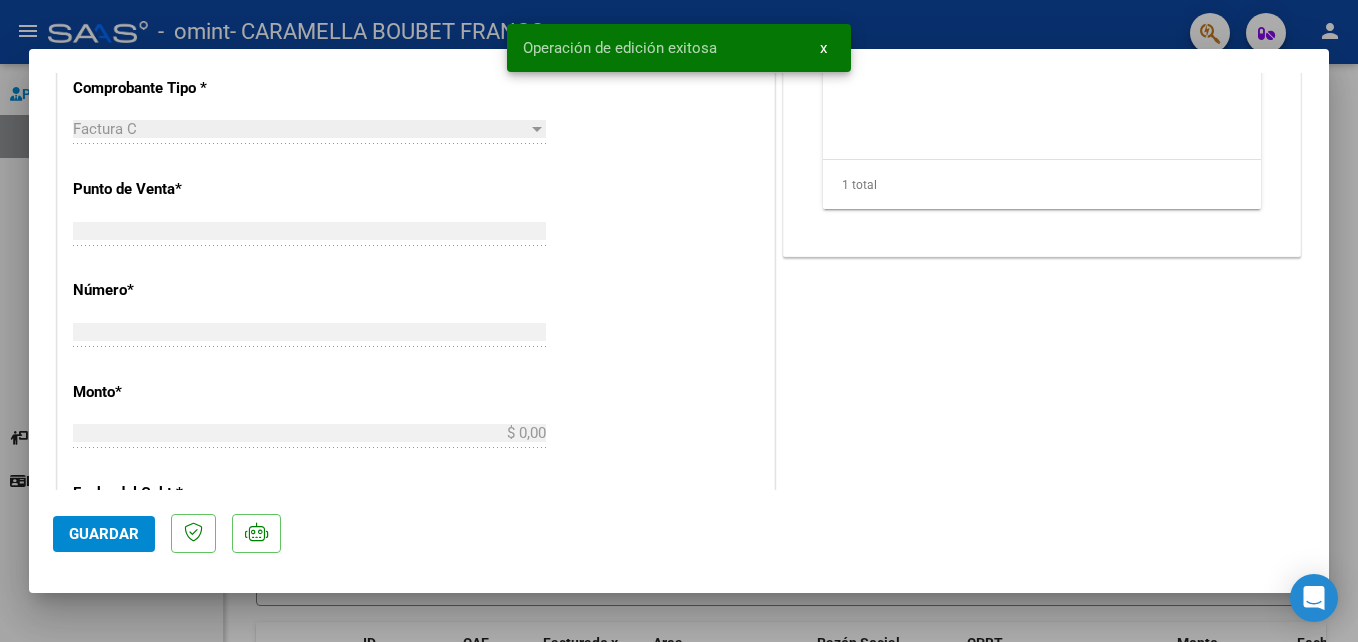 scroll, scrollTop: 759, scrollLeft: 0, axis: vertical 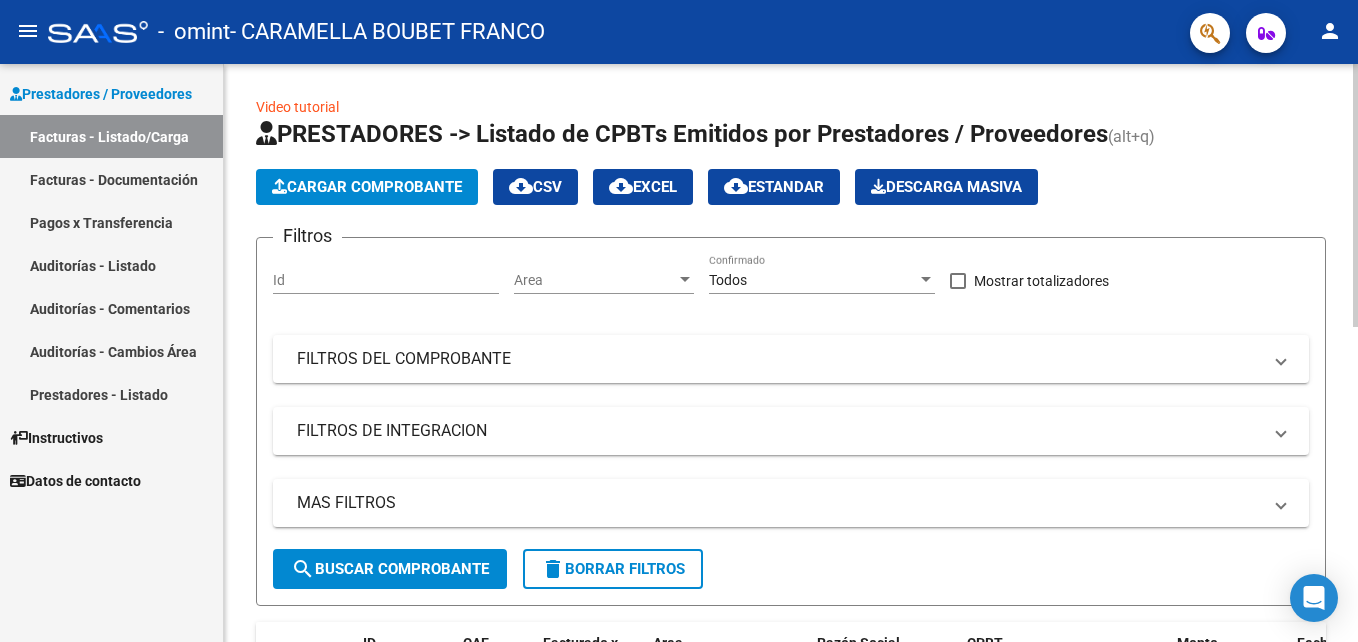 click on "Cargar Comprobante" 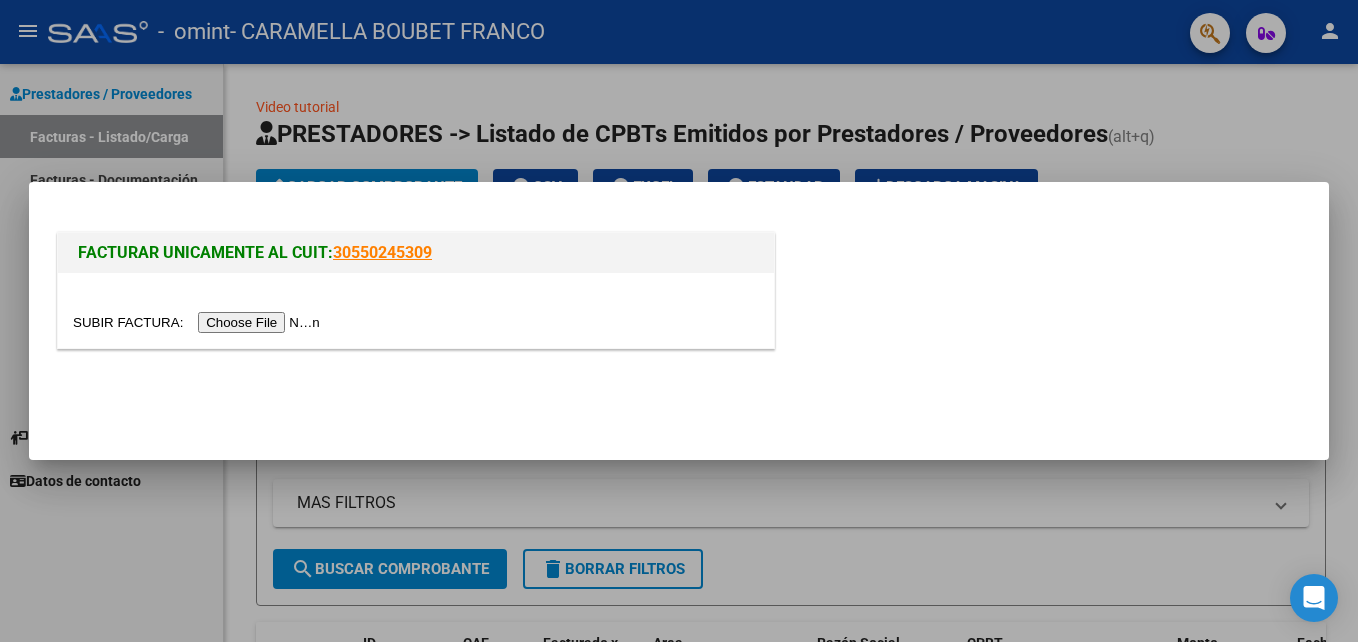 click at bounding box center (199, 322) 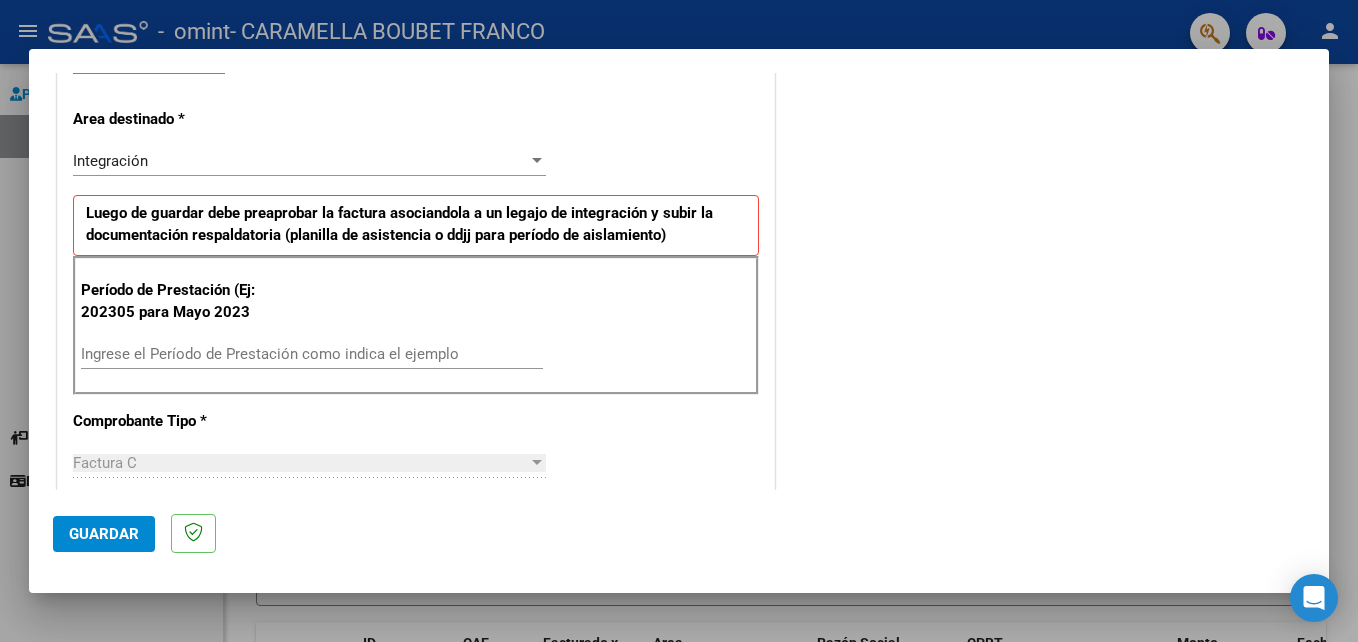 scroll, scrollTop: 400, scrollLeft: 0, axis: vertical 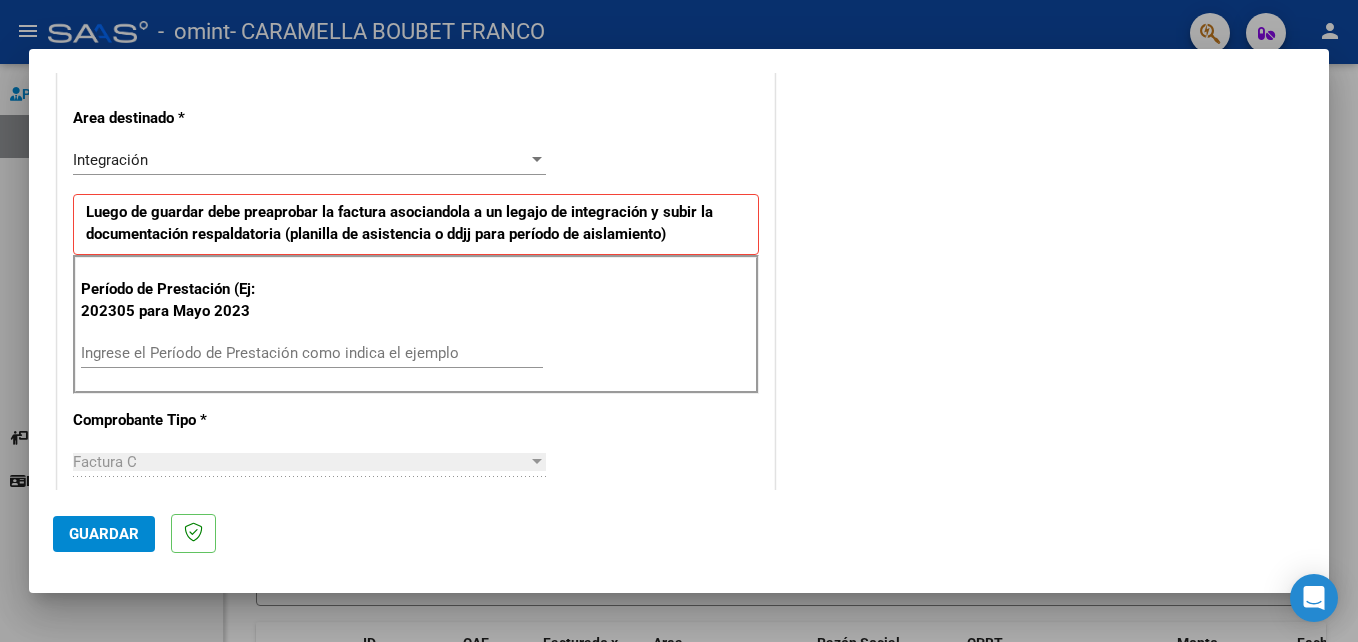 click on "Integración" at bounding box center [300, 160] 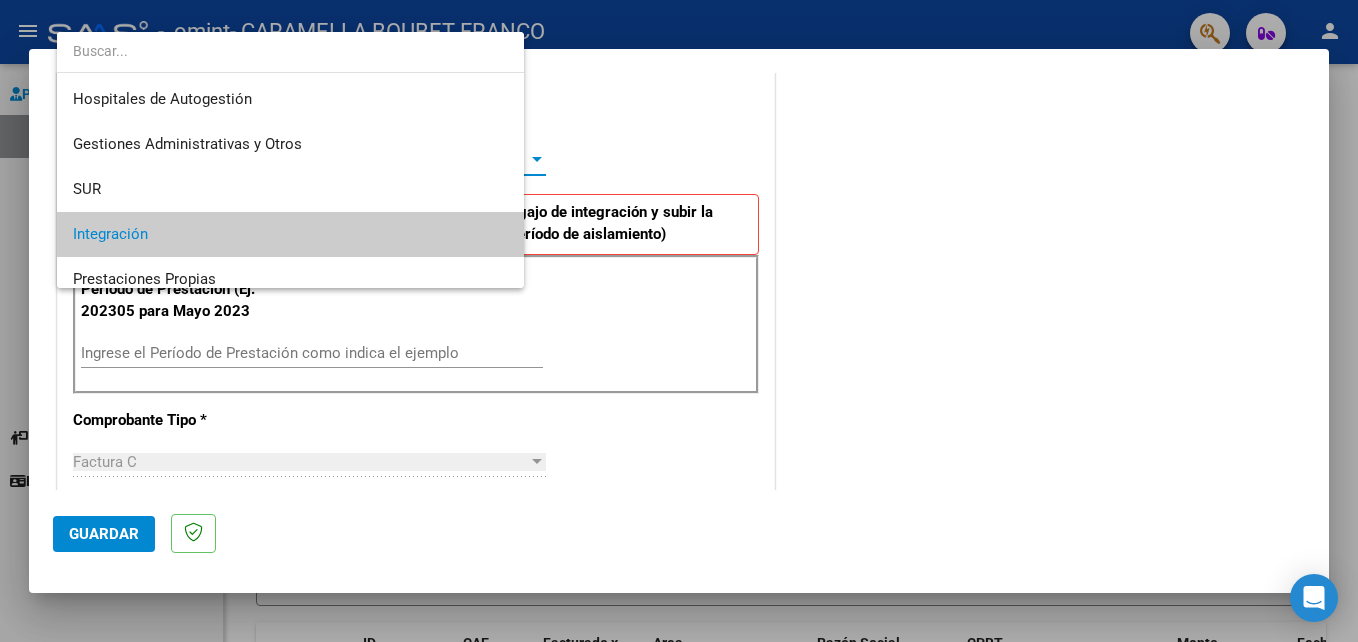 scroll, scrollTop: 75, scrollLeft: 0, axis: vertical 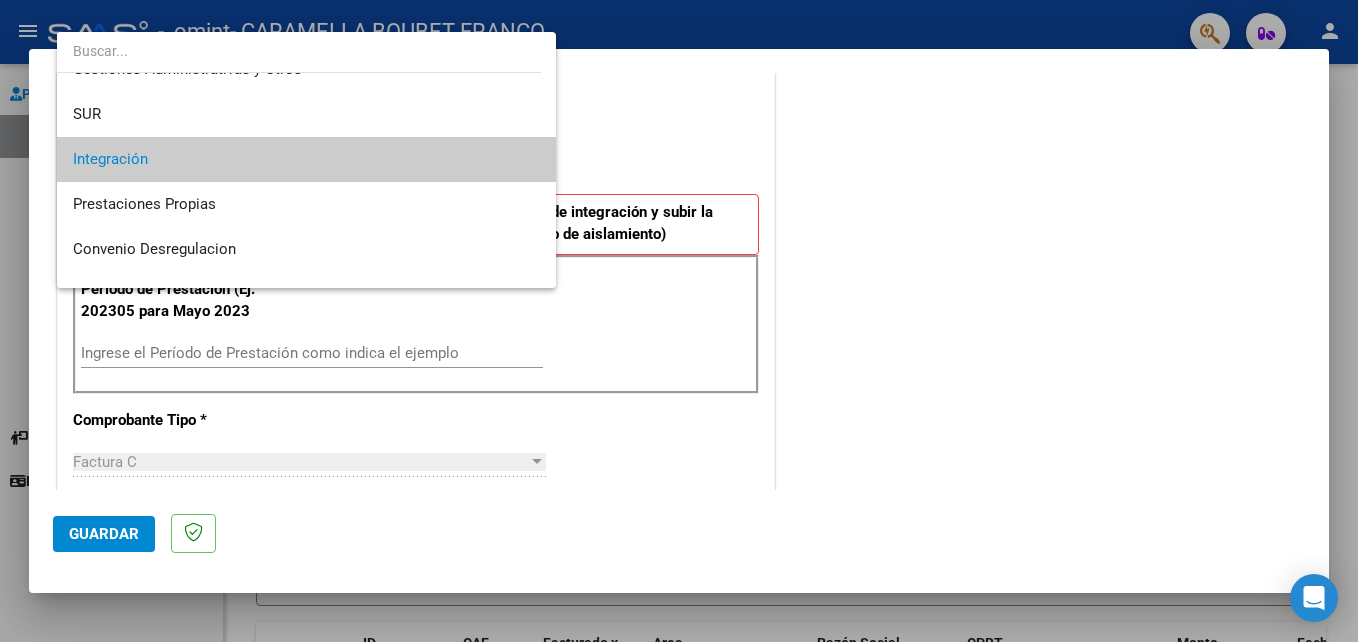 click at bounding box center [679, 321] 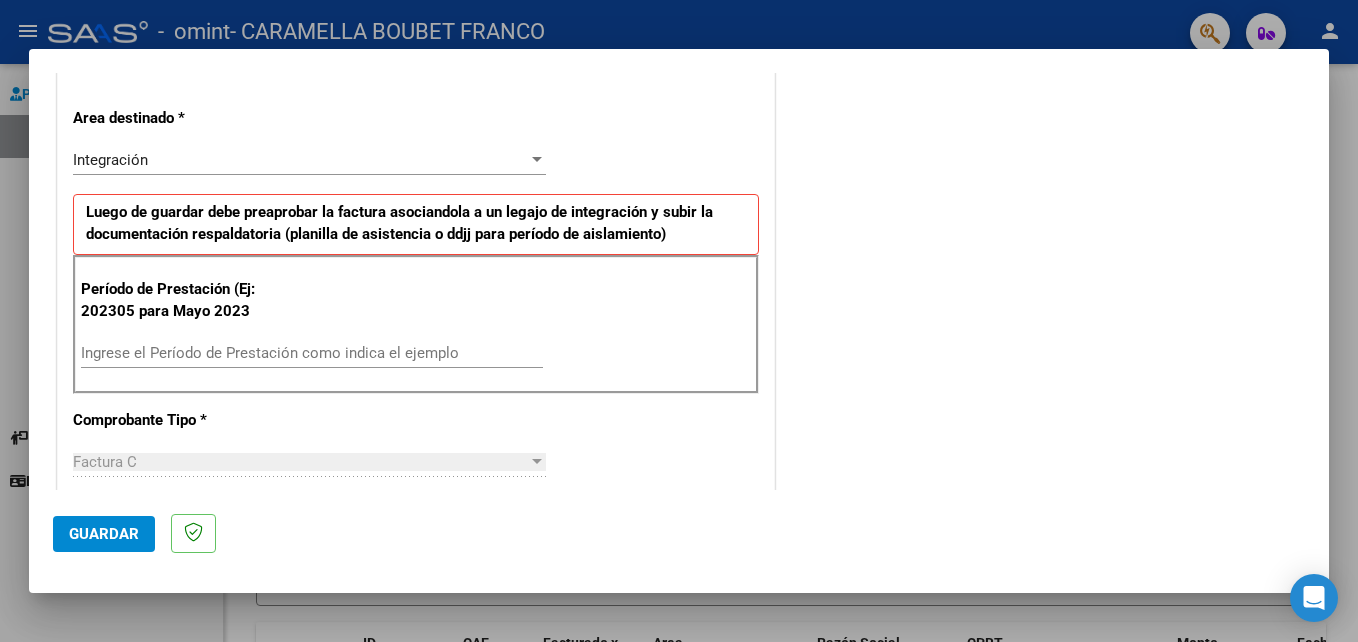 scroll, scrollTop: 600, scrollLeft: 0, axis: vertical 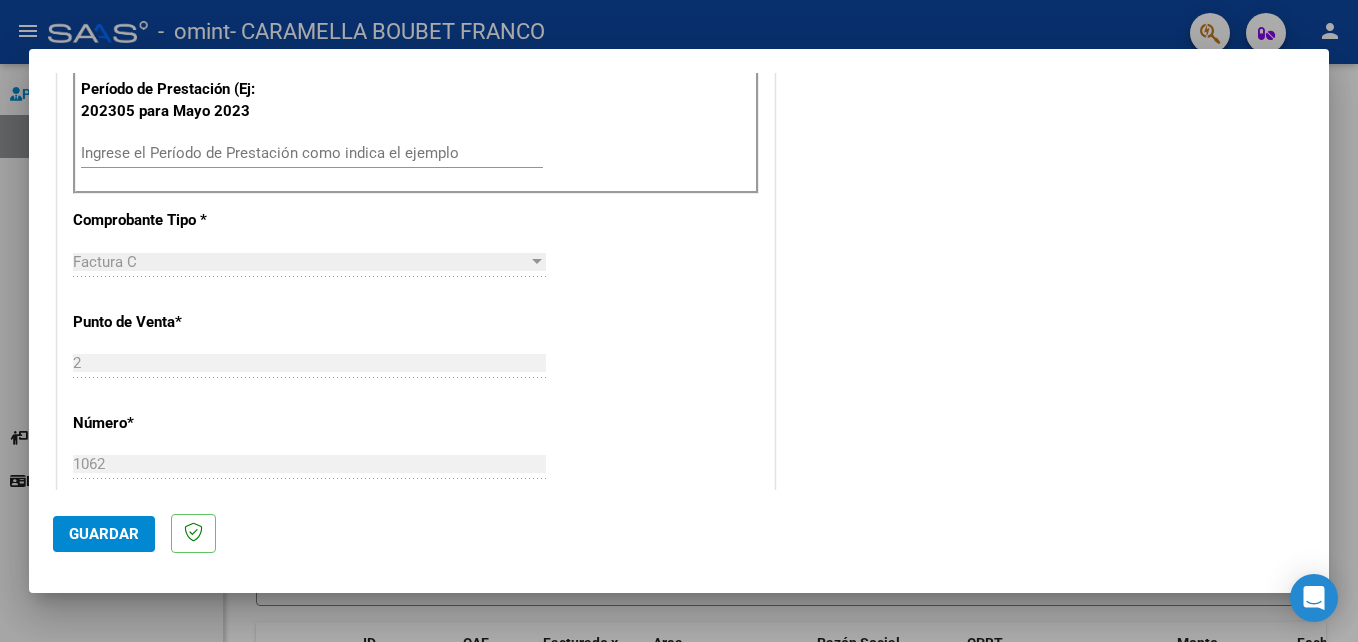 click on "Ingrese el Período de Prestación como indica el ejemplo" at bounding box center (312, 153) 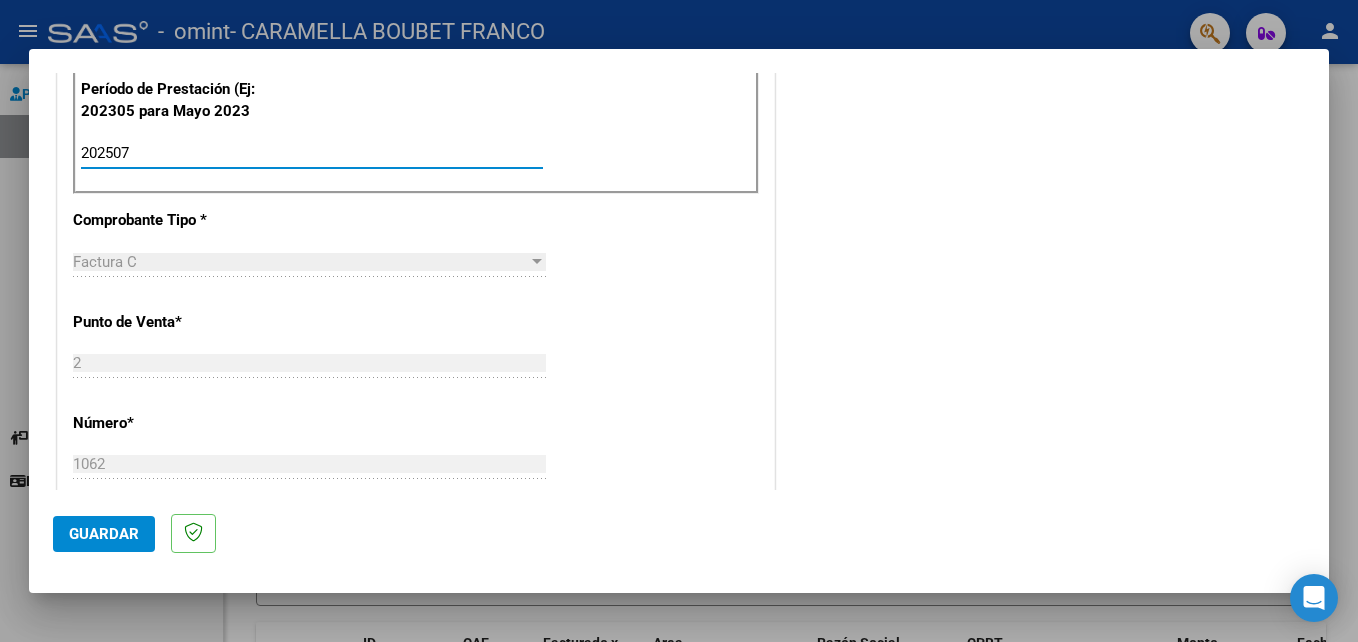 type on "202507" 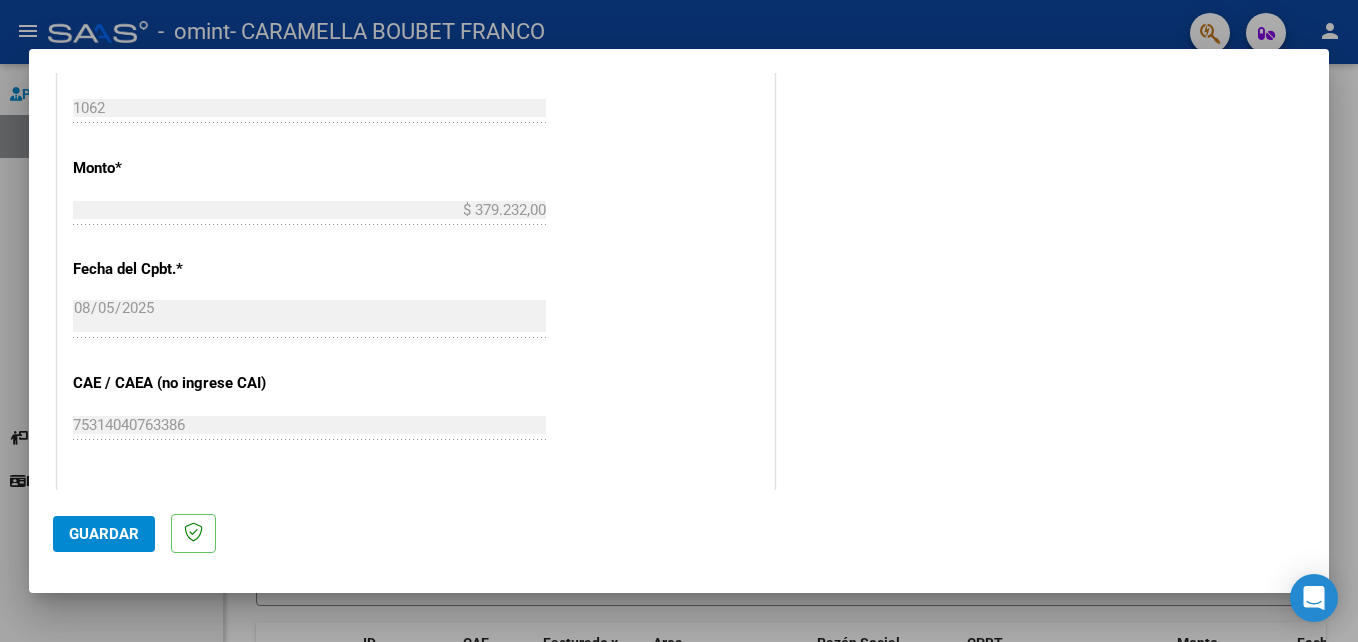 scroll, scrollTop: 1100, scrollLeft: 0, axis: vertical 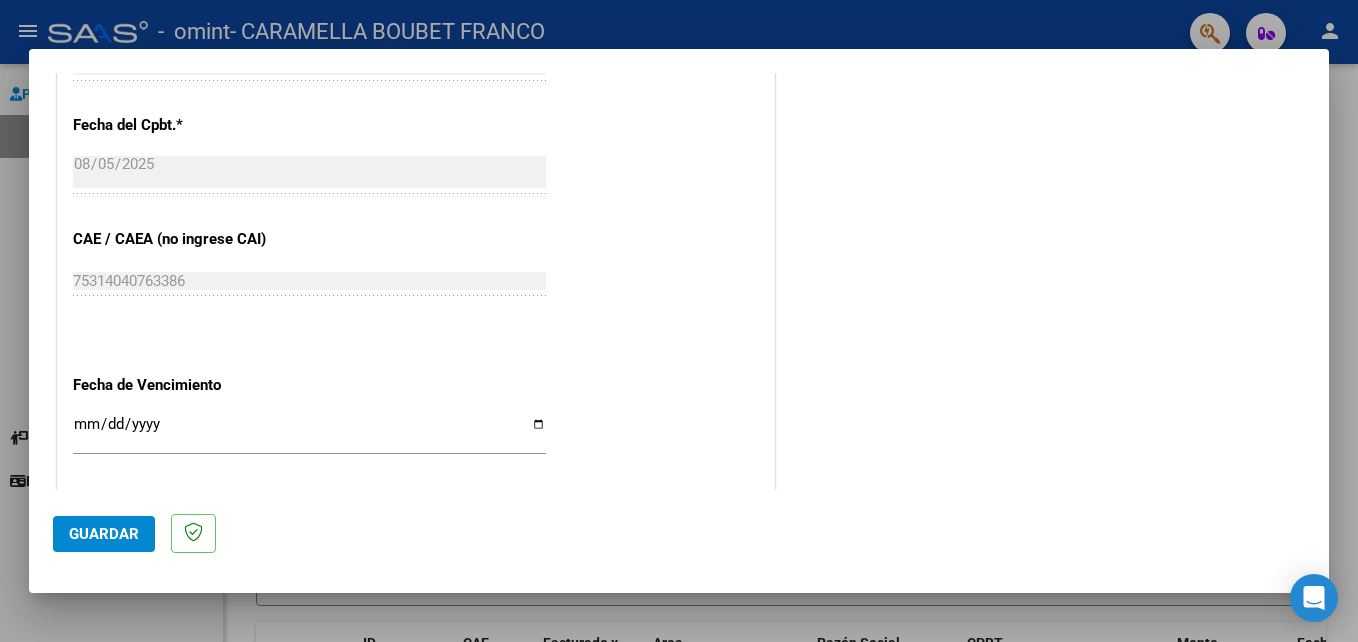 click on "Ingresar la fecha" at bounding box center [309, 432] 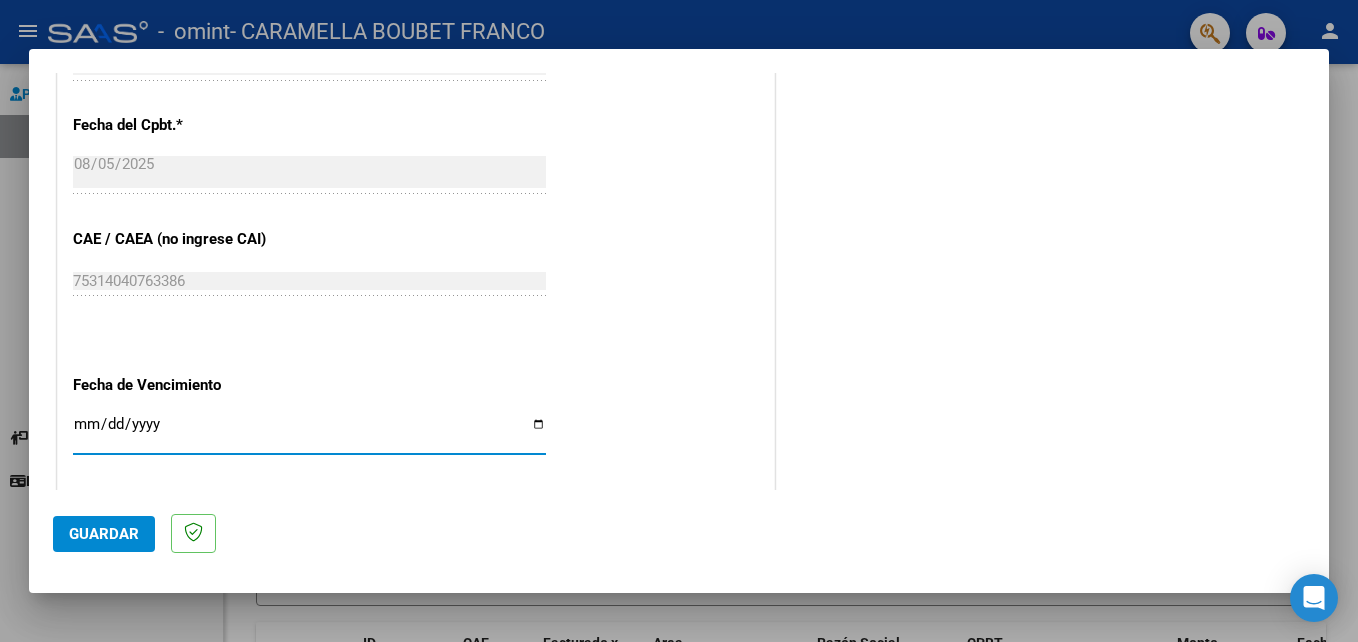 click on "Ingresar la fecha" at bounding box center (309, 432) 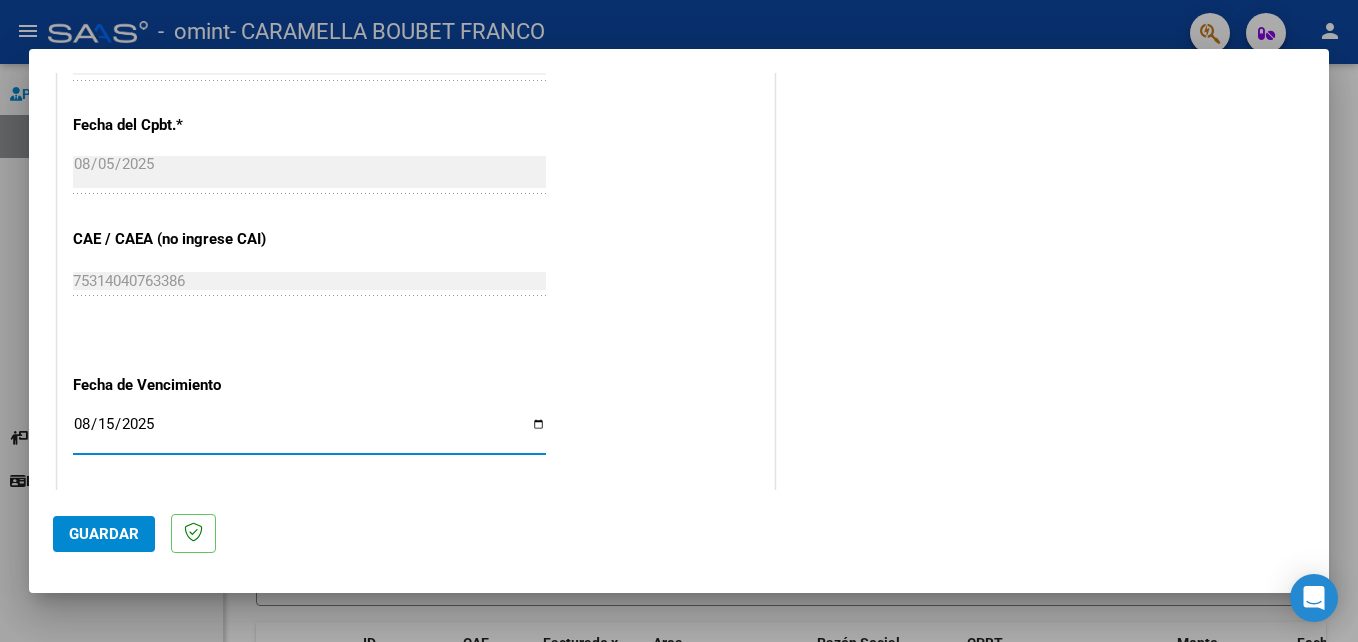 type on "2025-08-15" 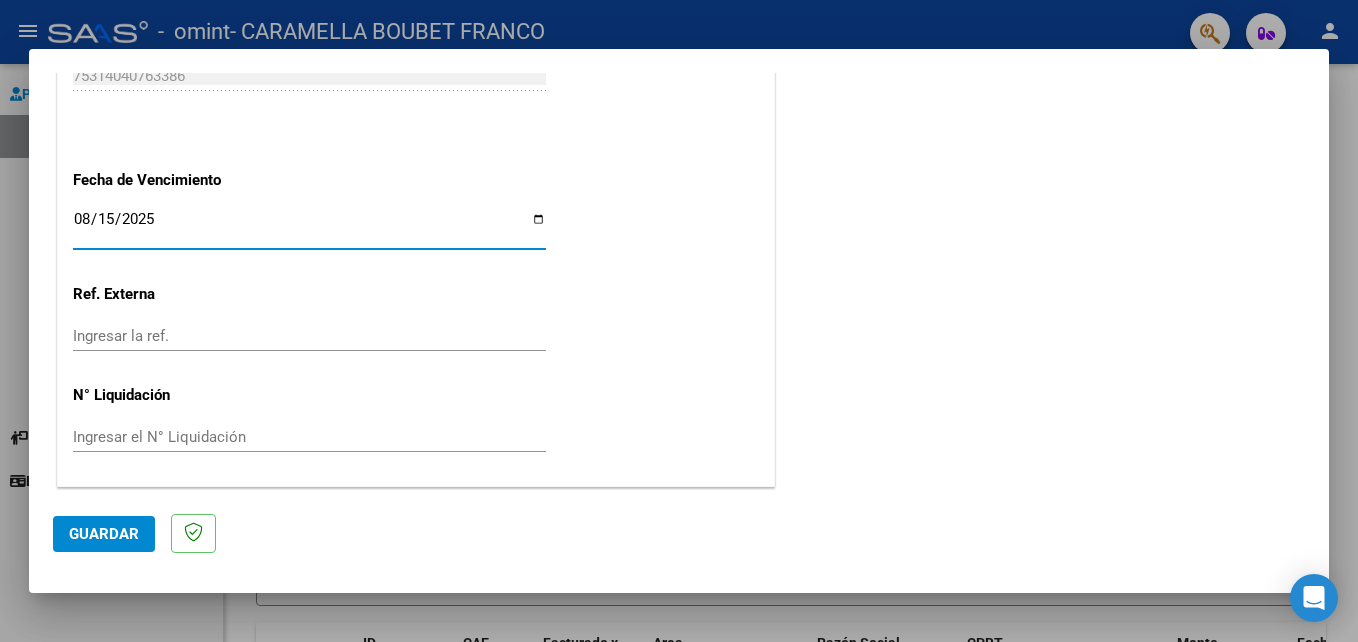 scroll, scrollTop: 1306, scrollLeft: 0, axis: vertical 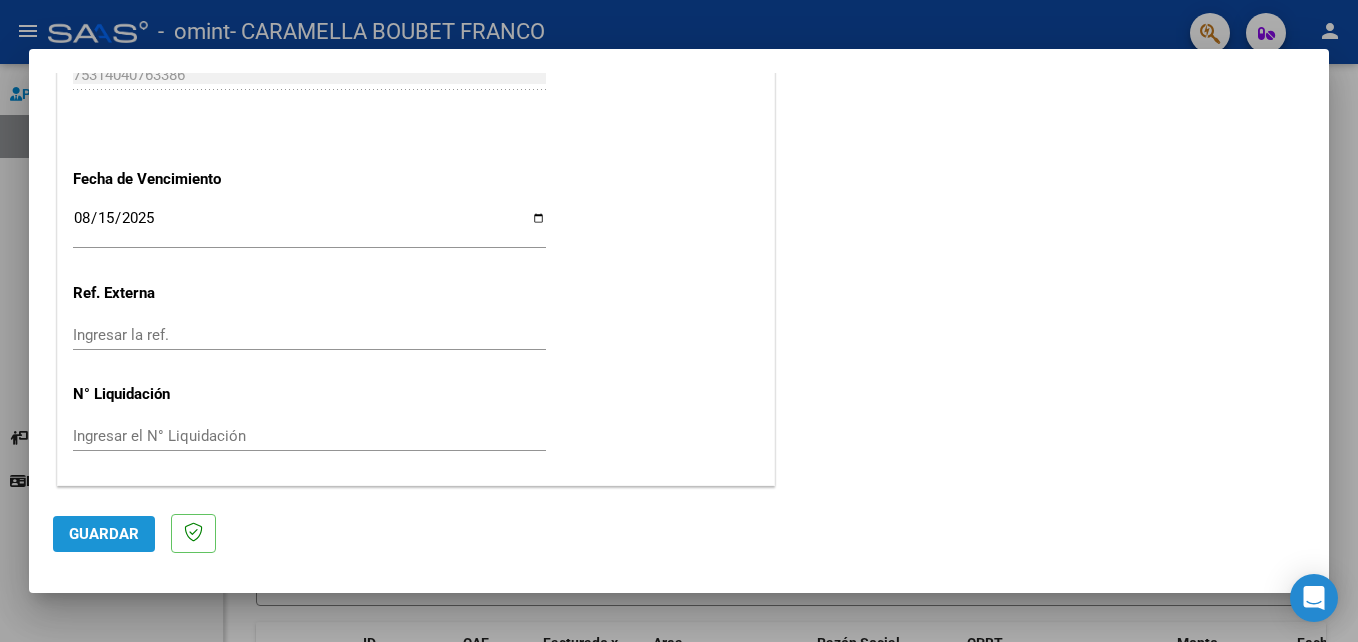 click on "Guardar" 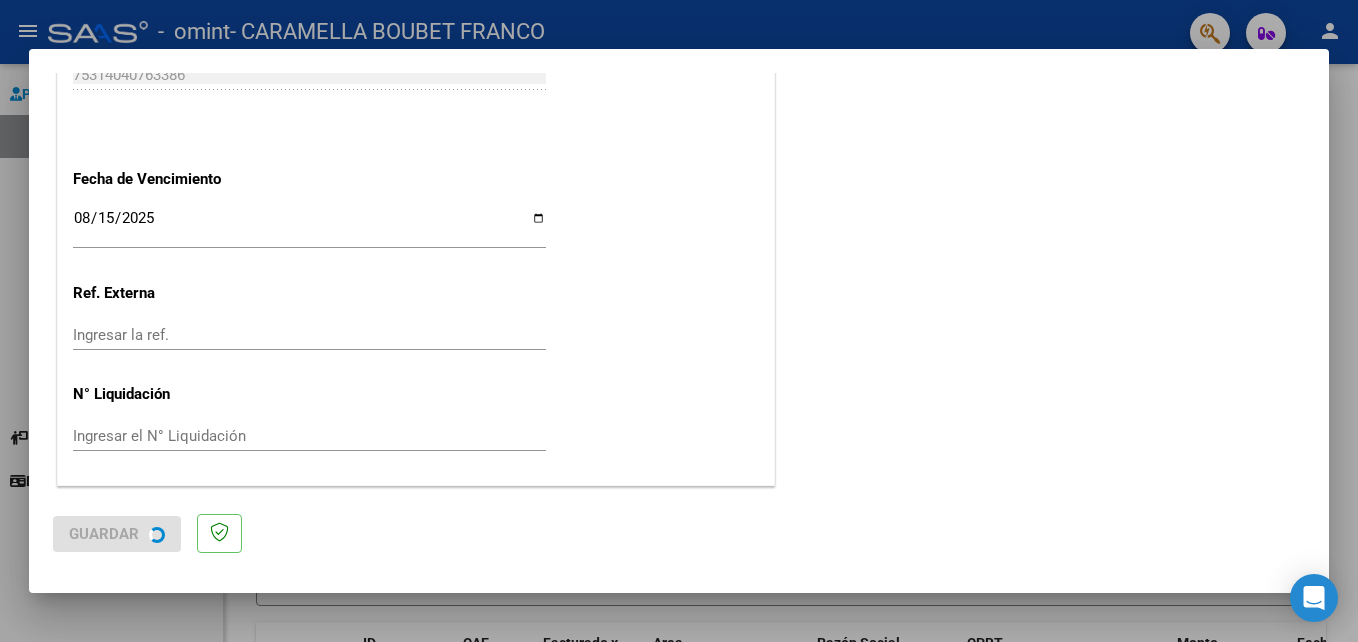 scroll, scrollTop: 0, scrollLeft: 0, axis: both 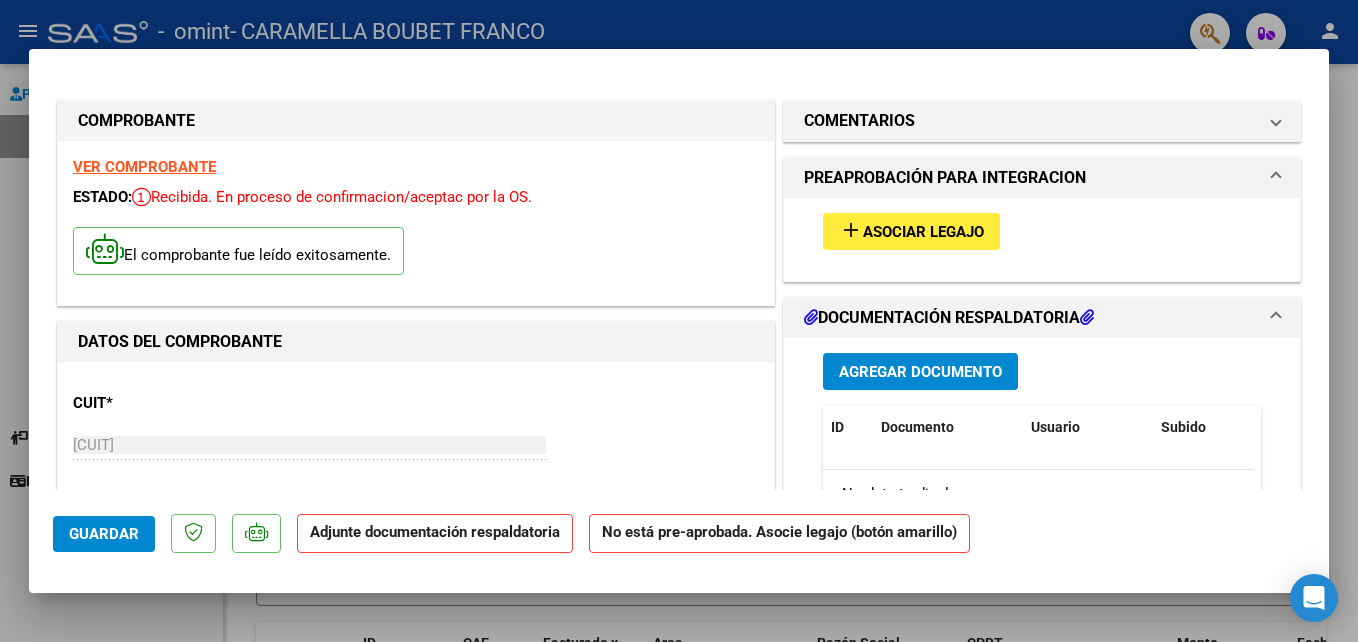 click on "Asociar Legajo" at bounding box center (923, 232) 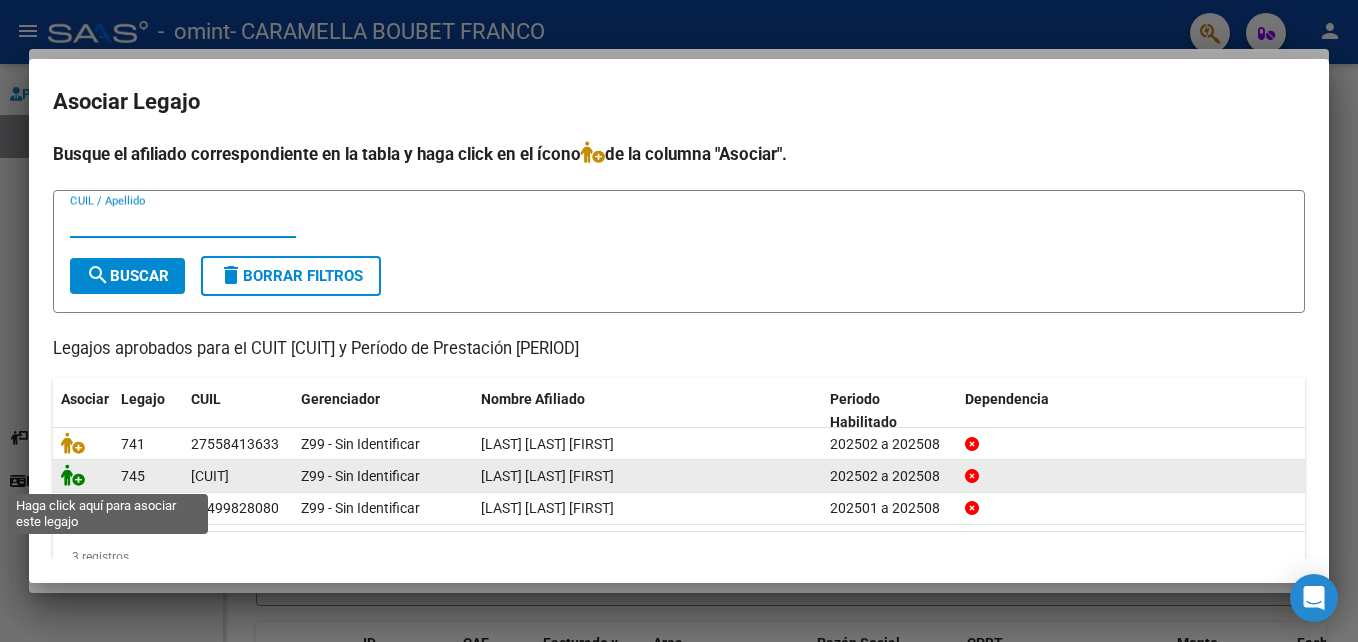 click 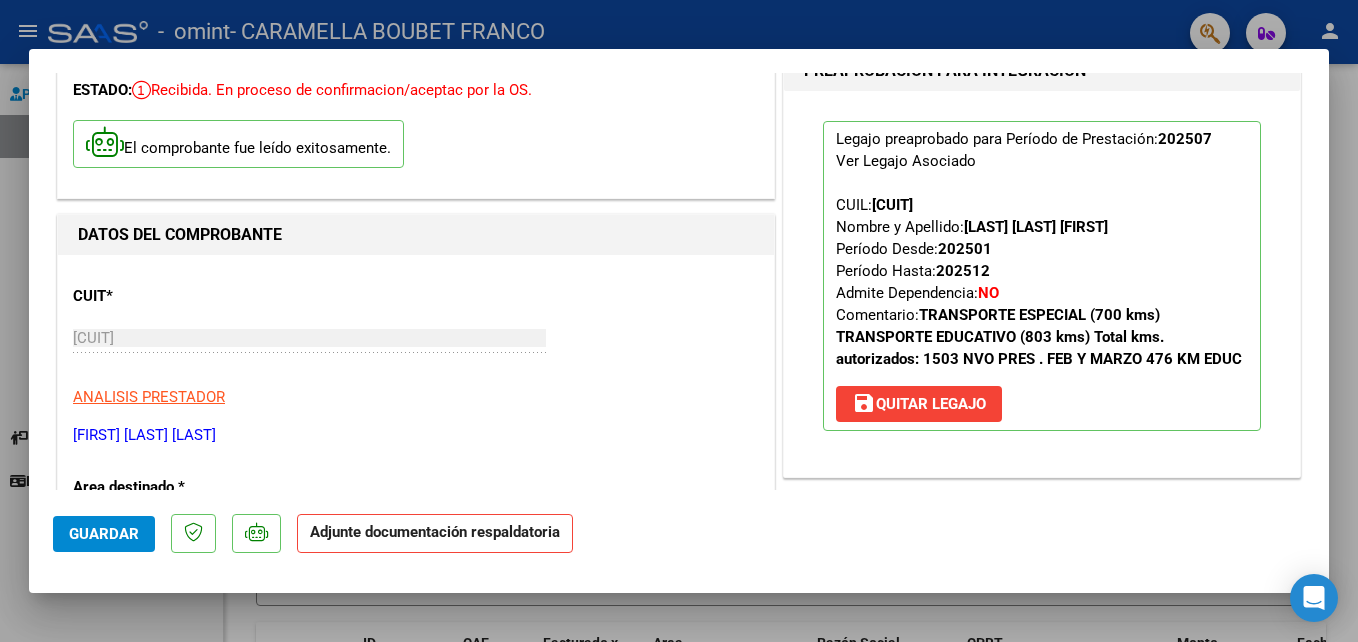 scroll, scrollTop: 300, scrollLeft: 0, axis: vertical 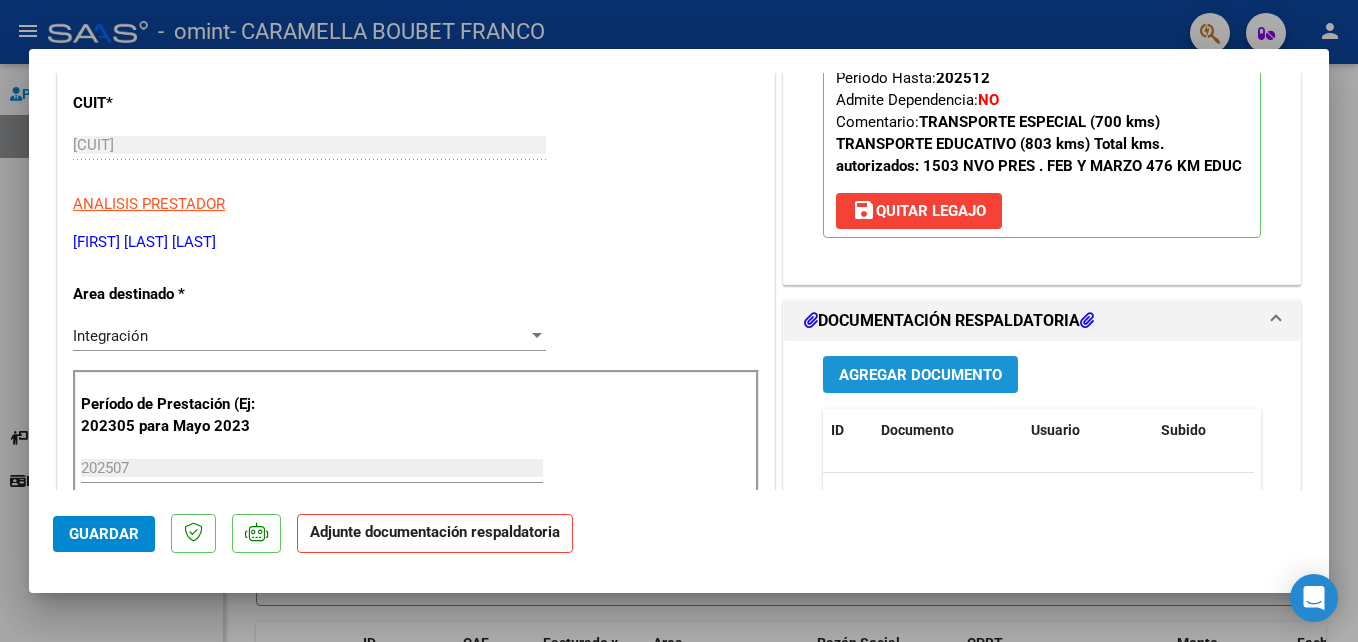 click on "Agregar Documento" at bounding box center (920, 375) 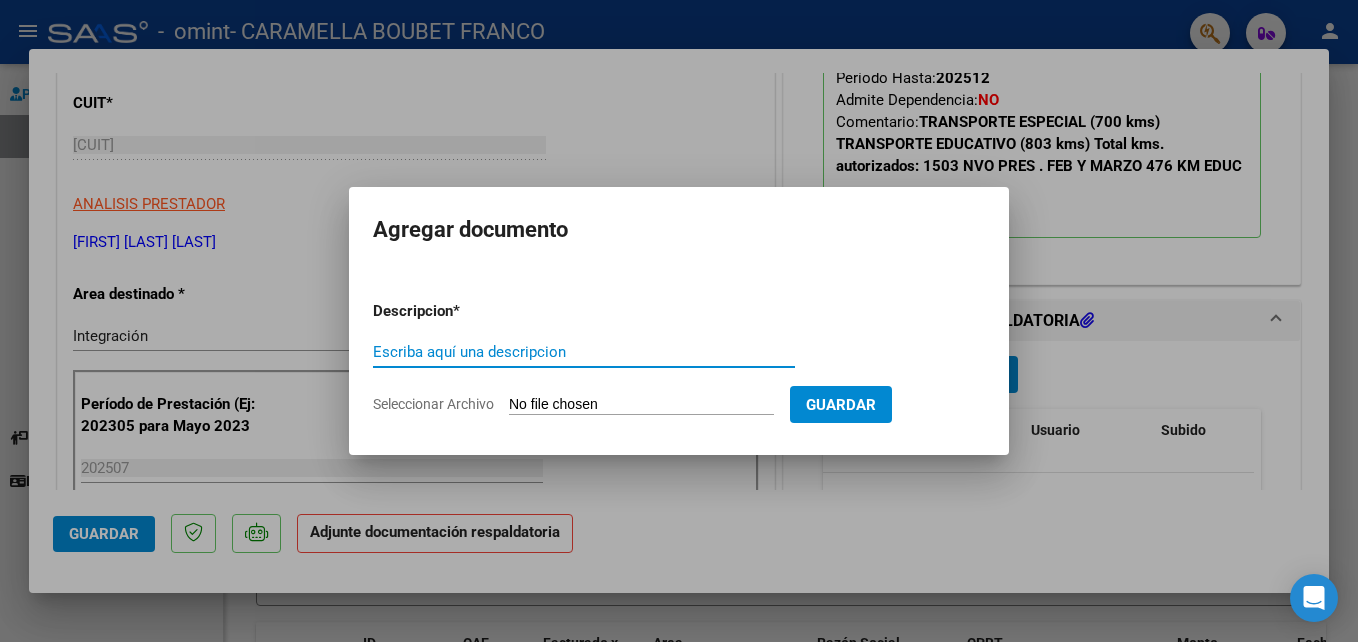 click on "Escriba aquí una descripcion" at bounding box center [584, 352] 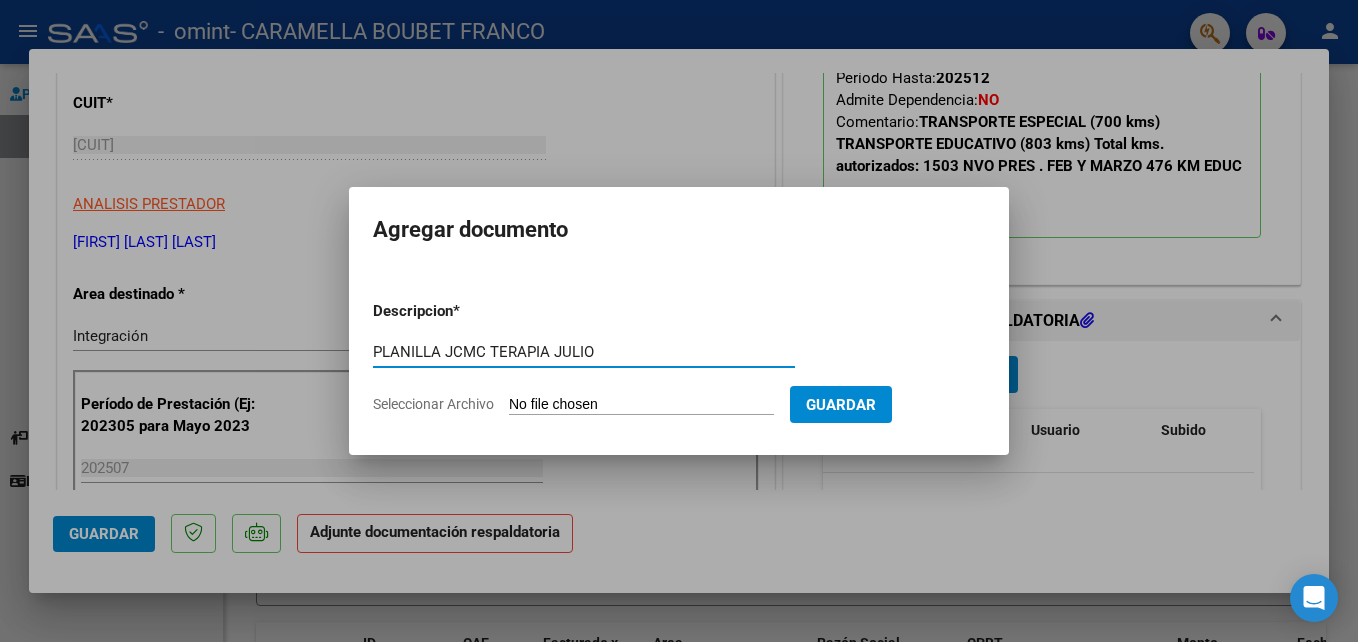 type on "PLANILLA JCMC TERAPIA JULIO" 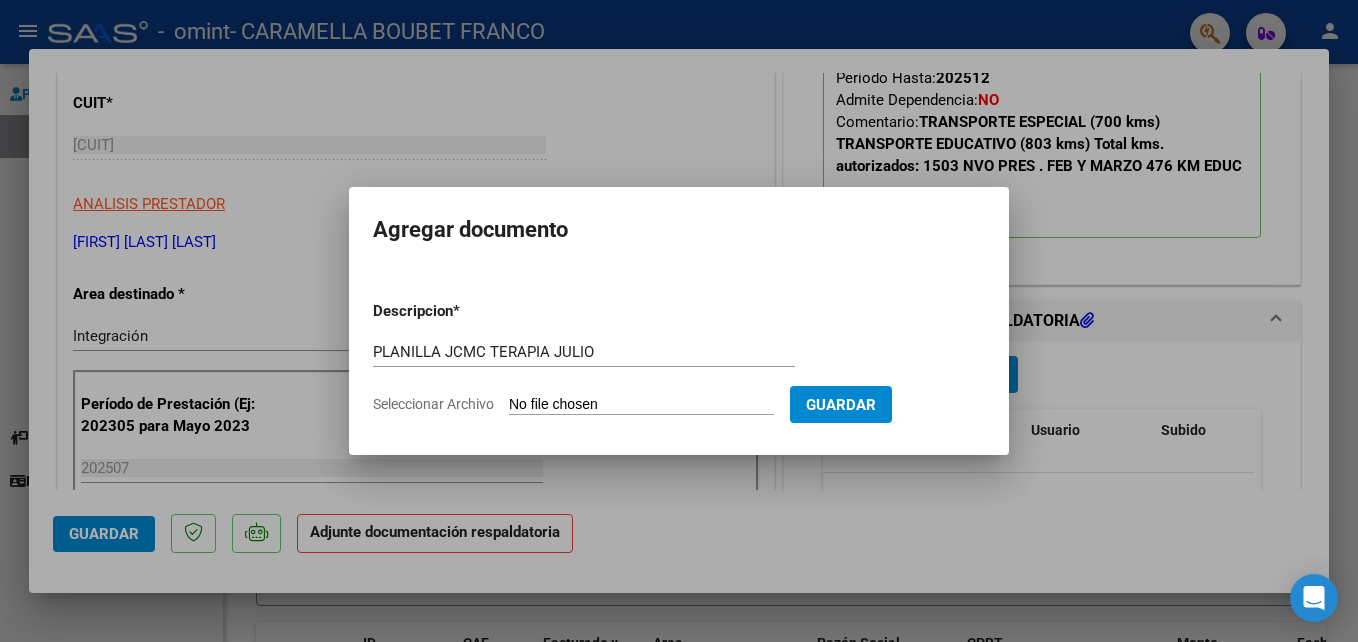 type on "C:\fakepath\planilla JCMC JULIO [YEAR] TERAPIA.pdf" 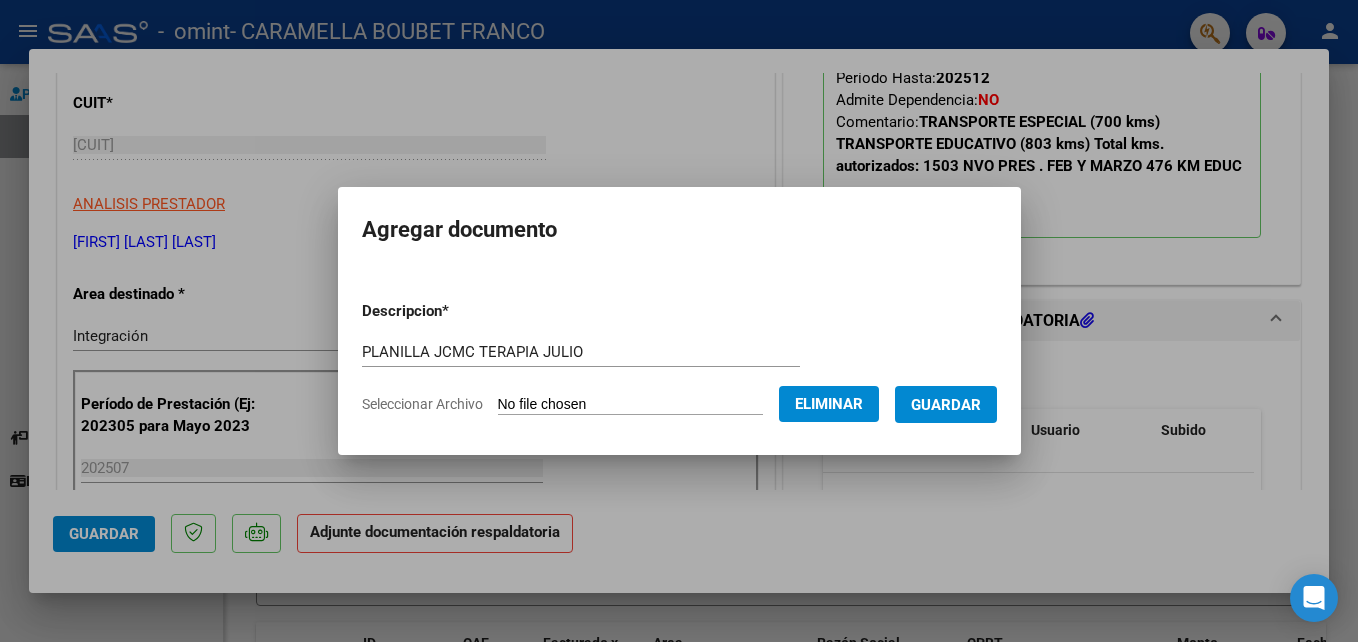 click on "Guardar" at bounding box center [946, 405] 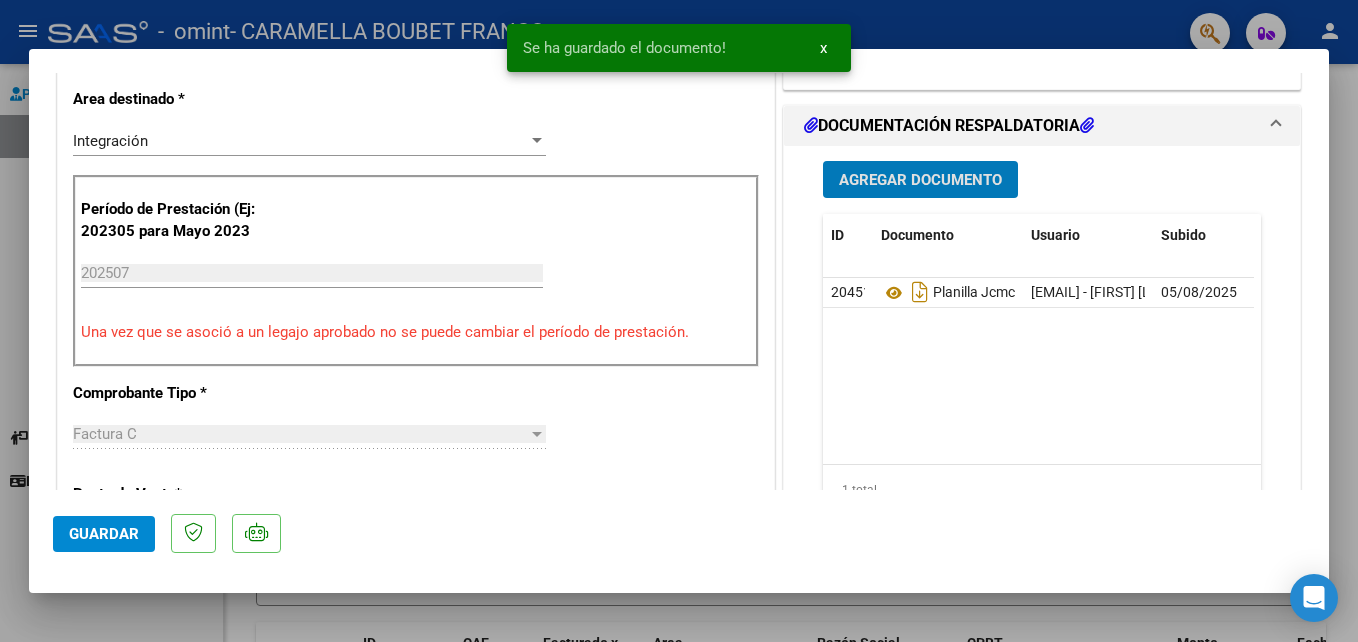 scroll, scrollTop: 700, scrollLeft: 0, axis: vertical 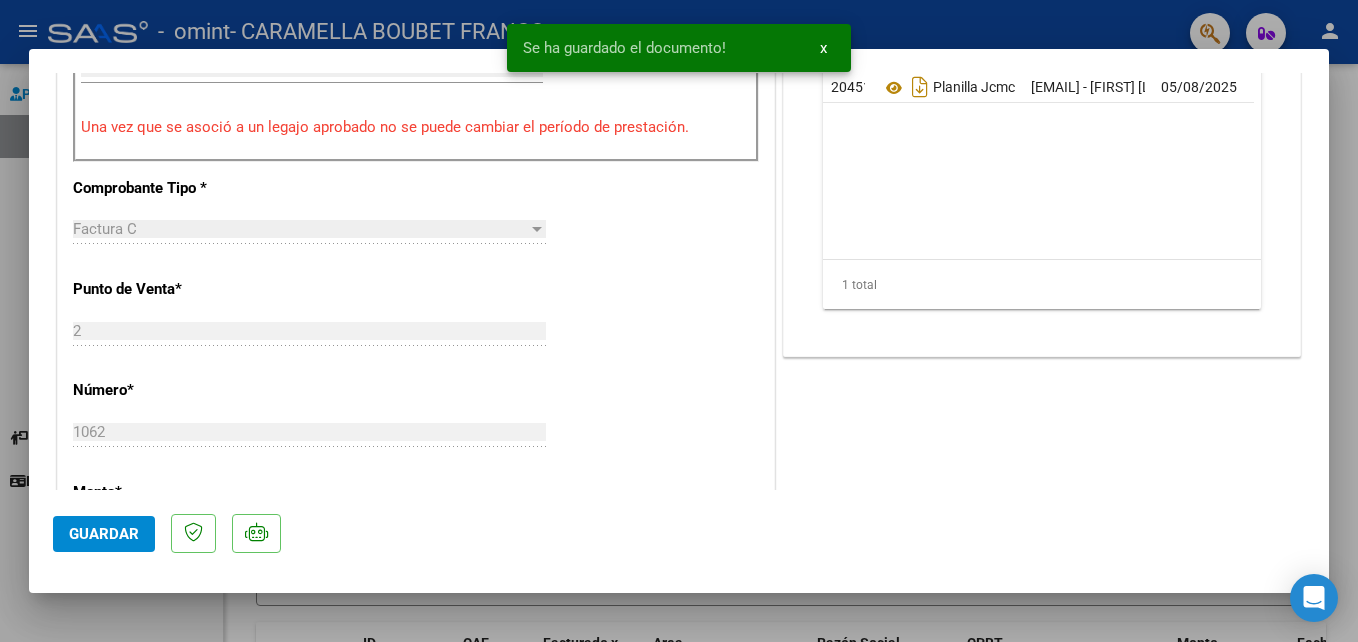 click on "Guardar" 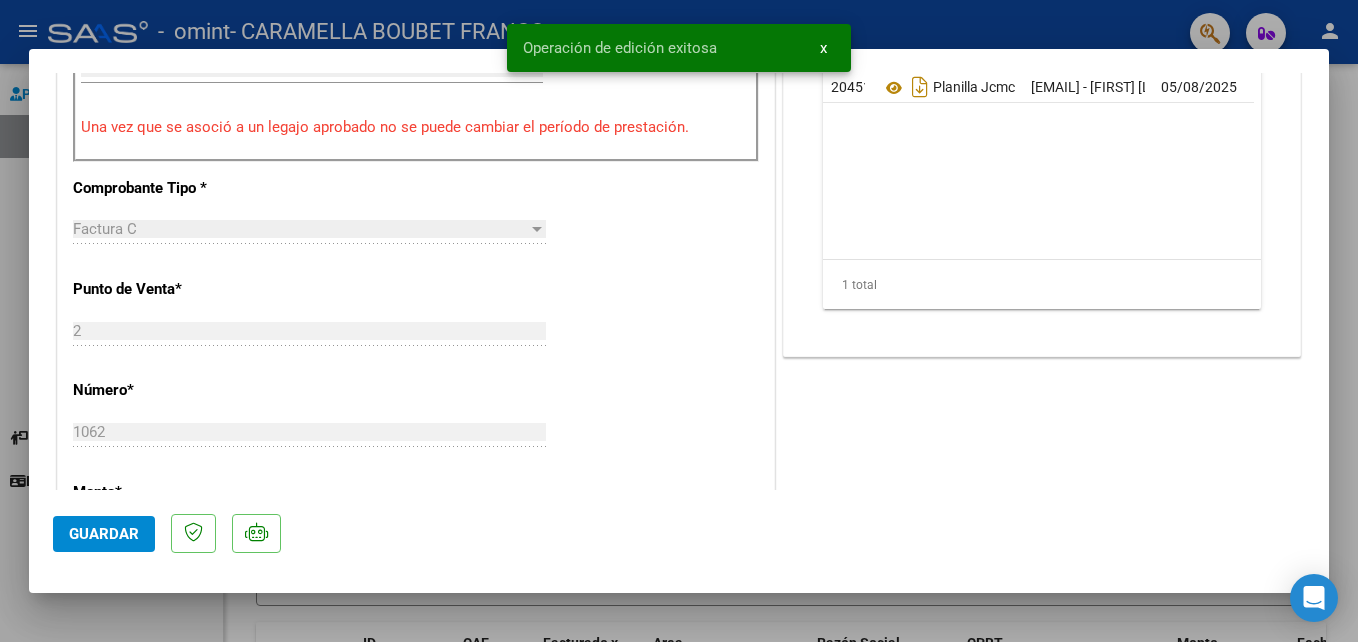 click at bounding box center [679, 321] 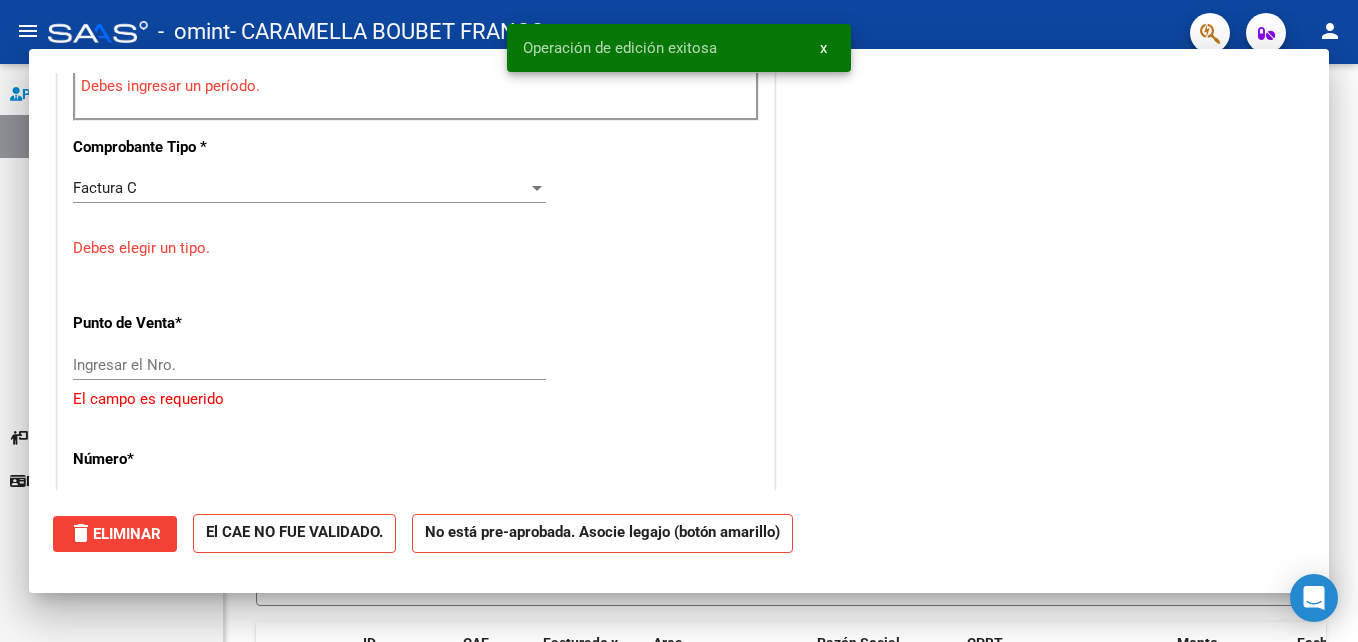 scroll, scrollTop: 659, scrollLeft: 0, axis: vertical 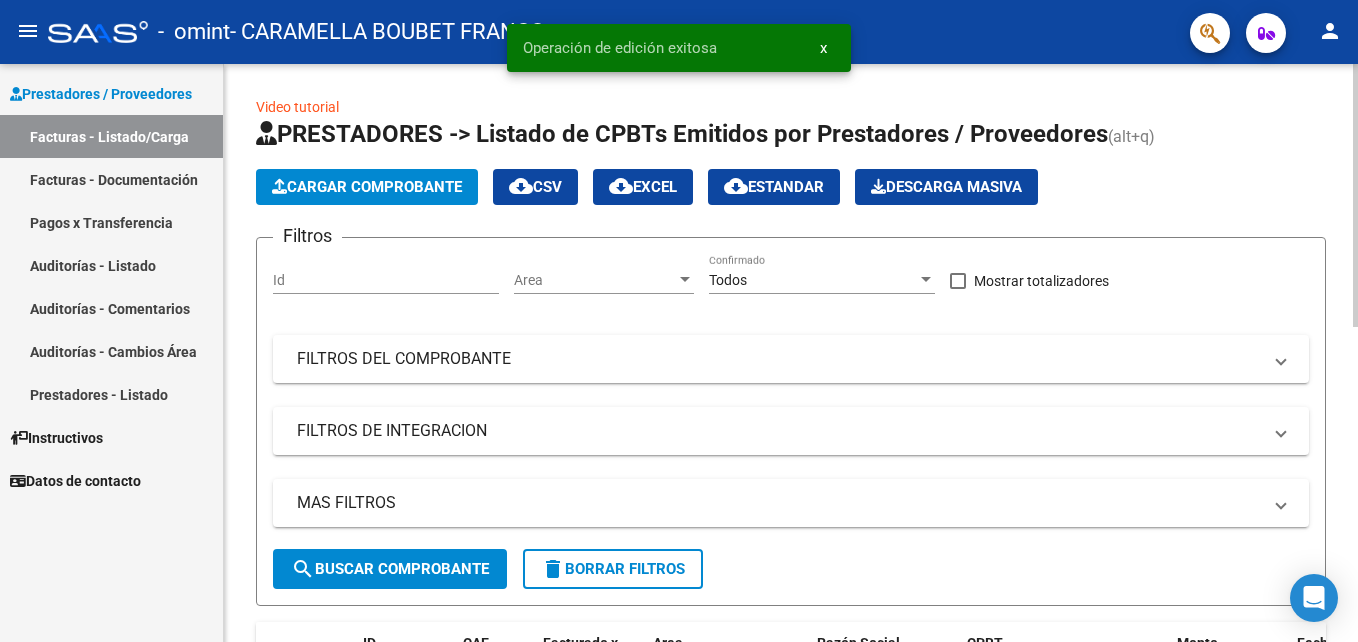 click on "Cargar Comprobante" 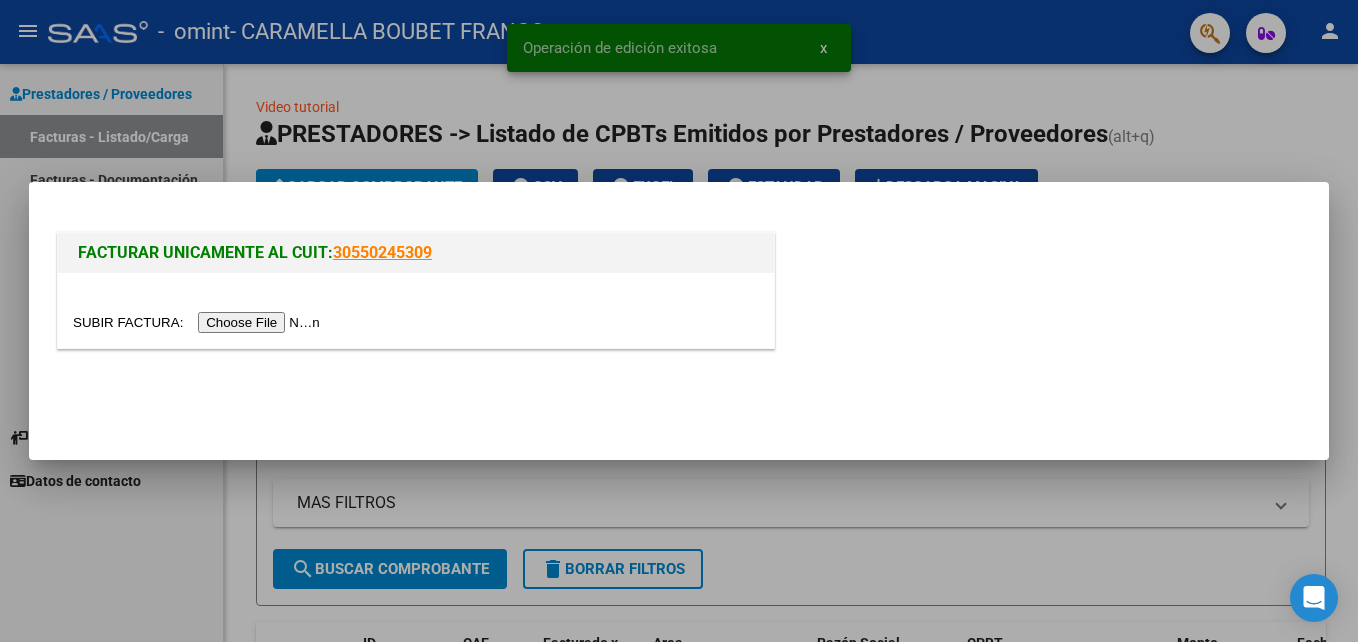 click at bounding box center (199, 322) 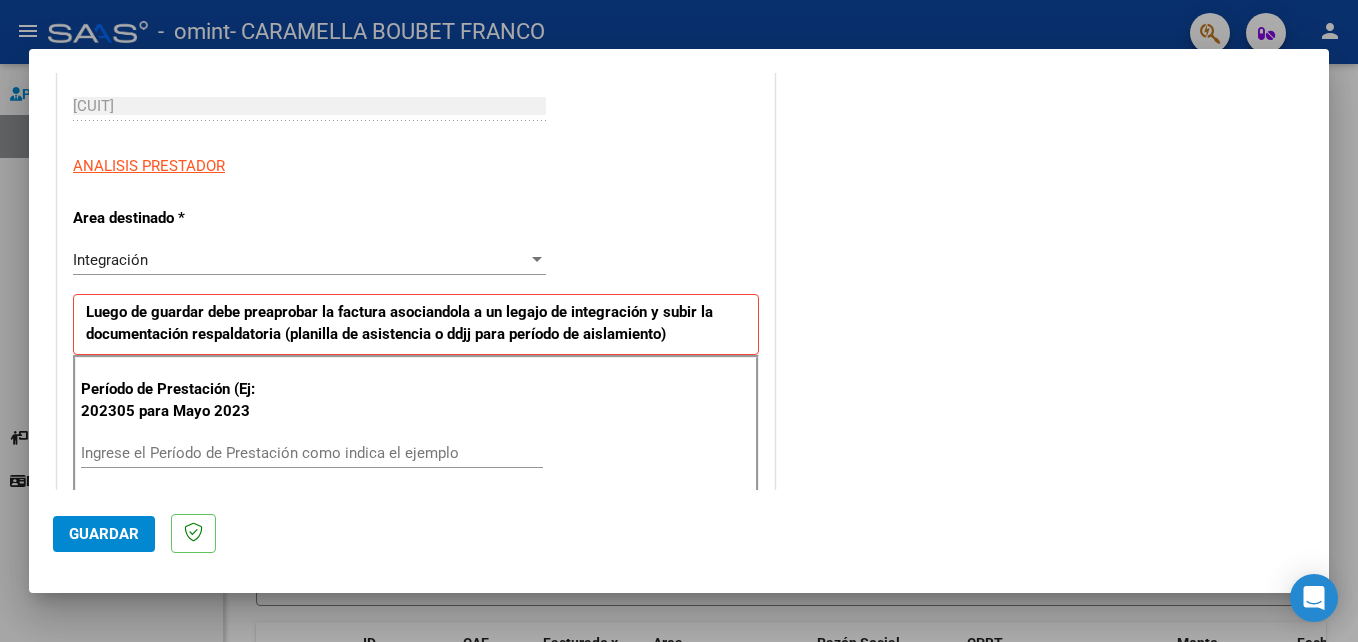 scroll, scrollTop: 600, scrollLeft: 0, axis: vertical 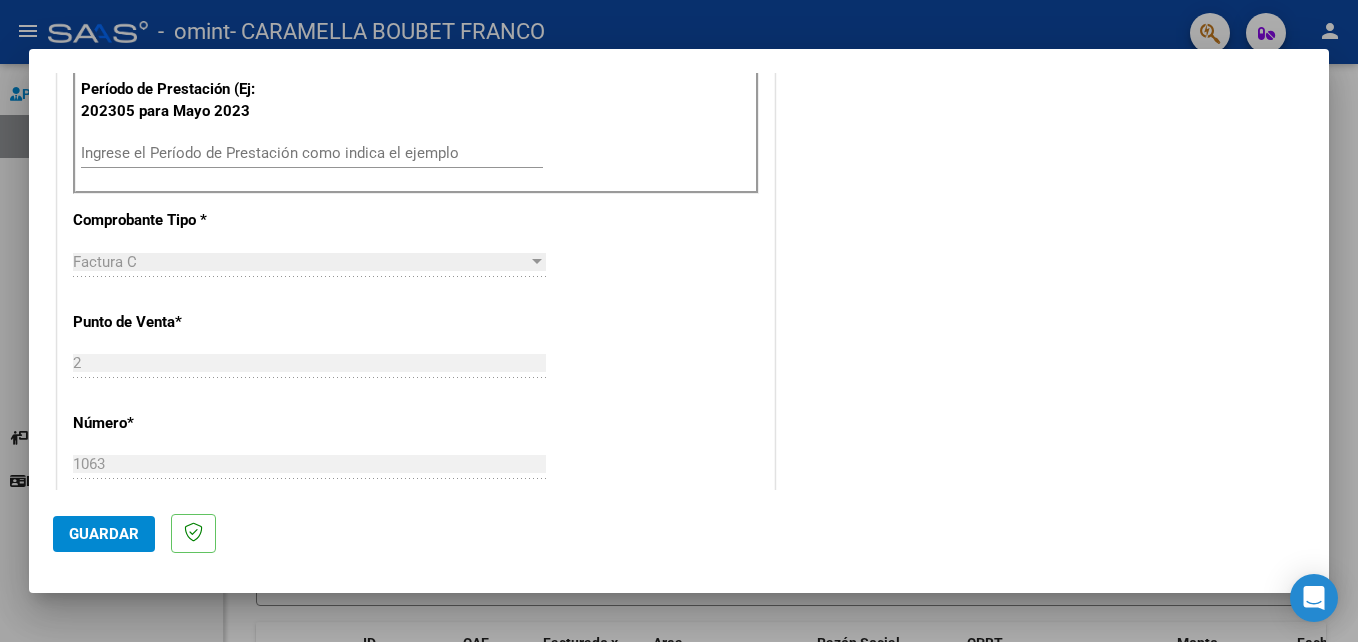 click on "Ingrese el Período de Prestación como indica el ejemplo" at bounding box center (312, 153) 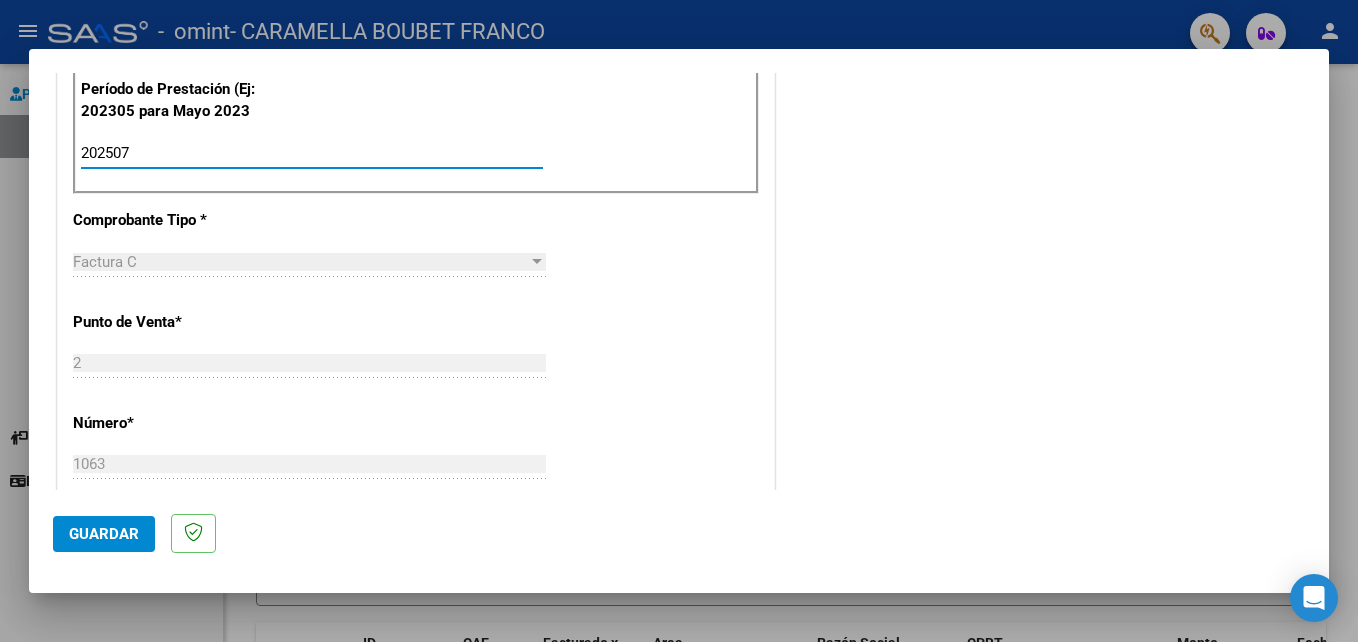 type on "202507" 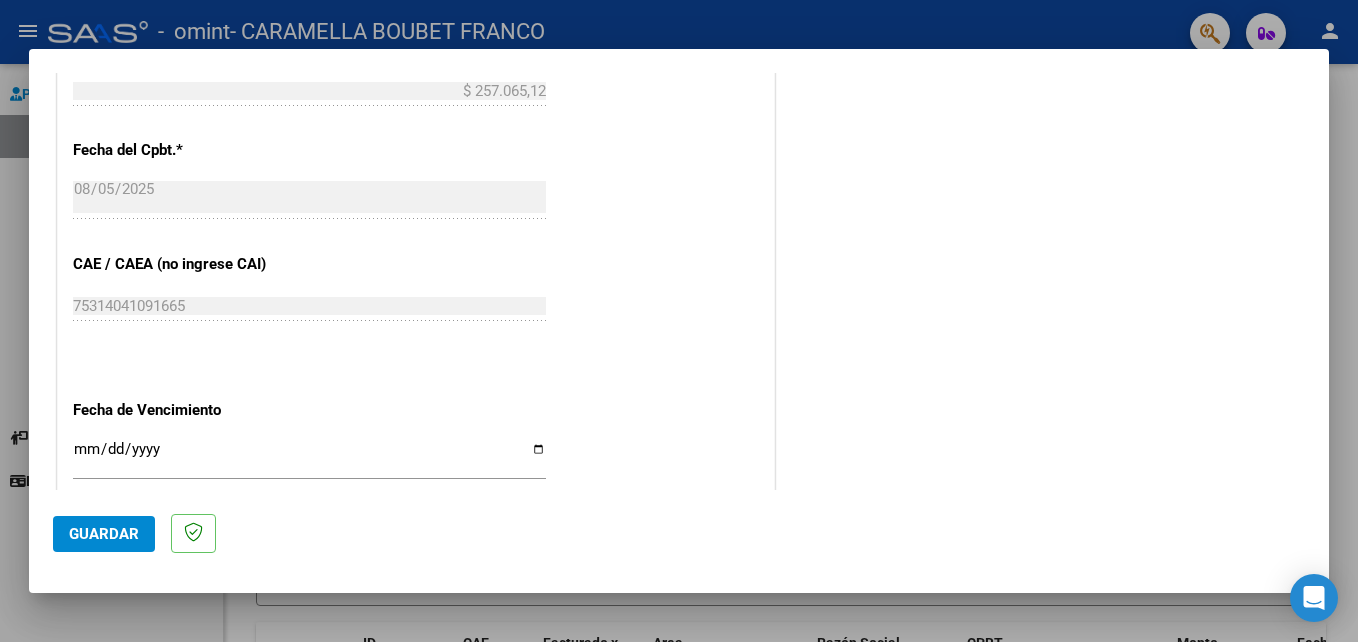 scroll, scrollTop: 1200, scrollLeft: 0, axis: vertical 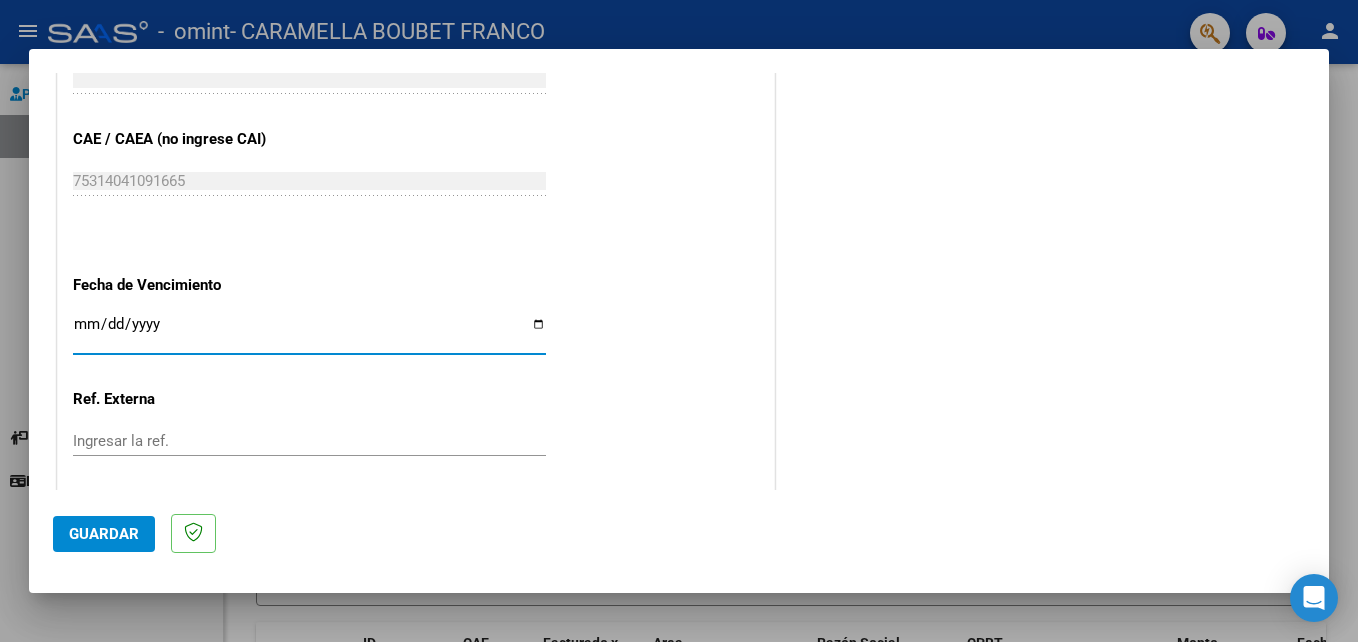 click on "Ingresar la fecha" at bounding box center [309, 332] 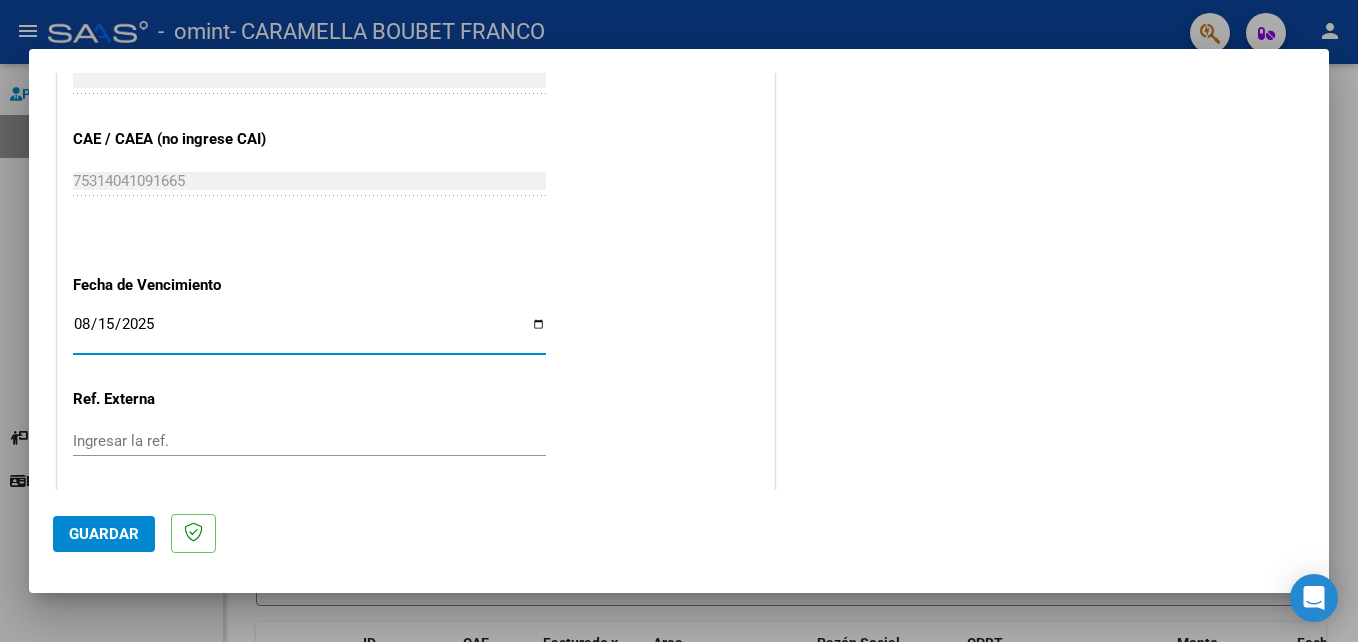 type on "2025-08-15" 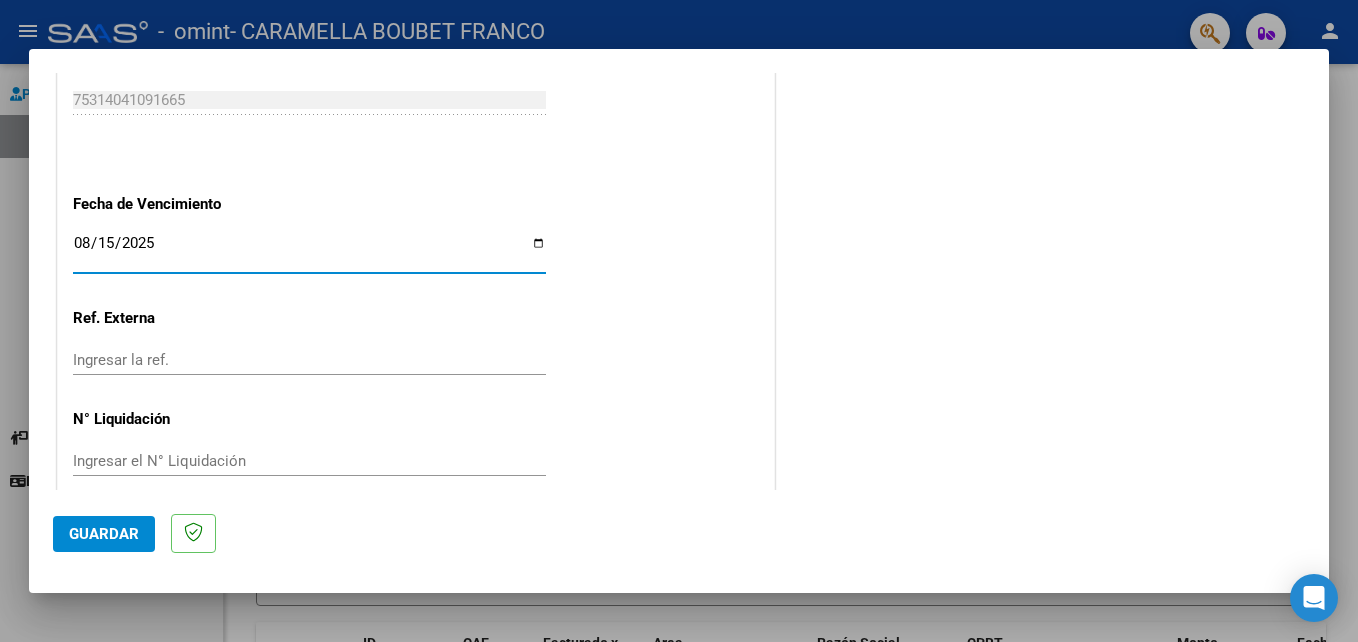 scroll, scrollTop: 1306, scrollLeft: 0, axis: vertical 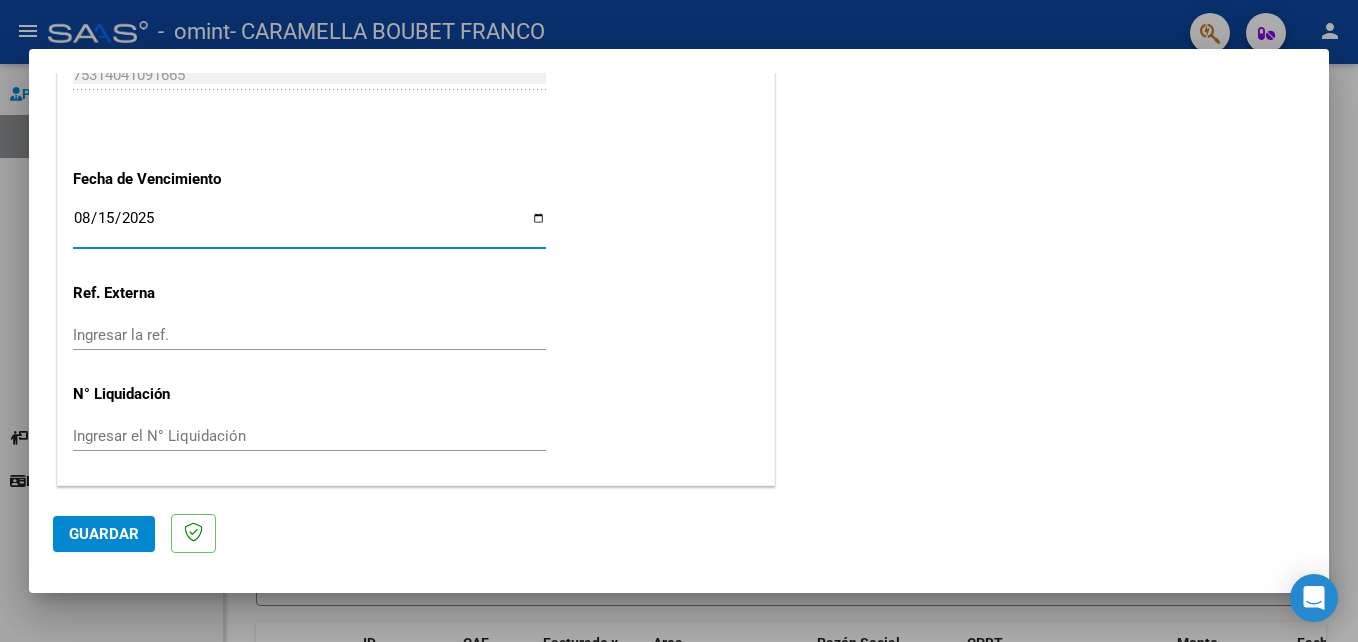 click on "Guardar" 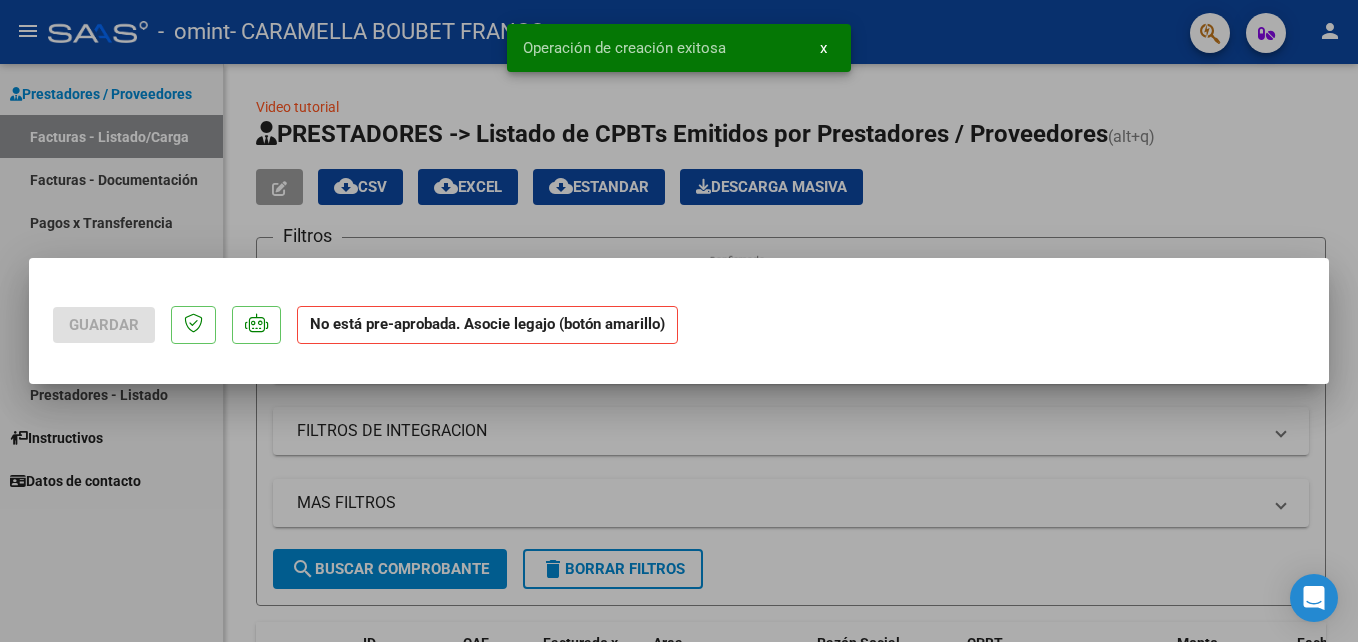 scroll, scrollTop: 0, scrollLeft: 0, axis: both 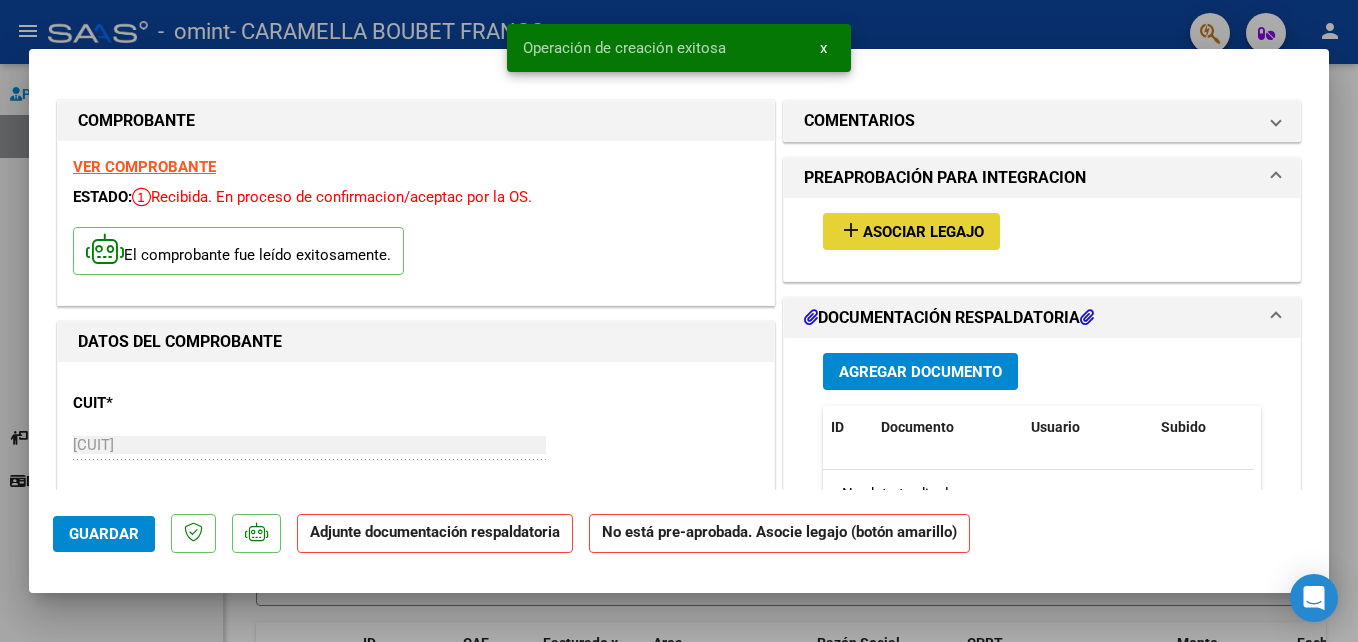 click on "Asociar Legajo" at bounding box center (923, 232) 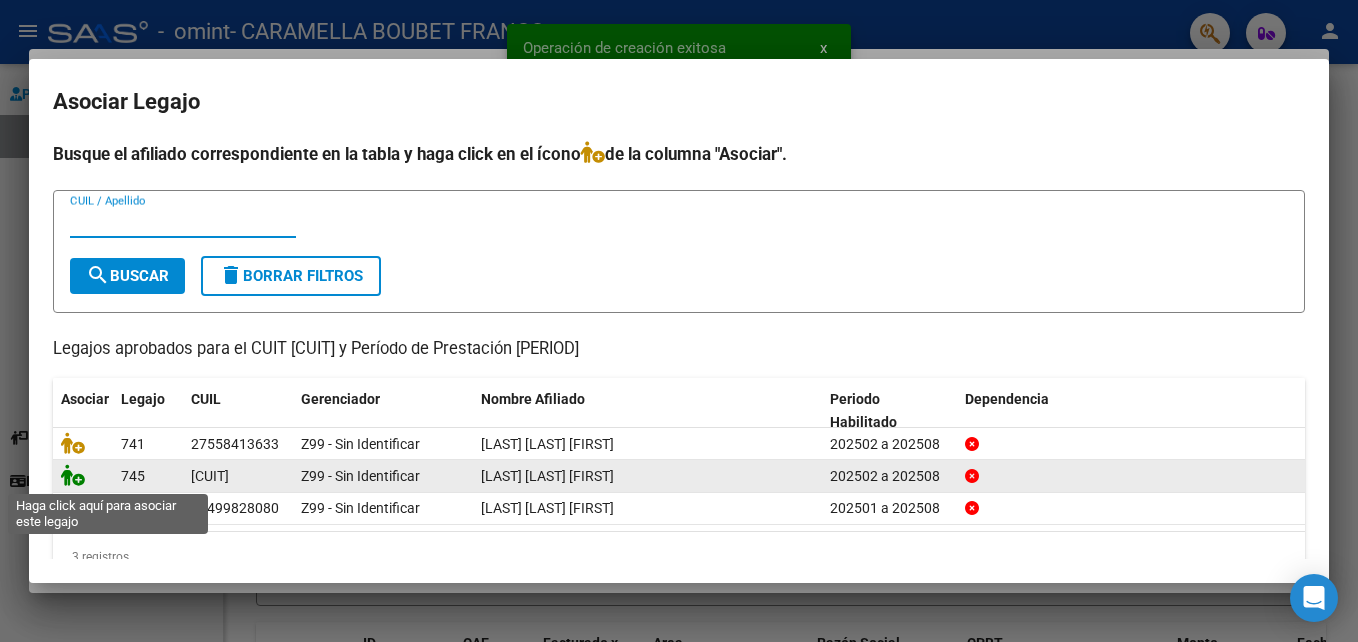 click 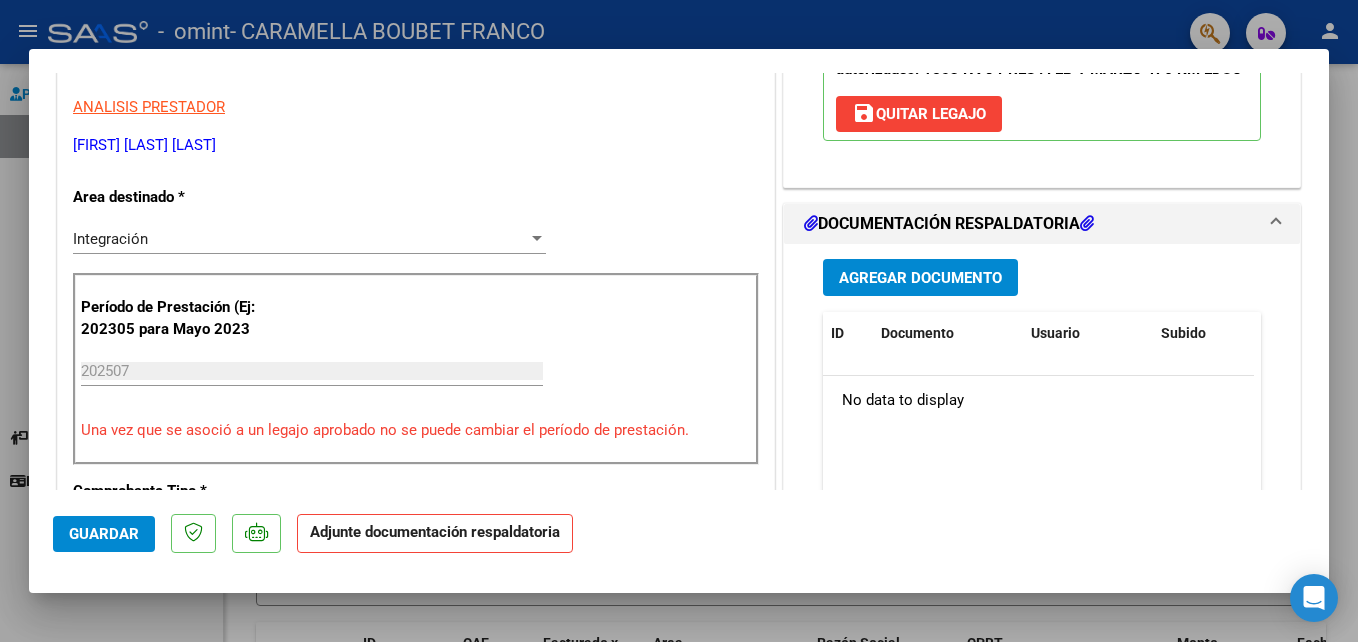 scroll, scrollTop: 400, scrollLeft: 0, axis: vertical 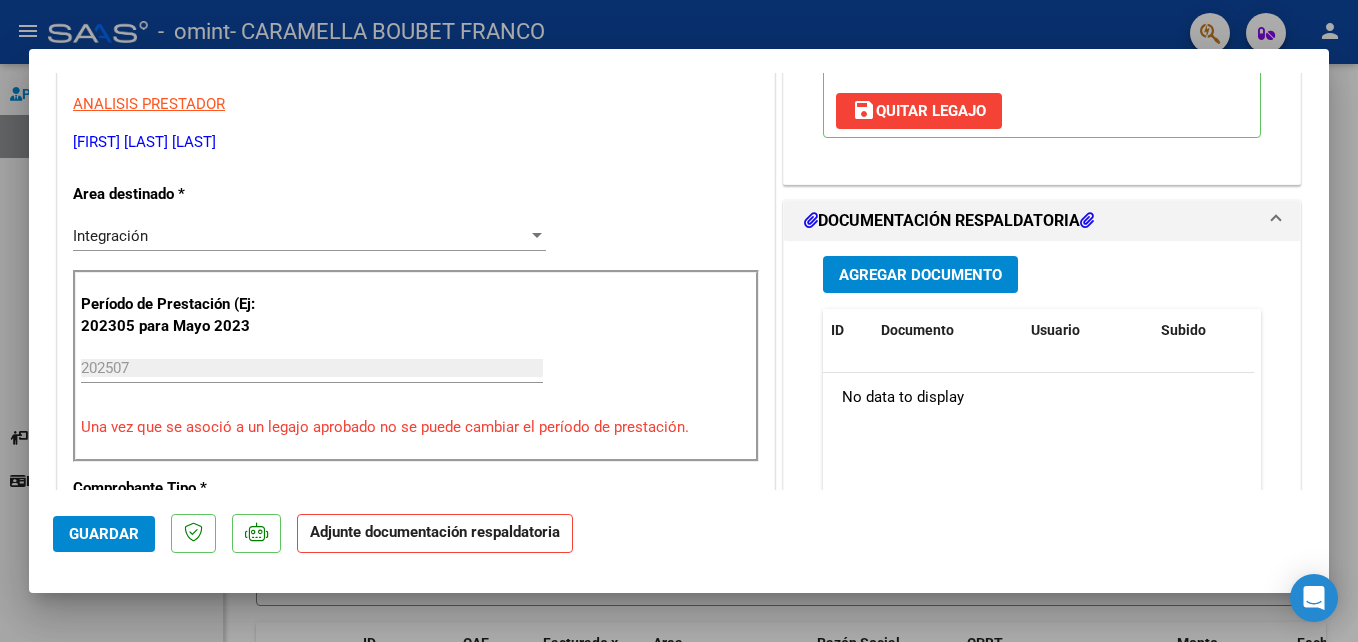 click on "Agregar Documento" at bounding box center (920, 275) 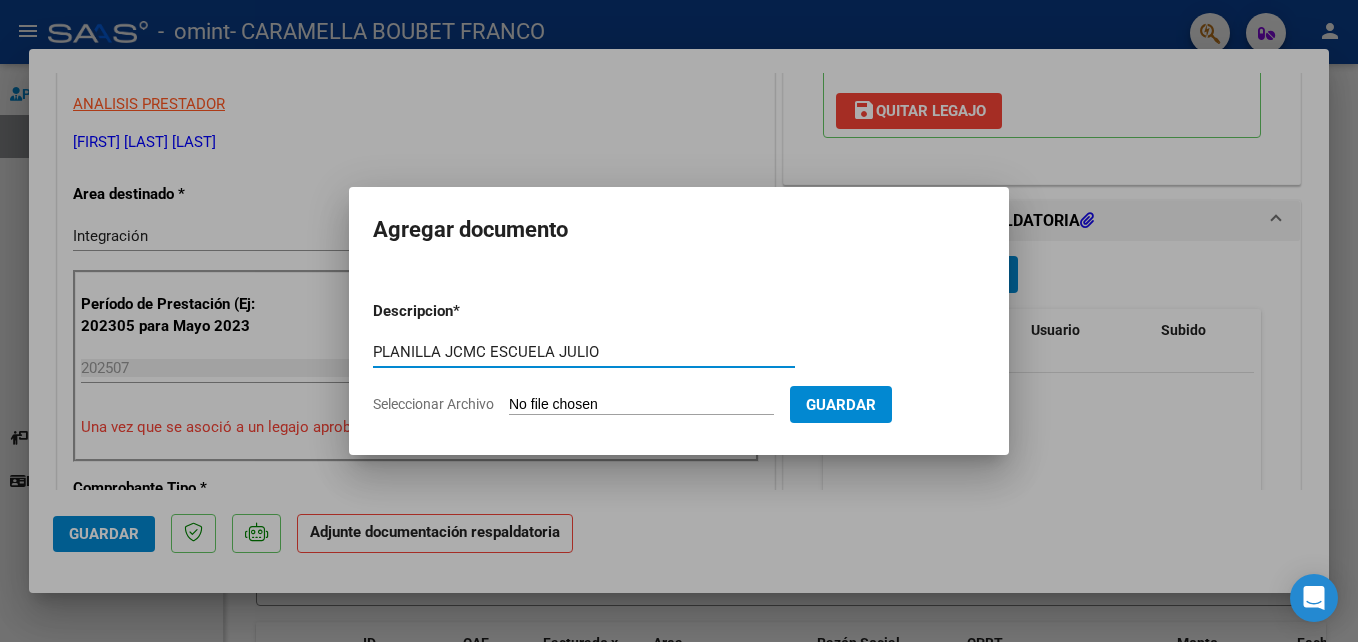 type on "PLANILLA JCMC ESCUELA JULIO" 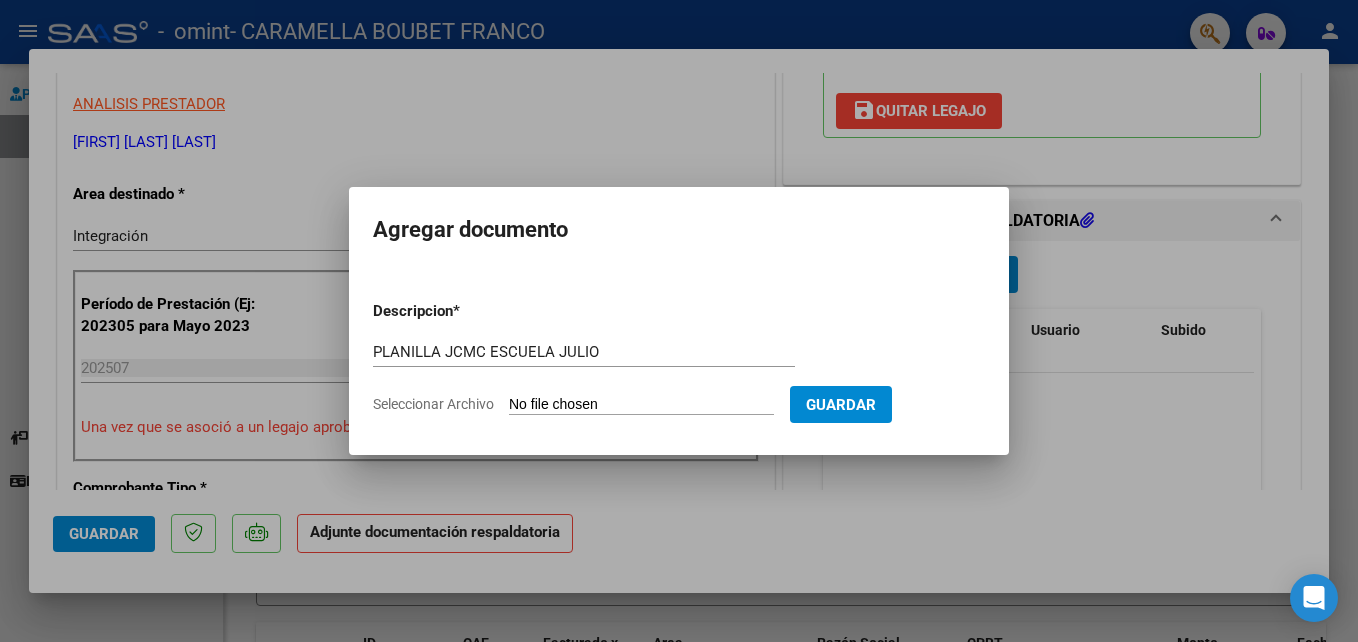 click on "Seleccionar Archivo" at bounding box center [641, 405] 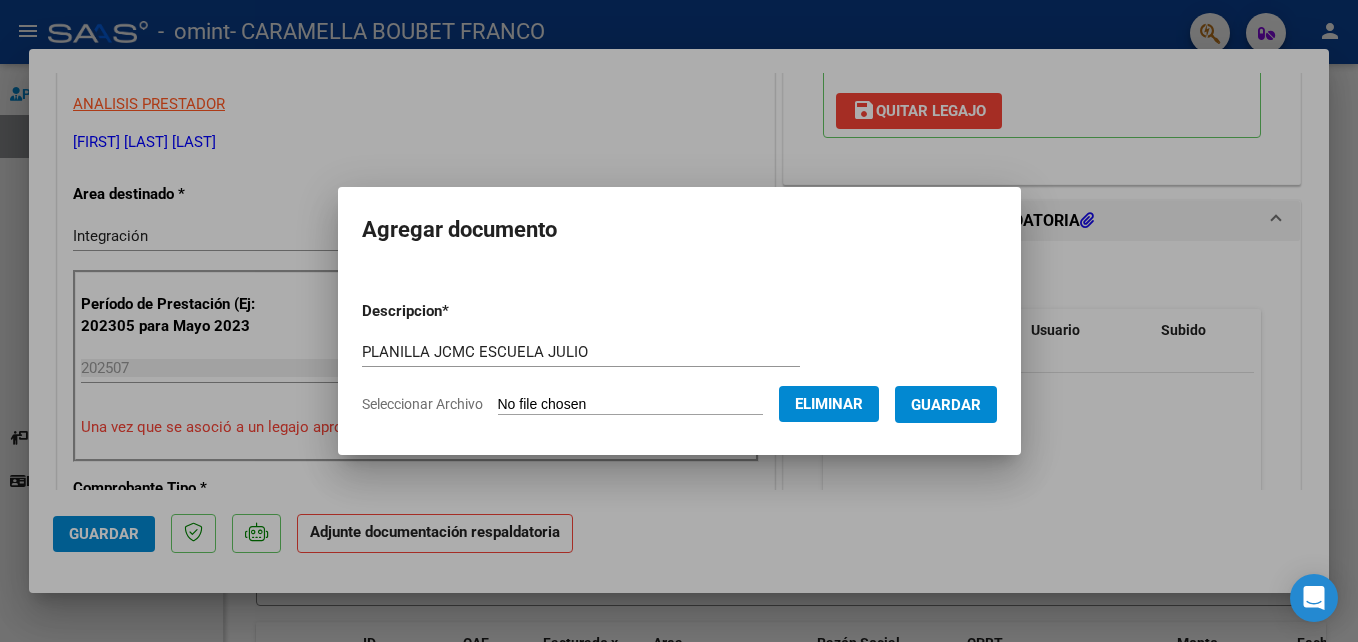 click on "Guardar" at bounding box center [946, 404] 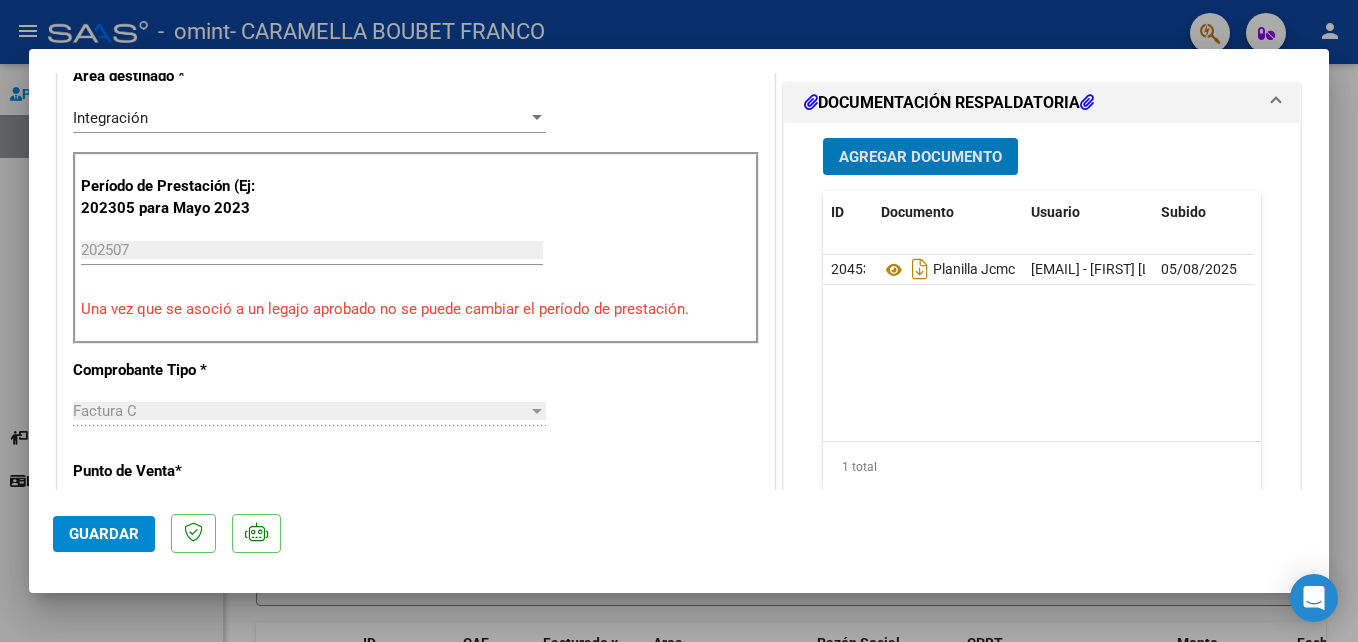 scroll, scrollTop: 600, scrollLeft: 0, axis: vertical 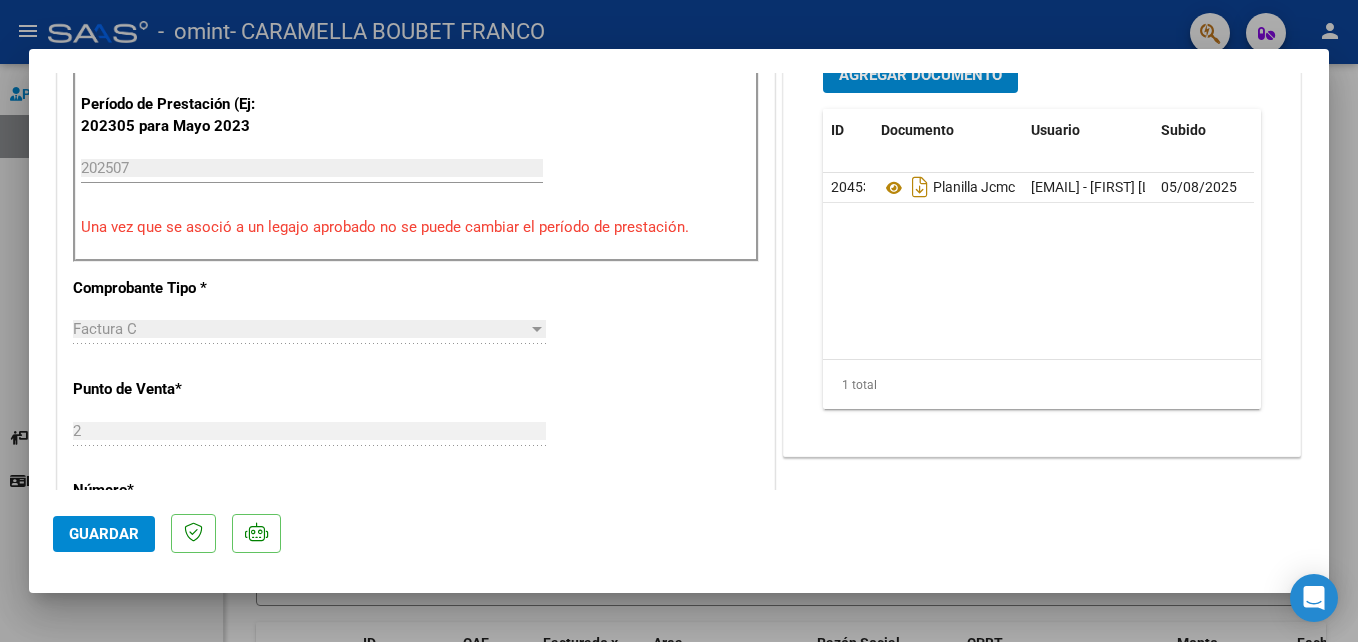 click on "Guardar" 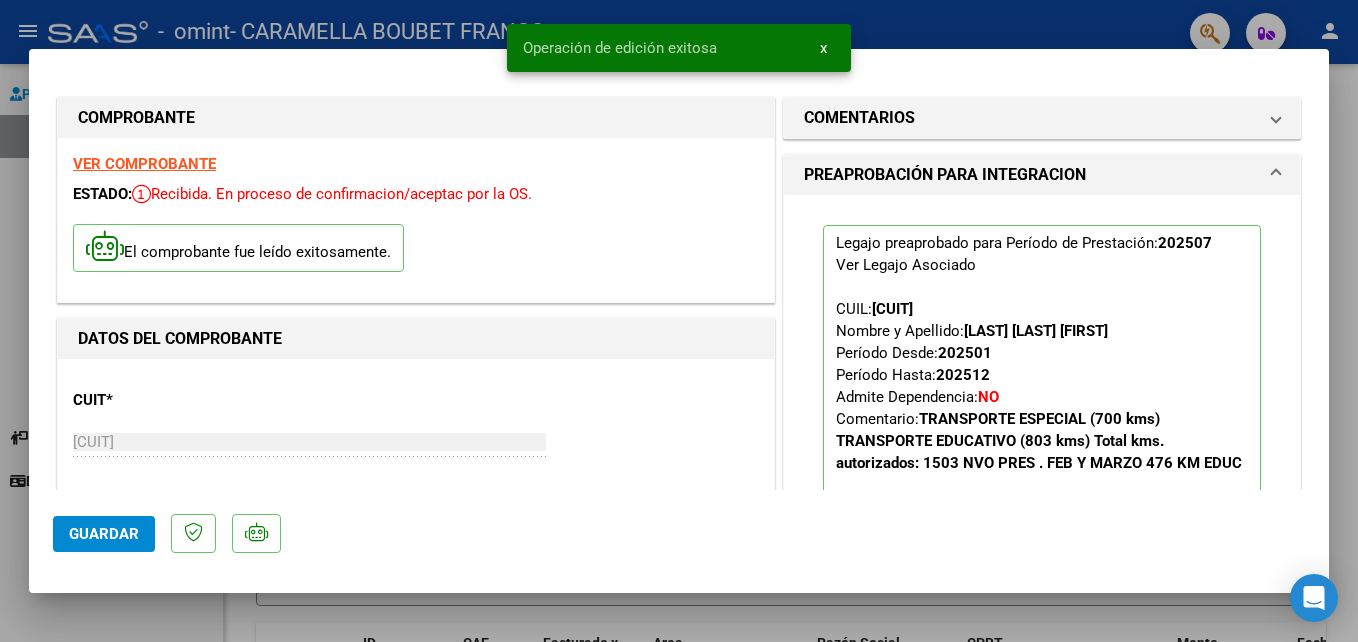 scroll, scrollTop: 0, scrollLeft: 0, axis: both 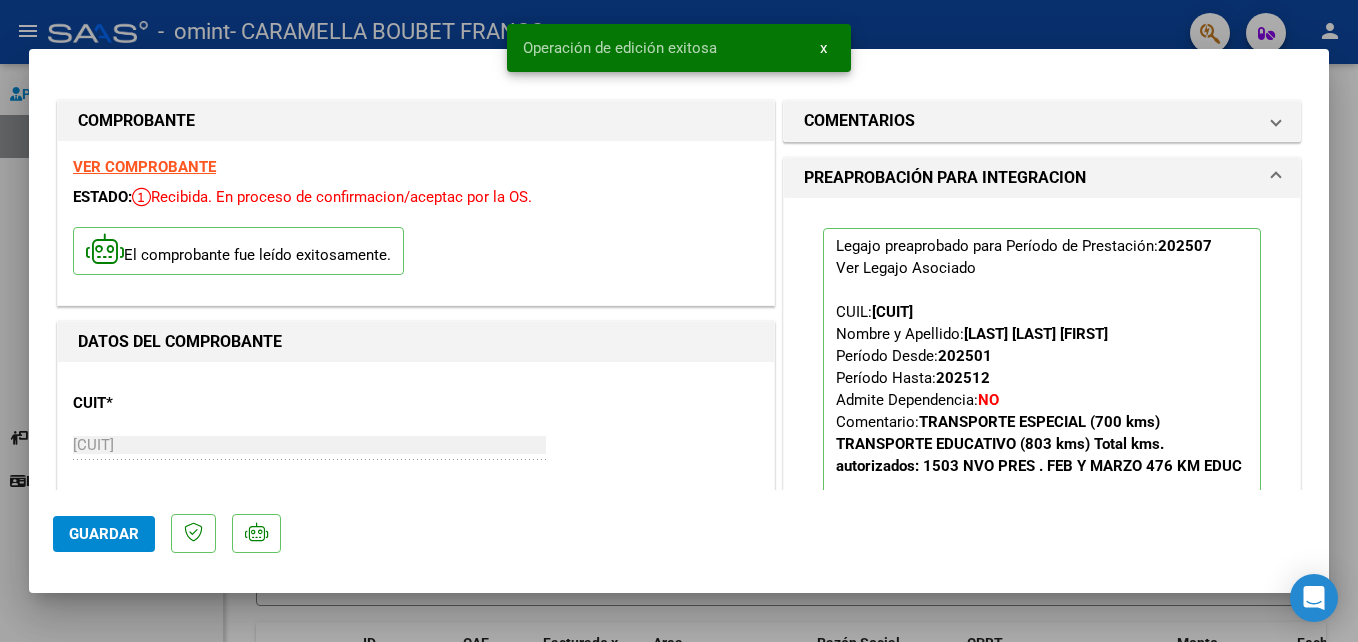 click at bounding box center [679, 321] 